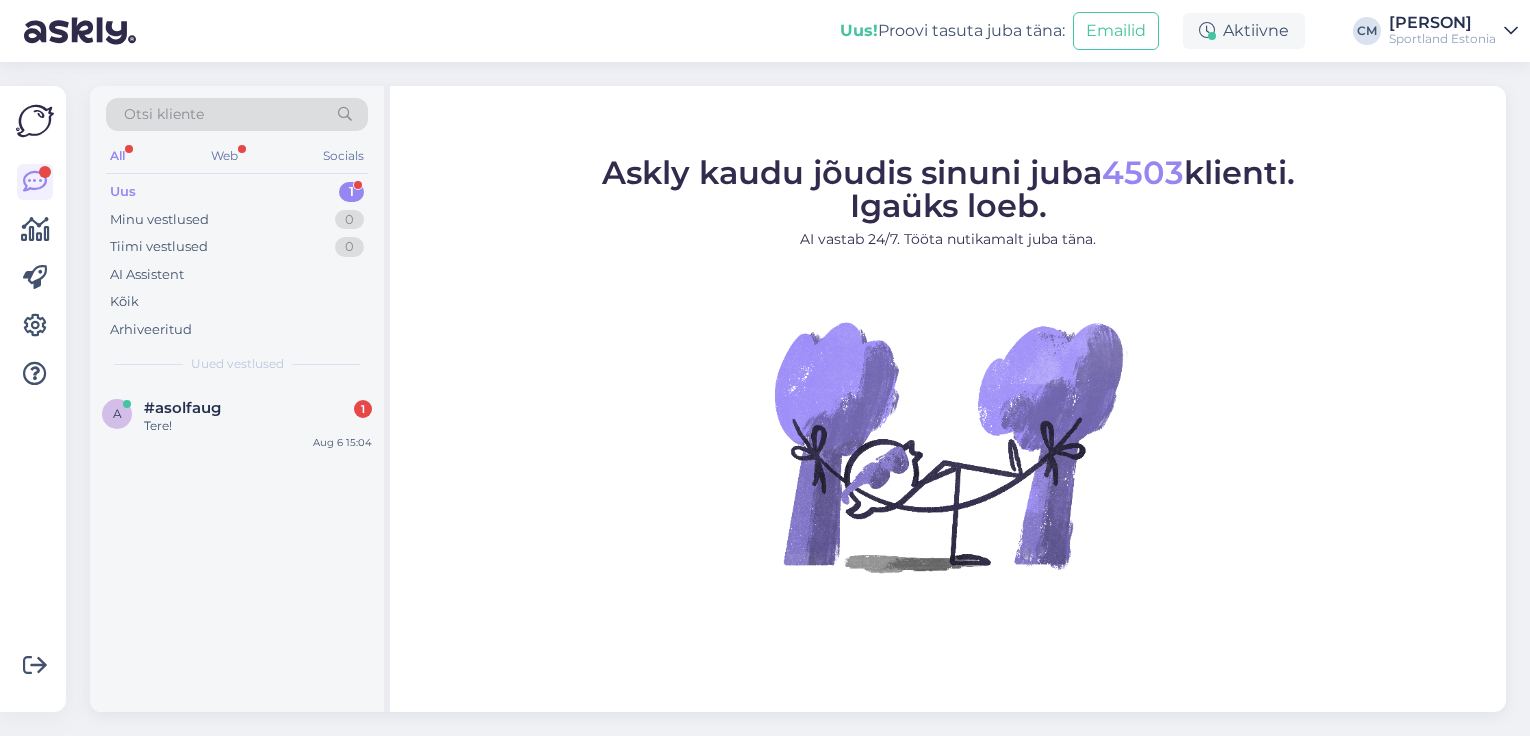 scroll, scrollTop: 0, scrollLeft: 0, axis: both 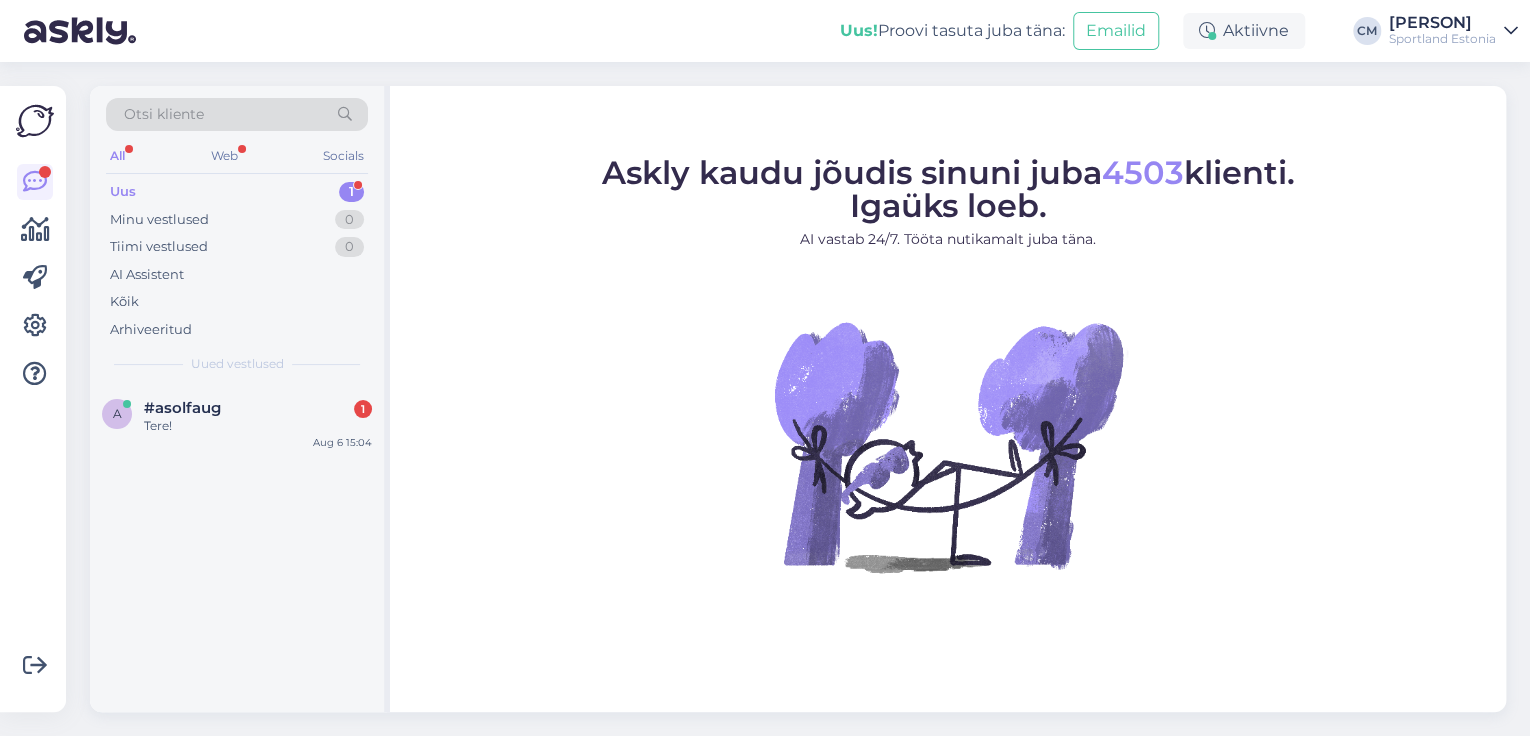 click on "a #asolfaug 1 Tere! Aug 6 15:04" at bounding box center (237, 548) 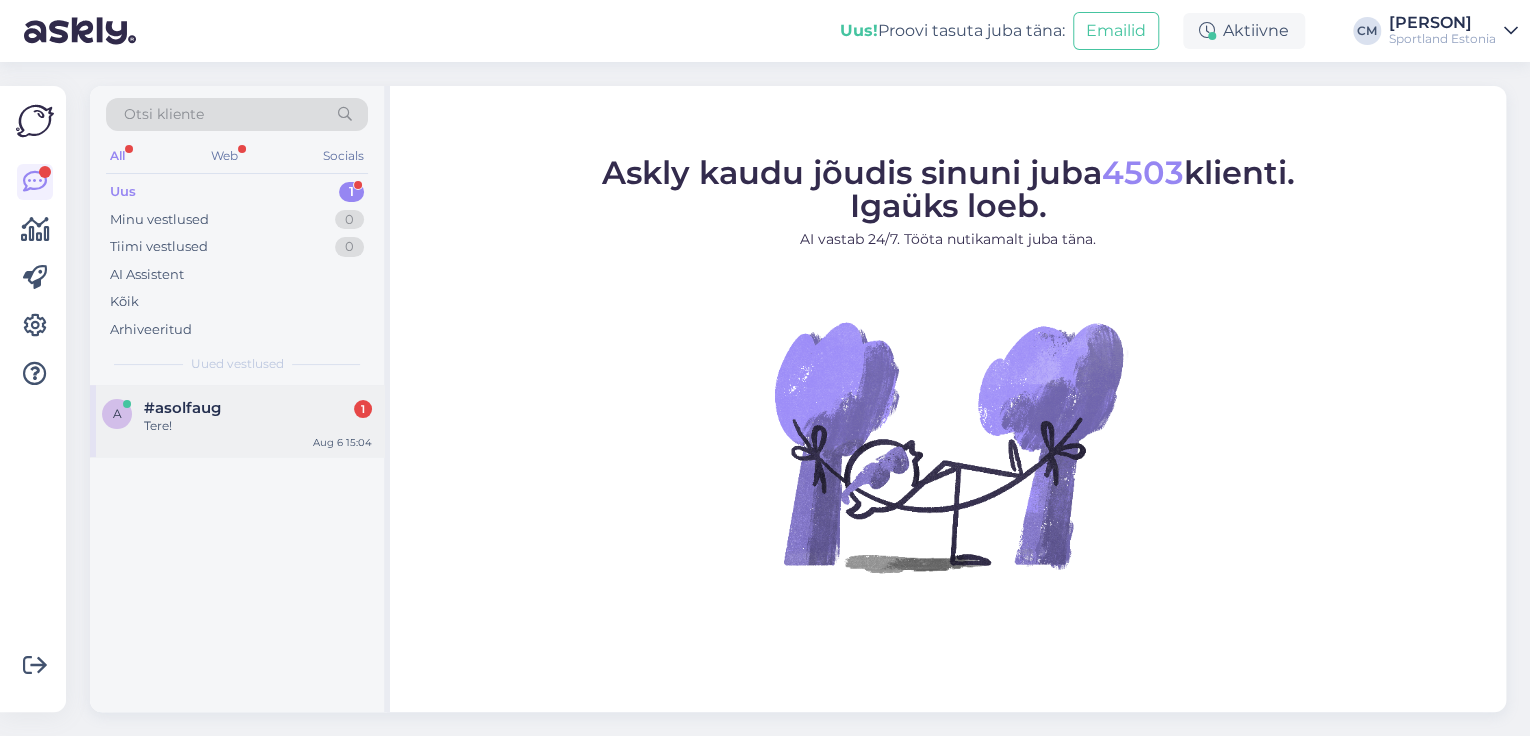 click on "a #asolfaug 1 Tere! Aug 6 15:04" at bounding box center [237, 421] 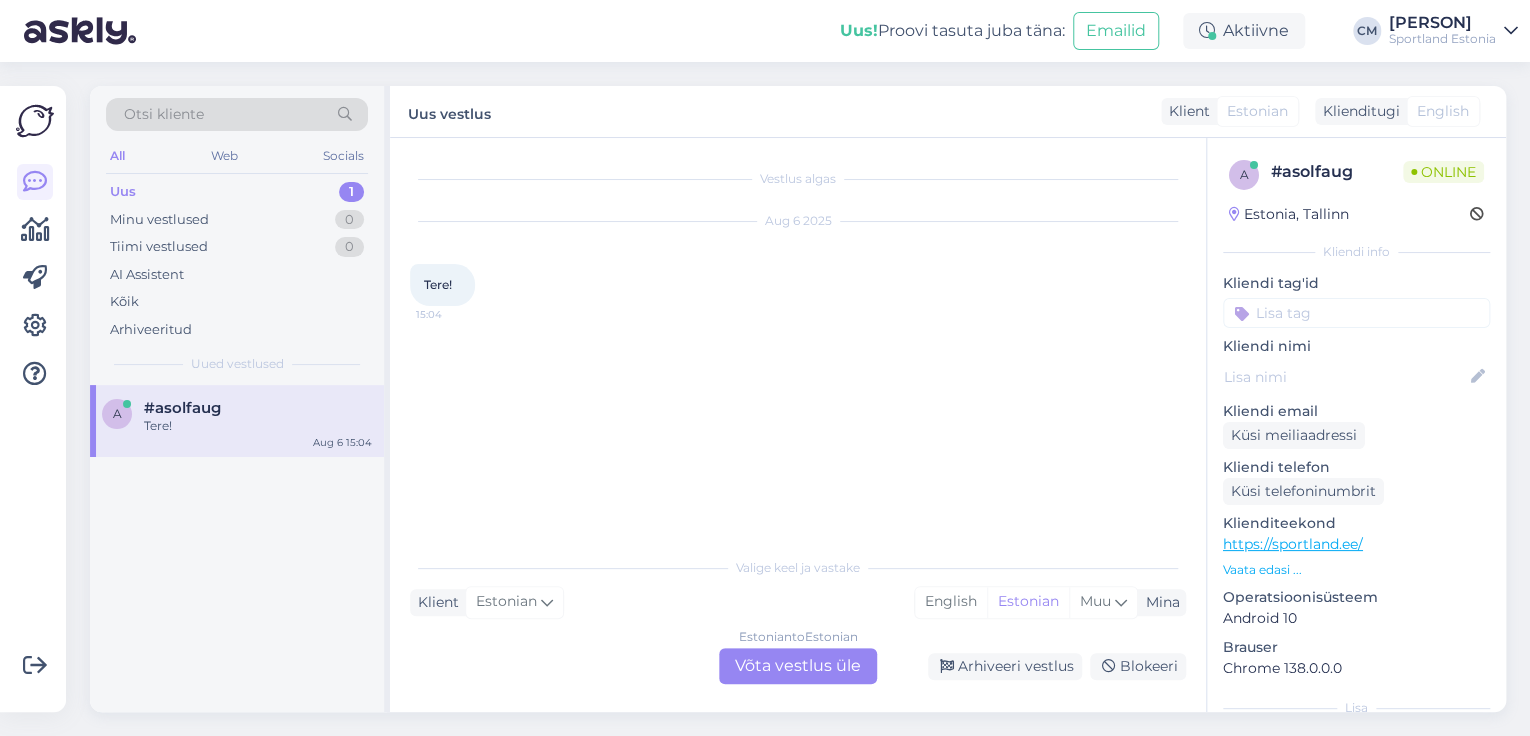 click on "Estonian  to  Estonian Võta vestlus üle" at bounding box center (798, 666) 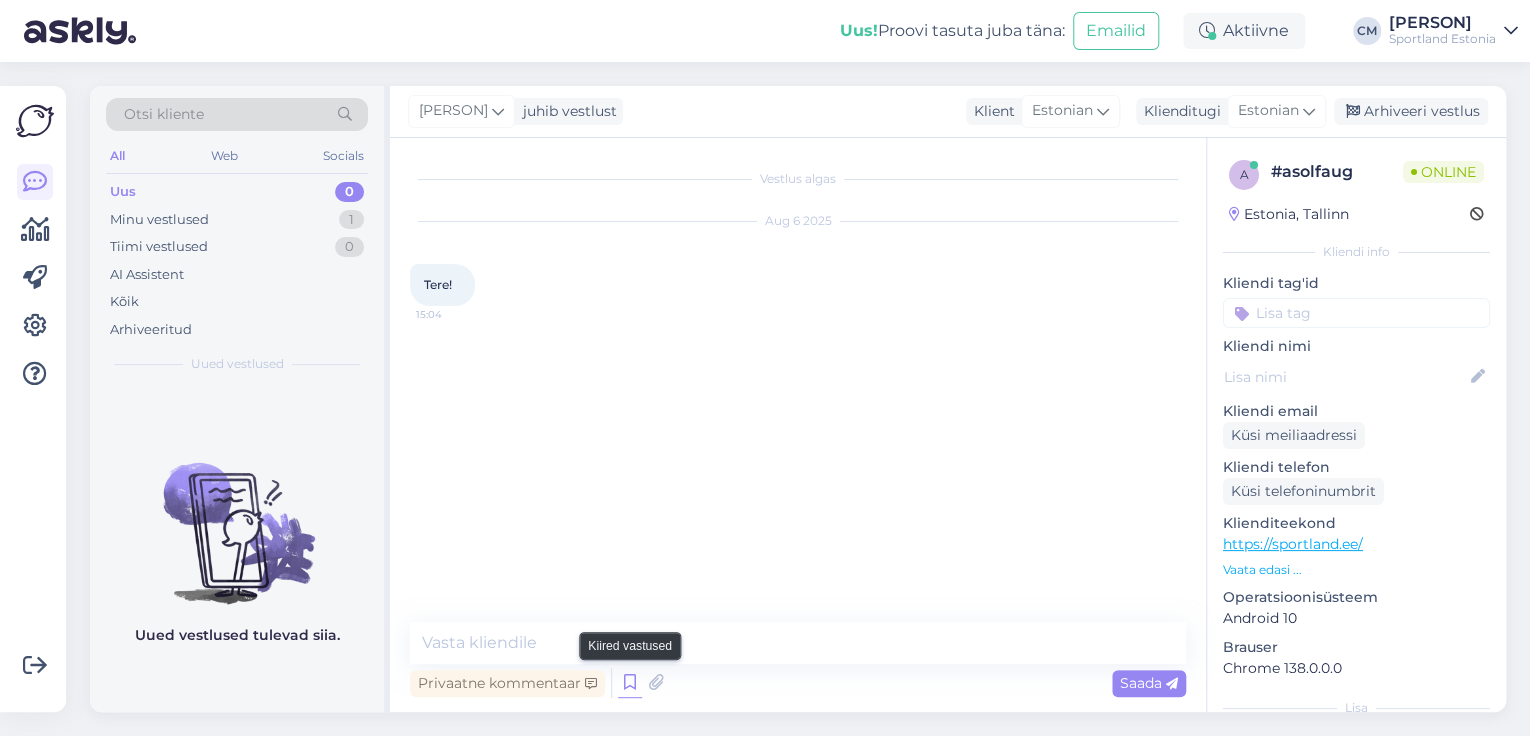 click at bounding box center [630, 683] 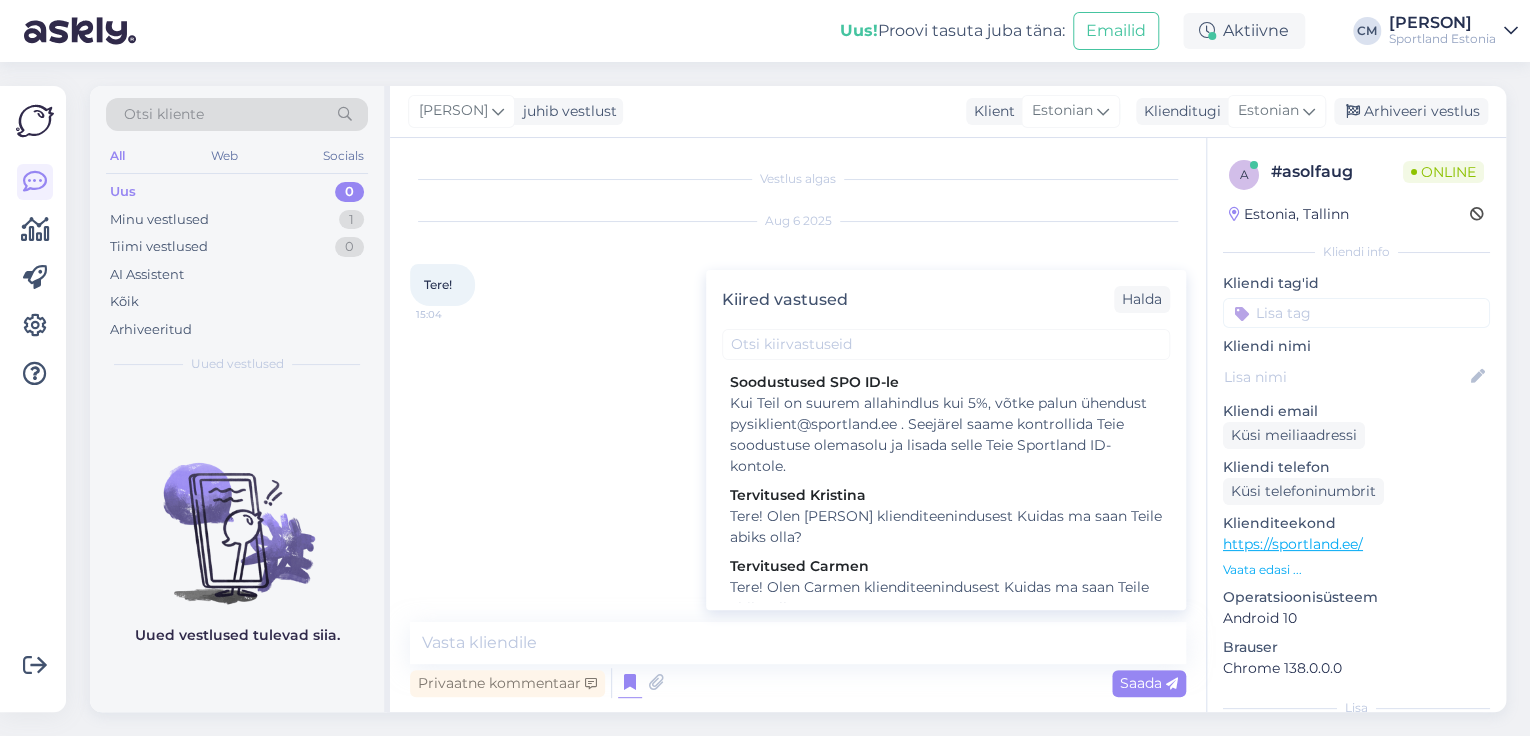 click on "Tere! Olen Carmen klienditeenindusest
Kuidas ma saan Teile abiks olla?" at bounding box center [946, 598] 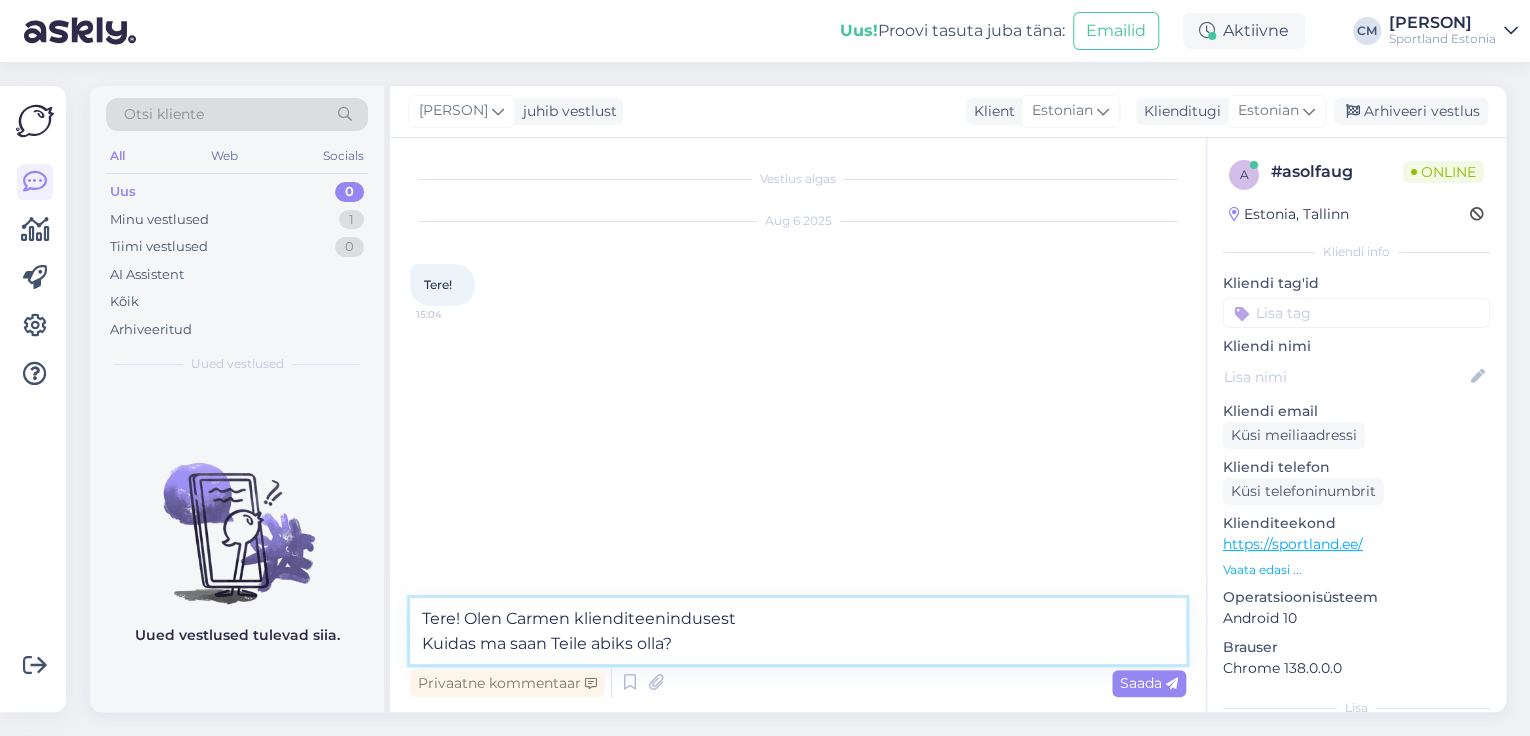 click on "Tere! Olen Carmen klienditeenindusest
Kuidas ma saan Teile abiks olla?" at bounding box center (798, 631) 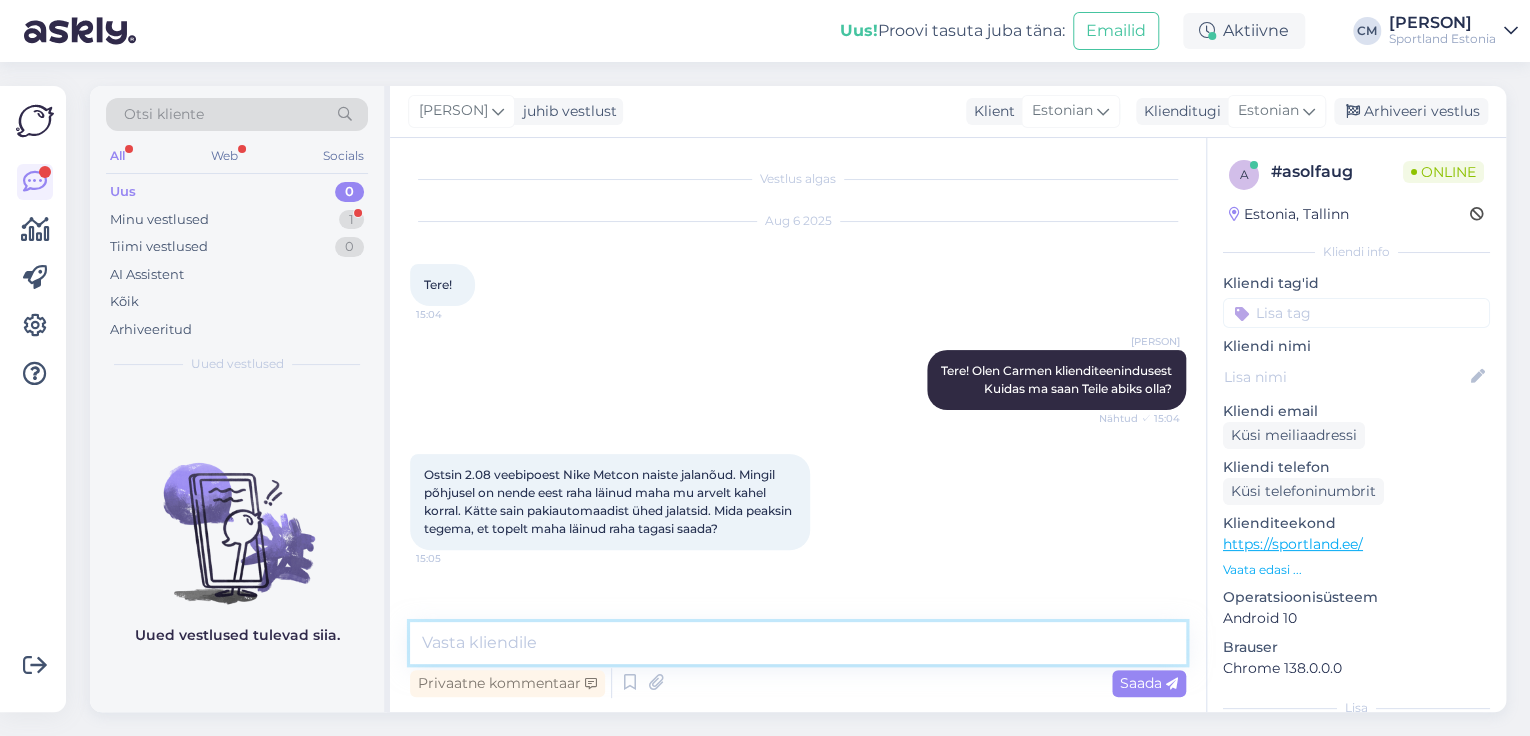 click at bounding box center (798, 643) 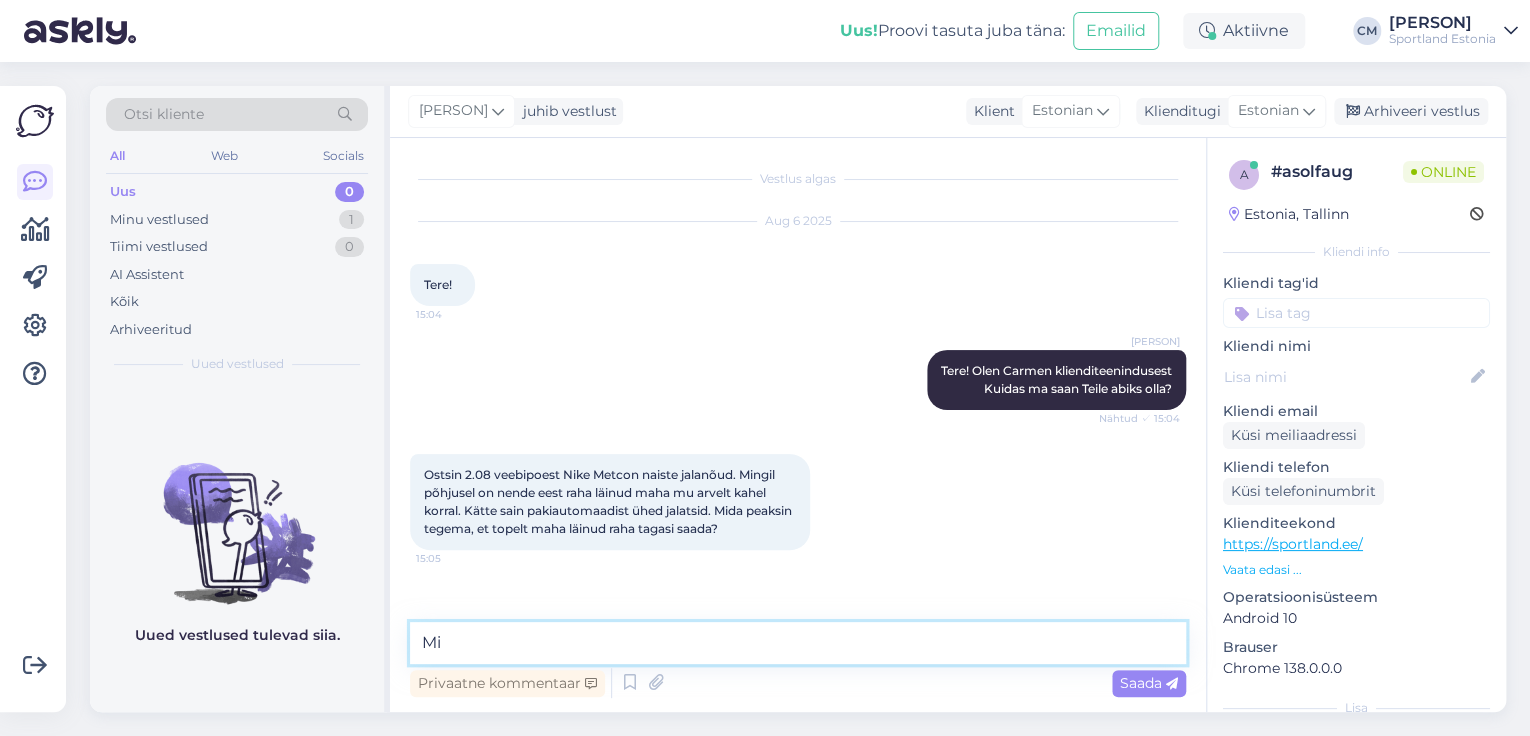 type on "M" 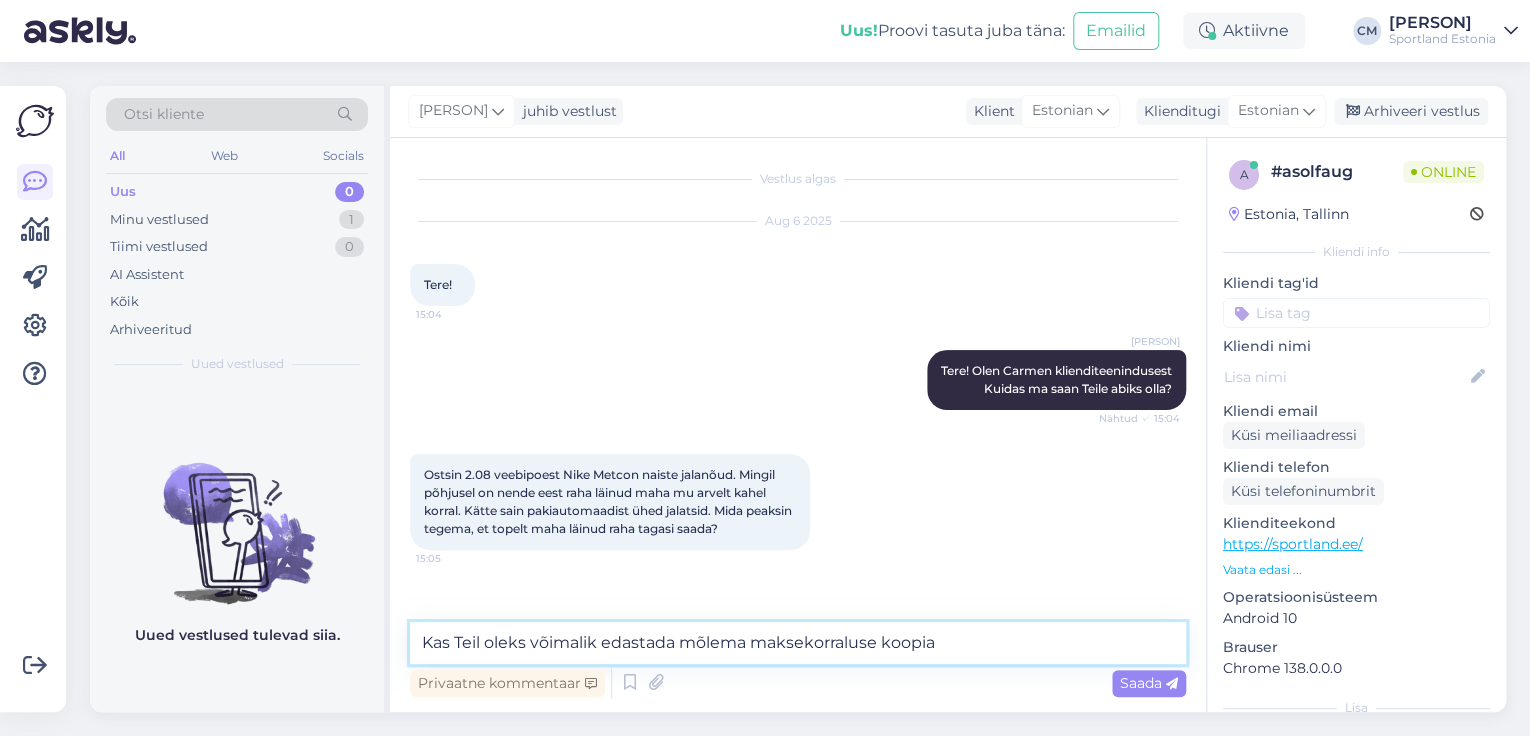 type on "Kas Teil oleks võimalik edastada mõlema maksekorraluse koopia?" 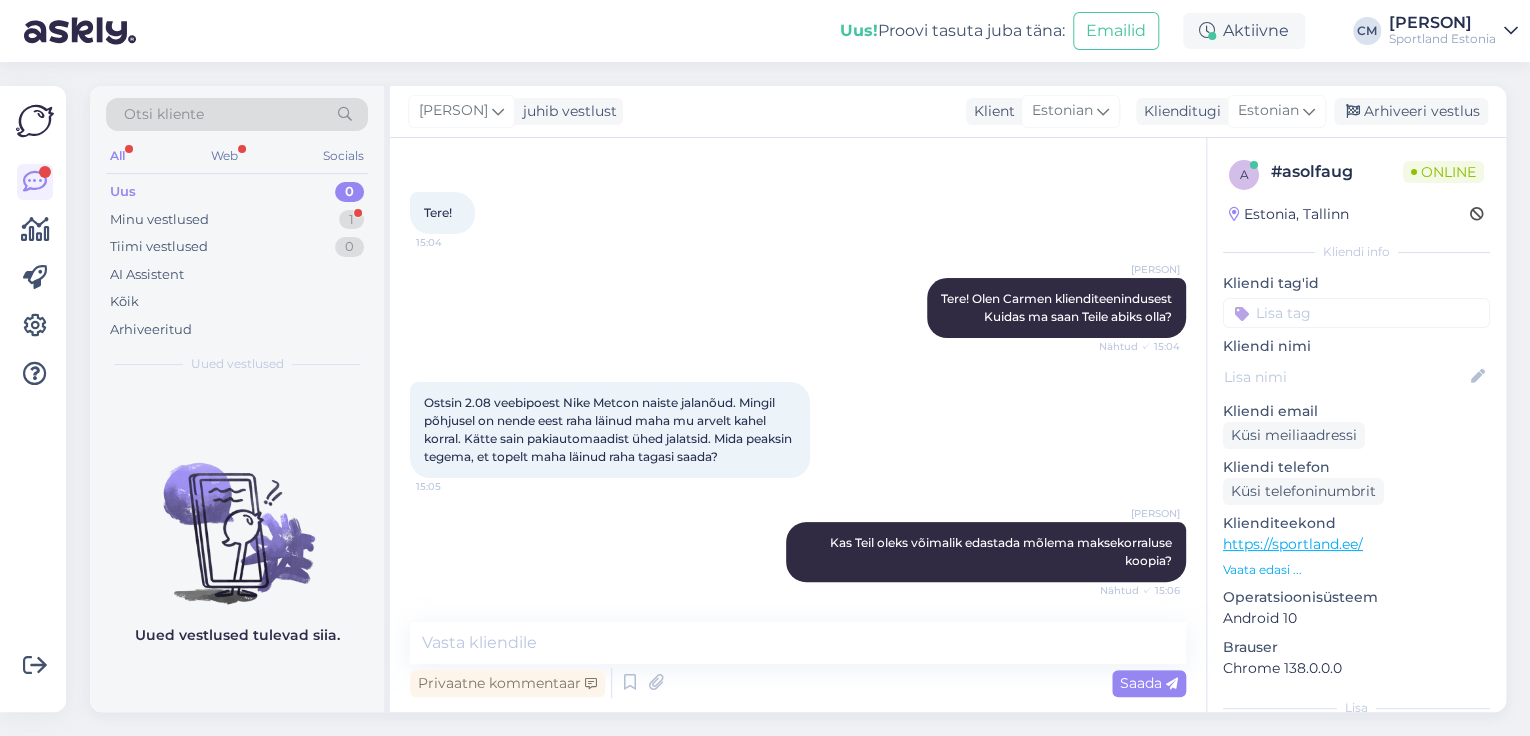 scroll, scrollTop: 157, scrollLeft: 0, axis: vertical 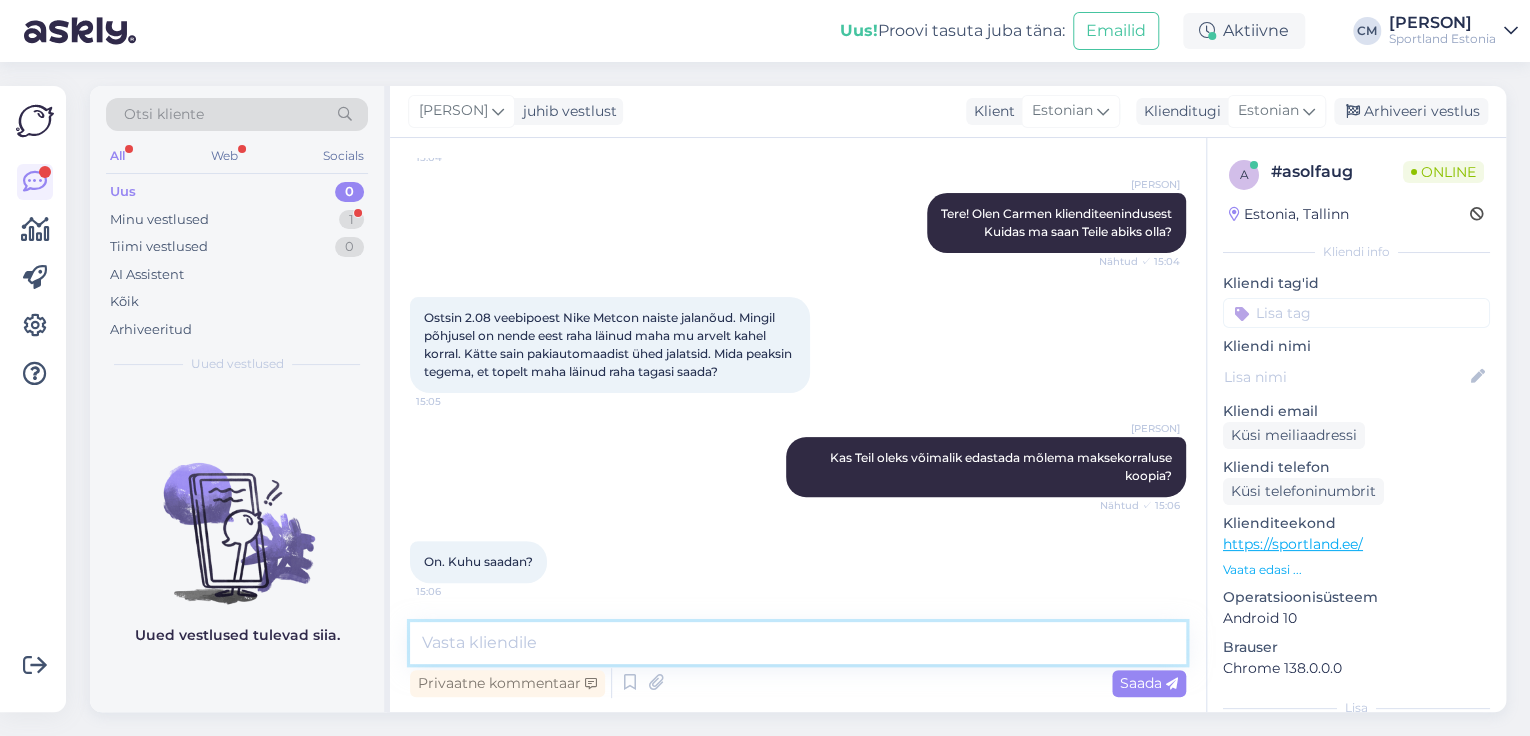 click at bounding box center [798, 643] 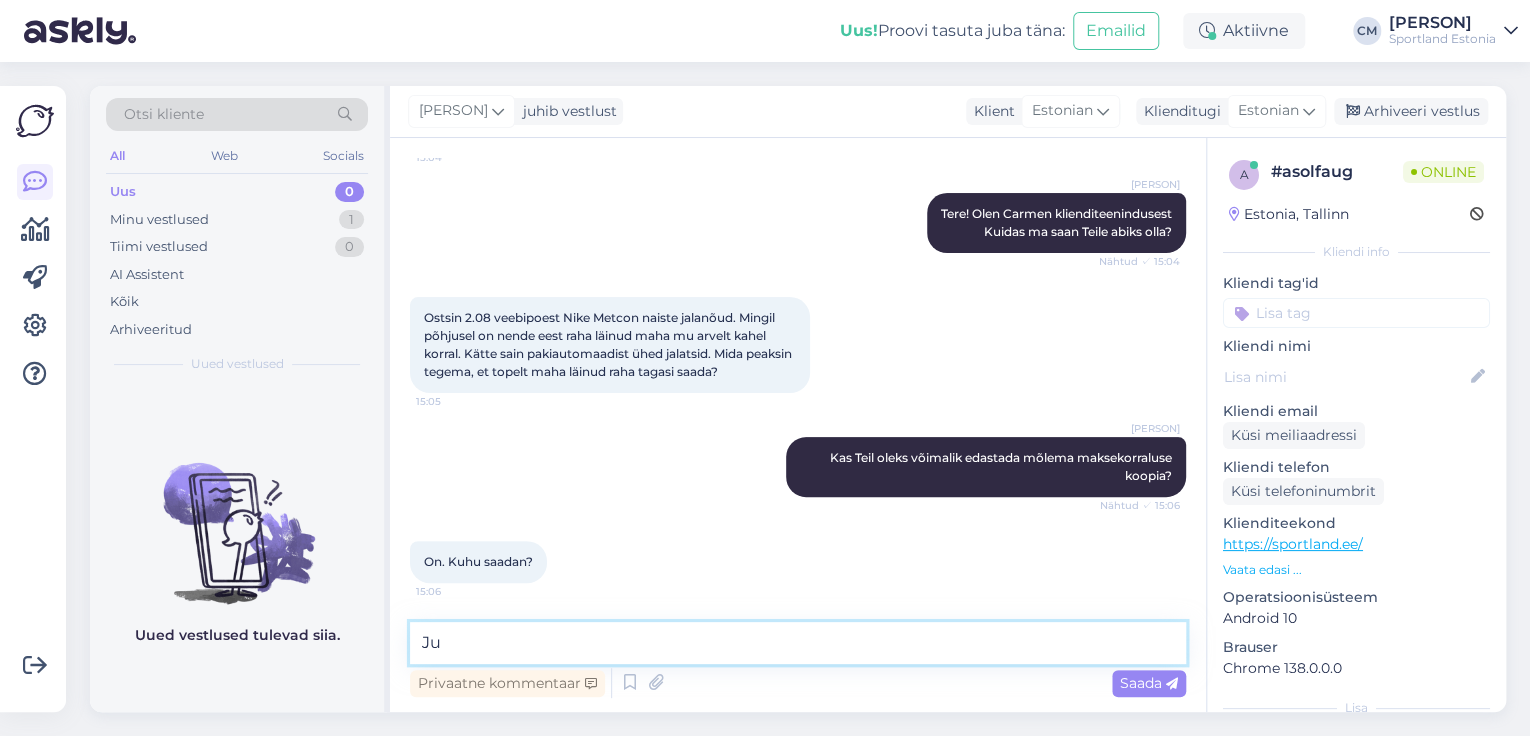 type on "J" 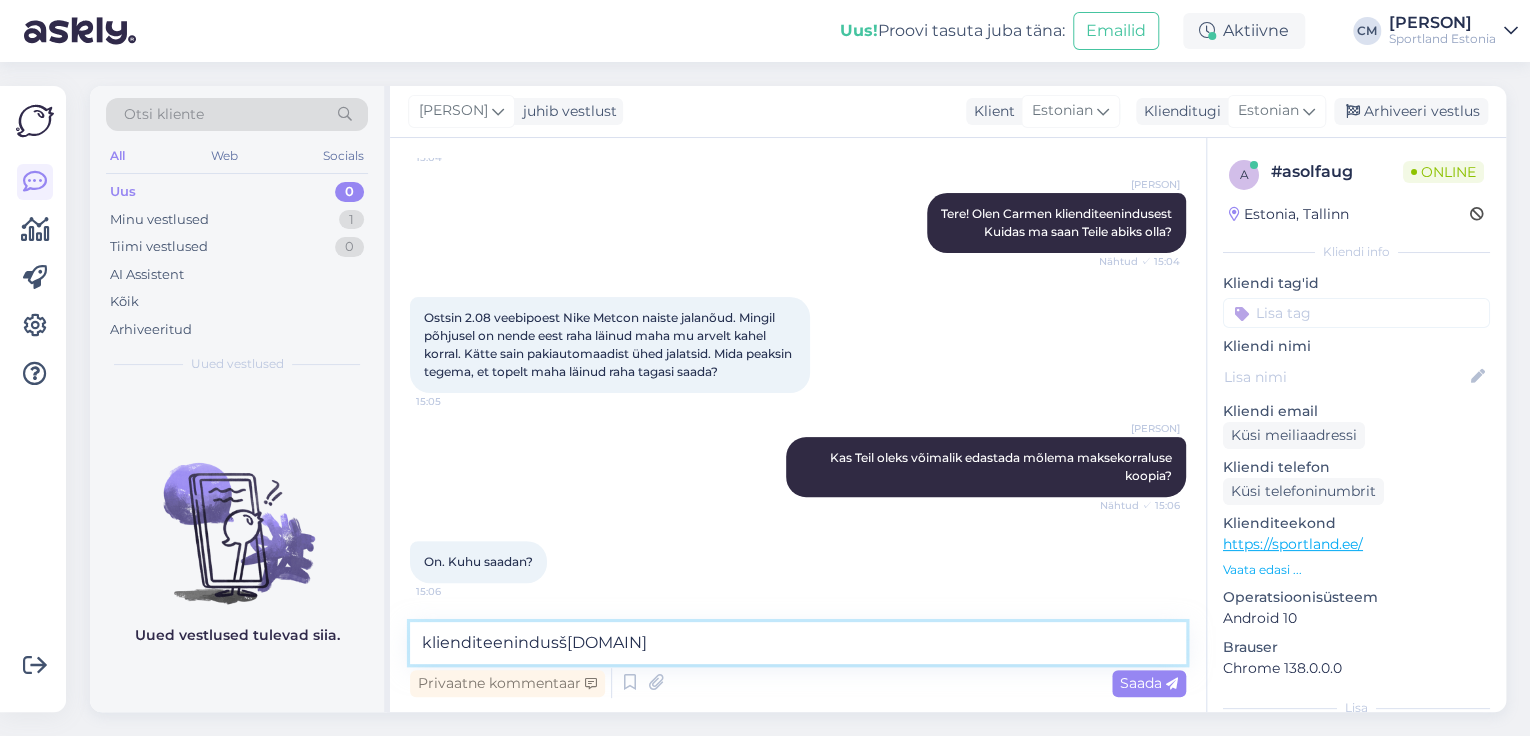 click on "klienditeenindusš[DOMAIN]" at bounding box center [798, 643] 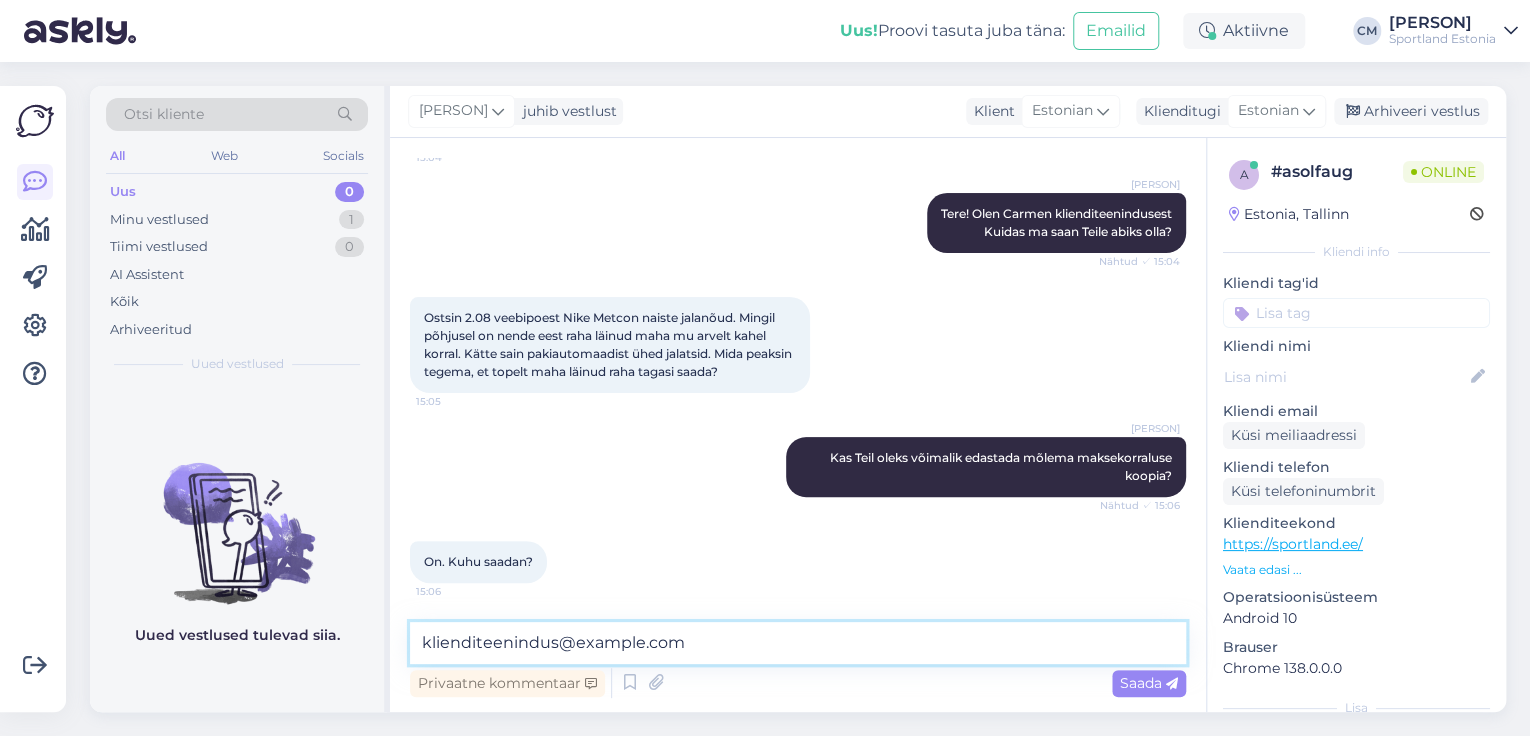 type on "klienditeenindus@sportland.ee" 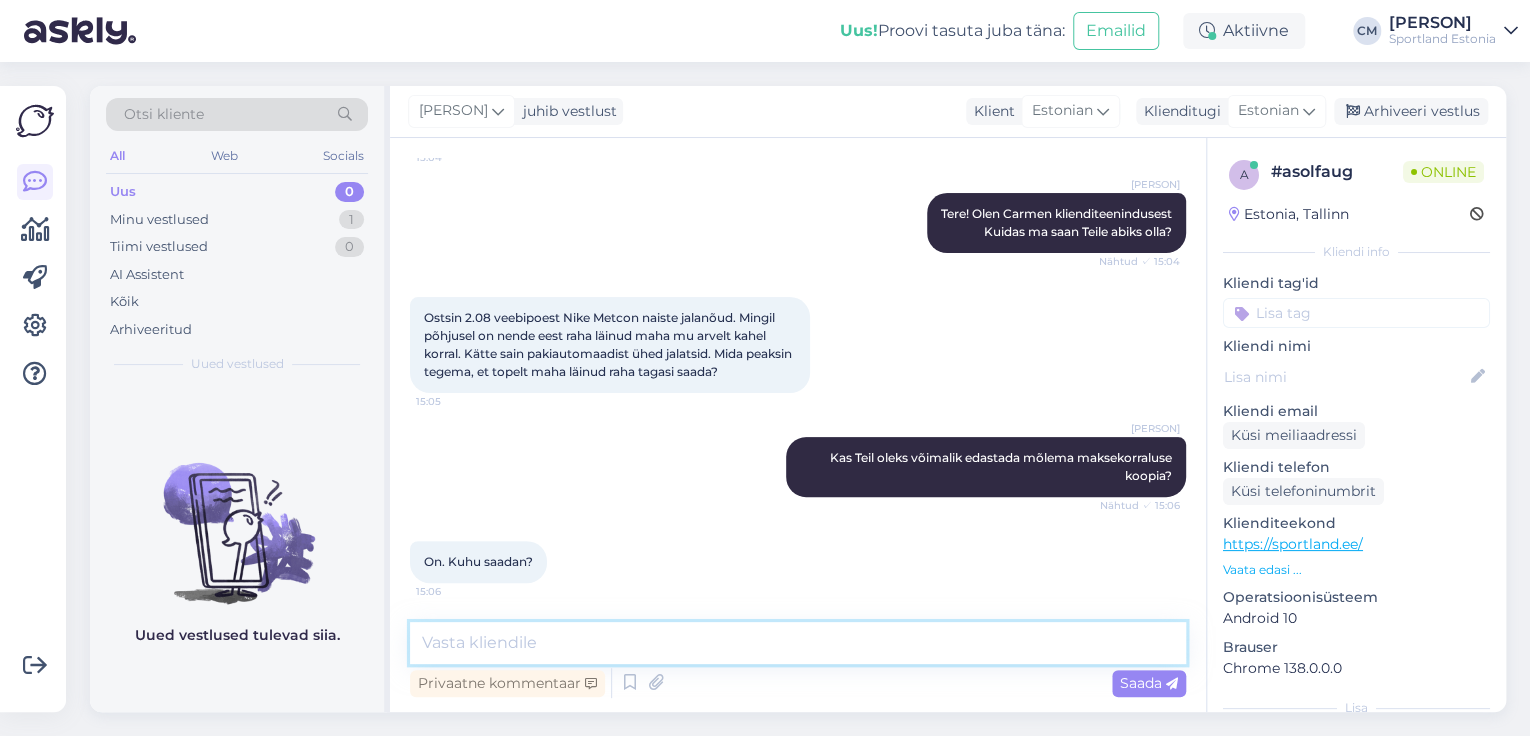 scroll, scrollTop: 244, scrollLeft: 0, axis: vertical 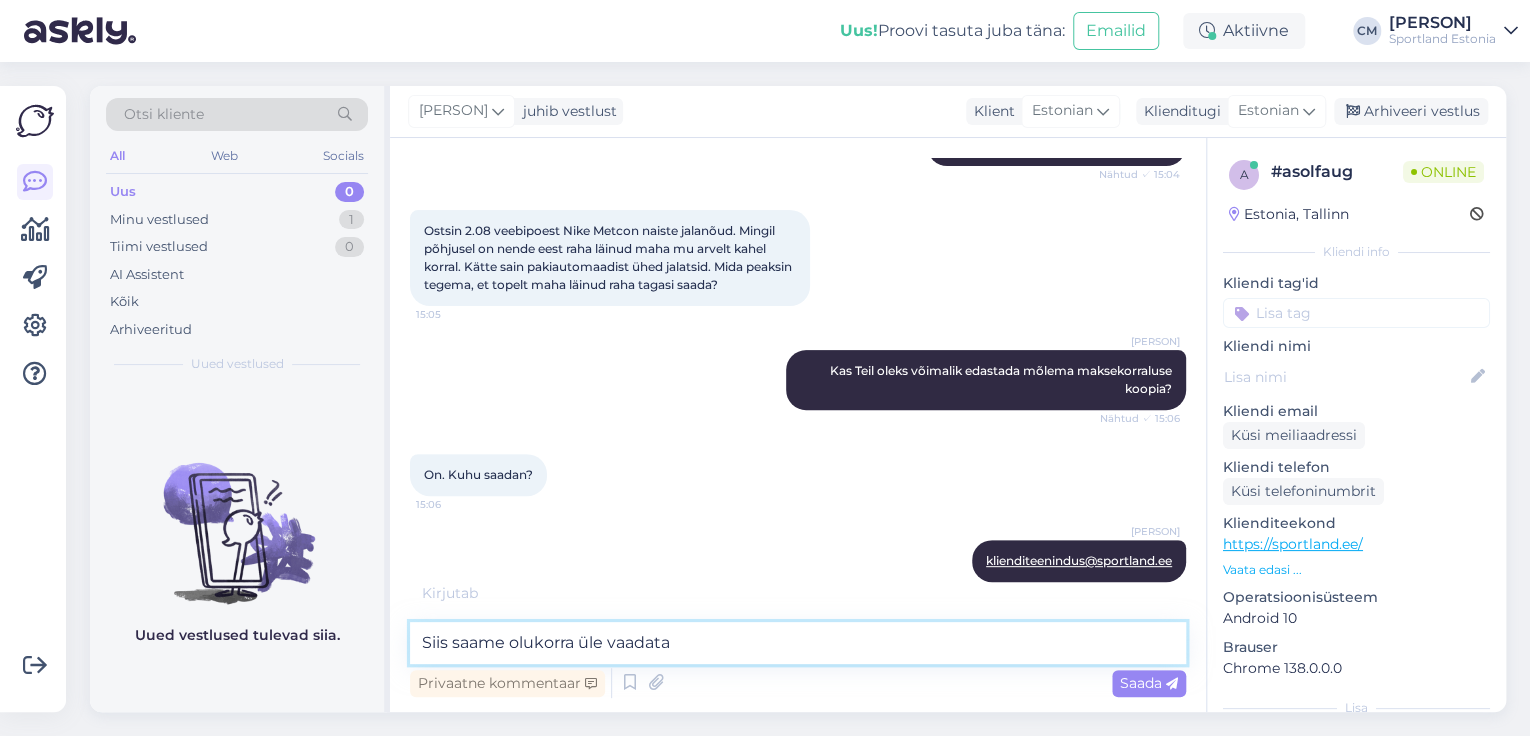 type on "Siis saame olukorra üle vaadata!" 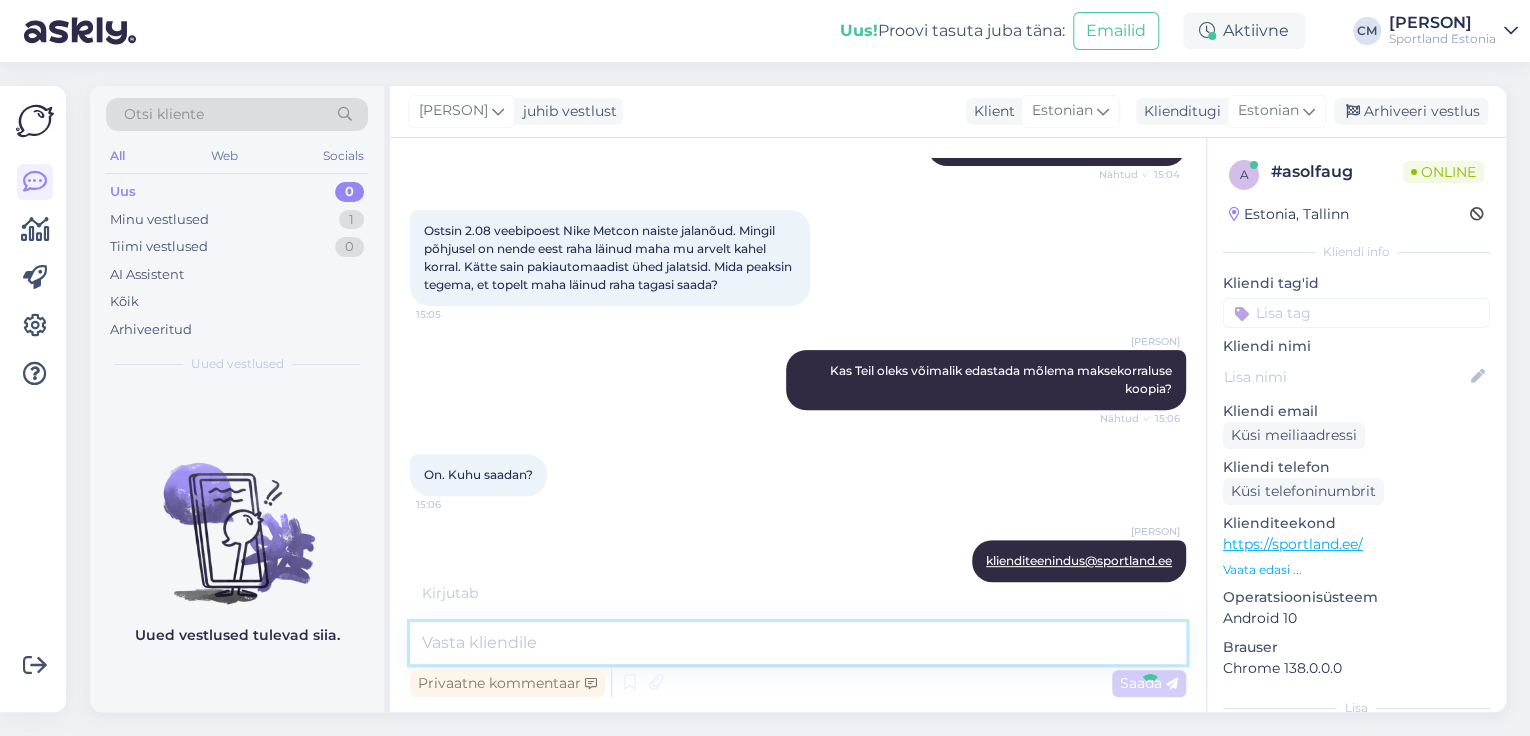 scroll, scrollTop: 329, scrollLeft: 0, axis: vertical 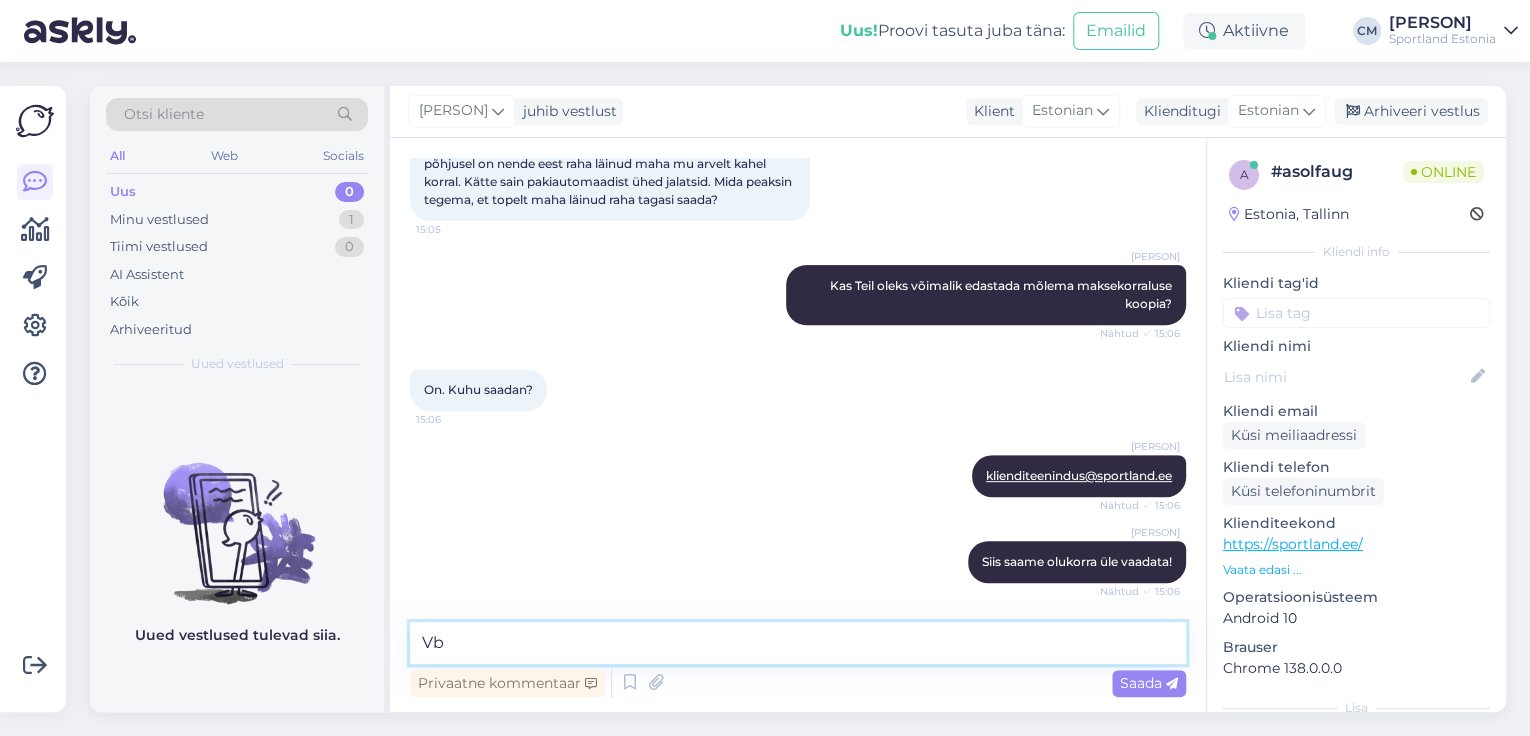 type on "V" 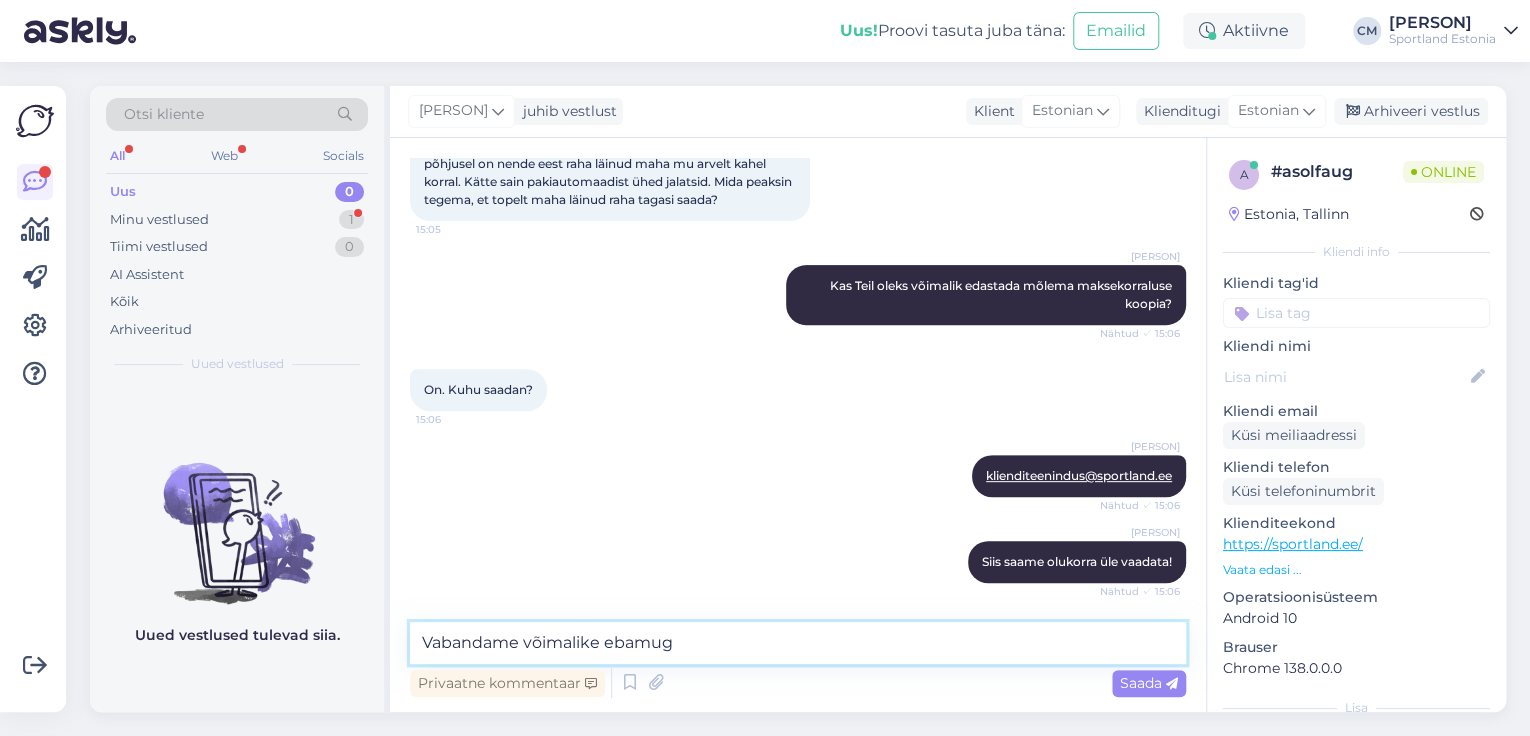 scroll, scrollTop: 416, scrollLeft: 0, axis: vertical 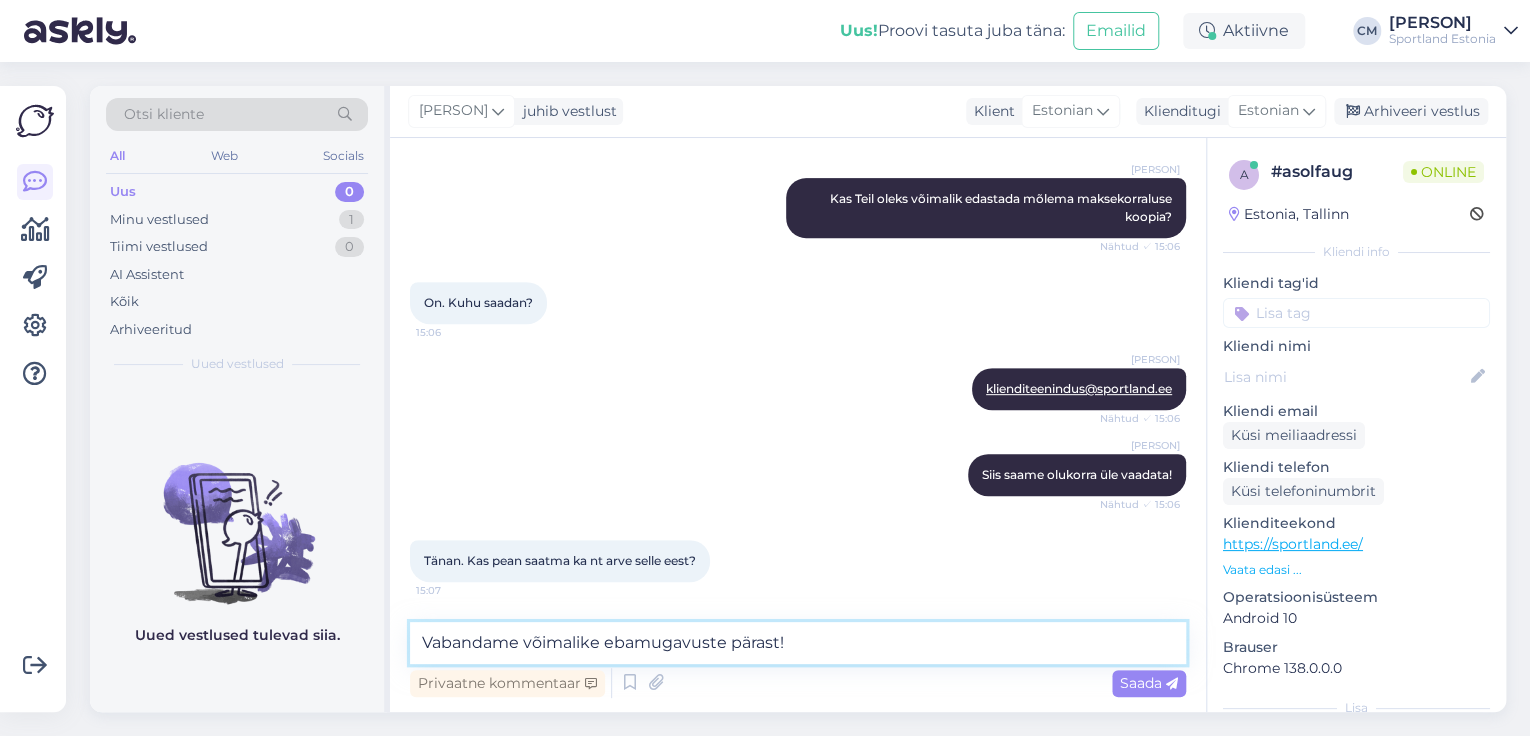 click on "Vabandame võimalike ebamugavuste pärast!" at bounding box center [798, 643] 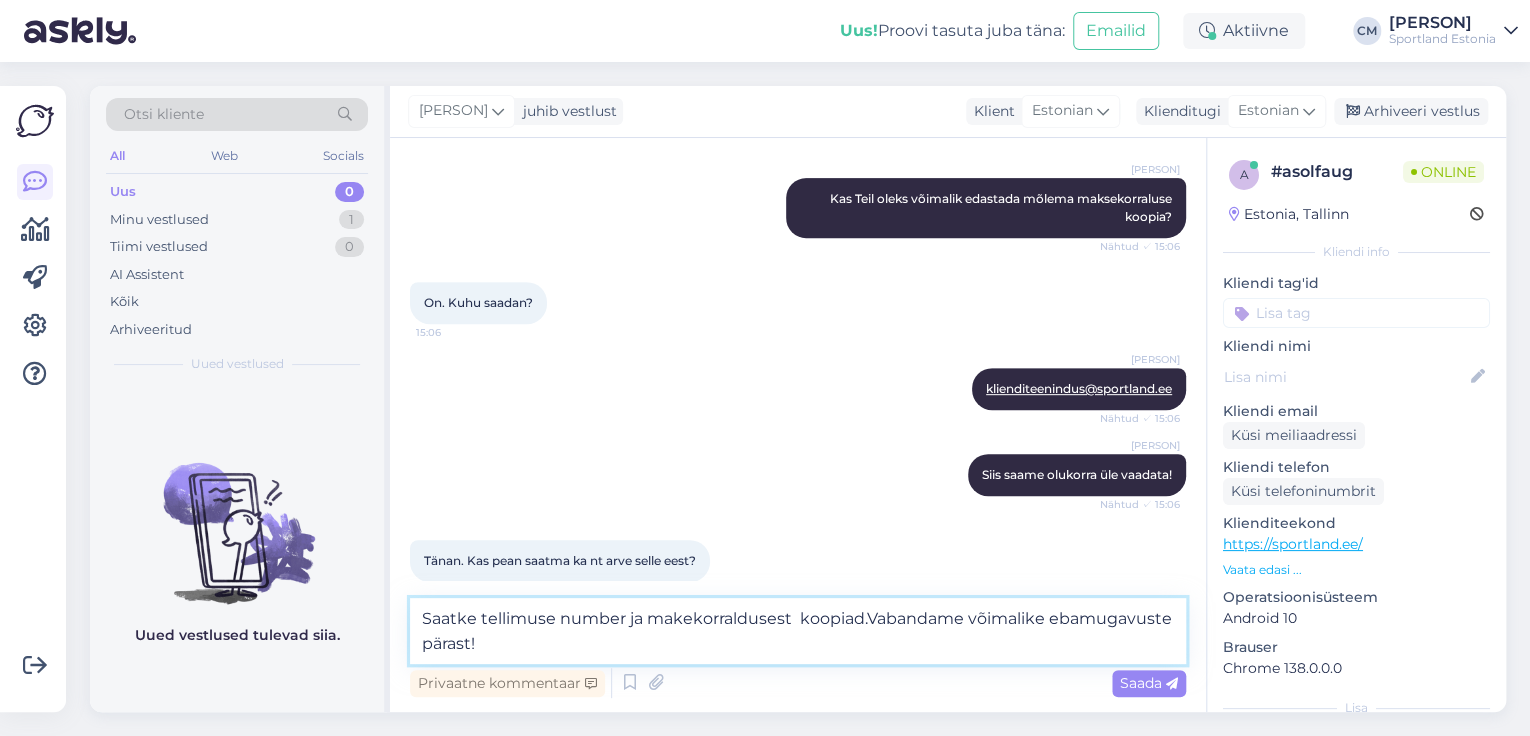 type on "Saatke tellimuse number ja makekorraldusest  koopiad. Vabandame võimalike ebamugavuste pärast!" 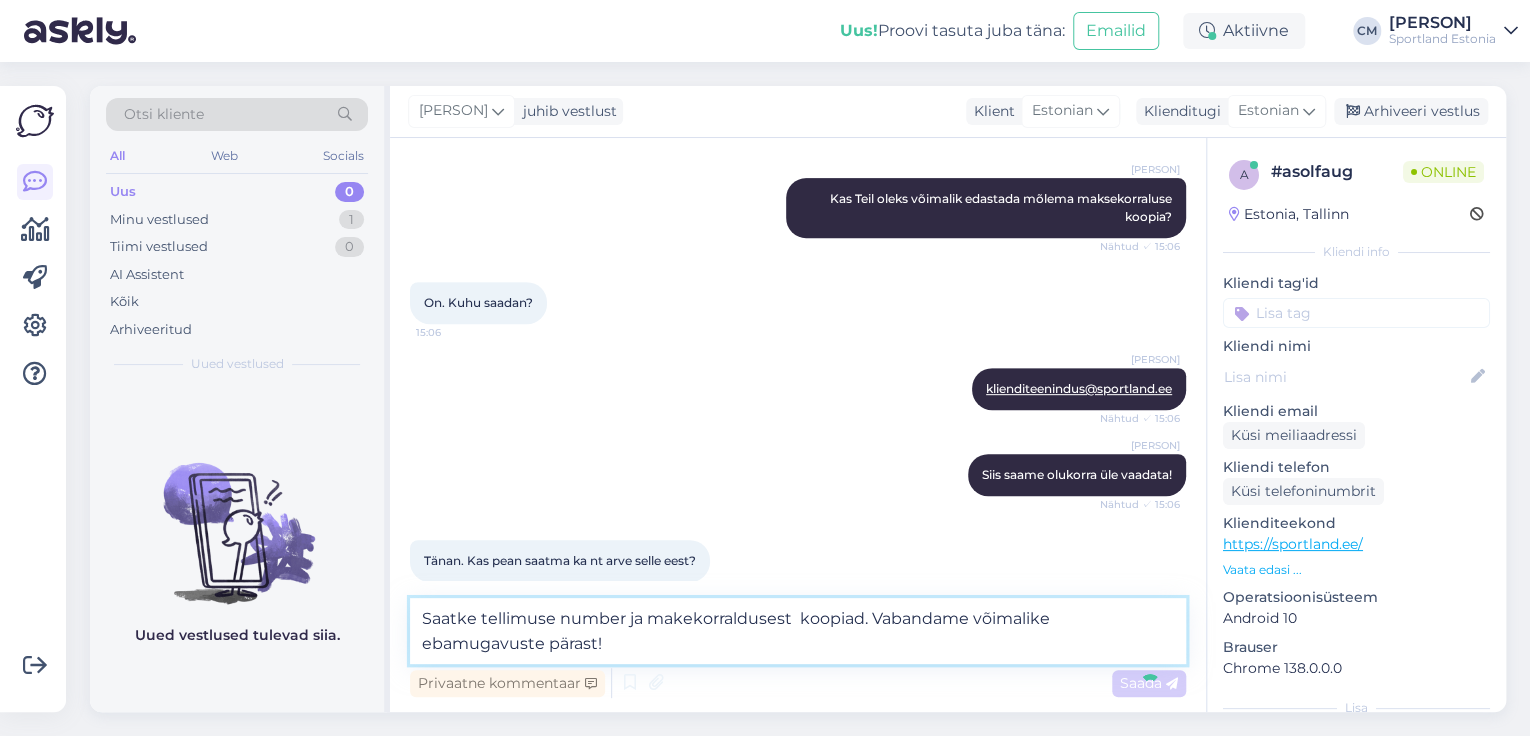 type 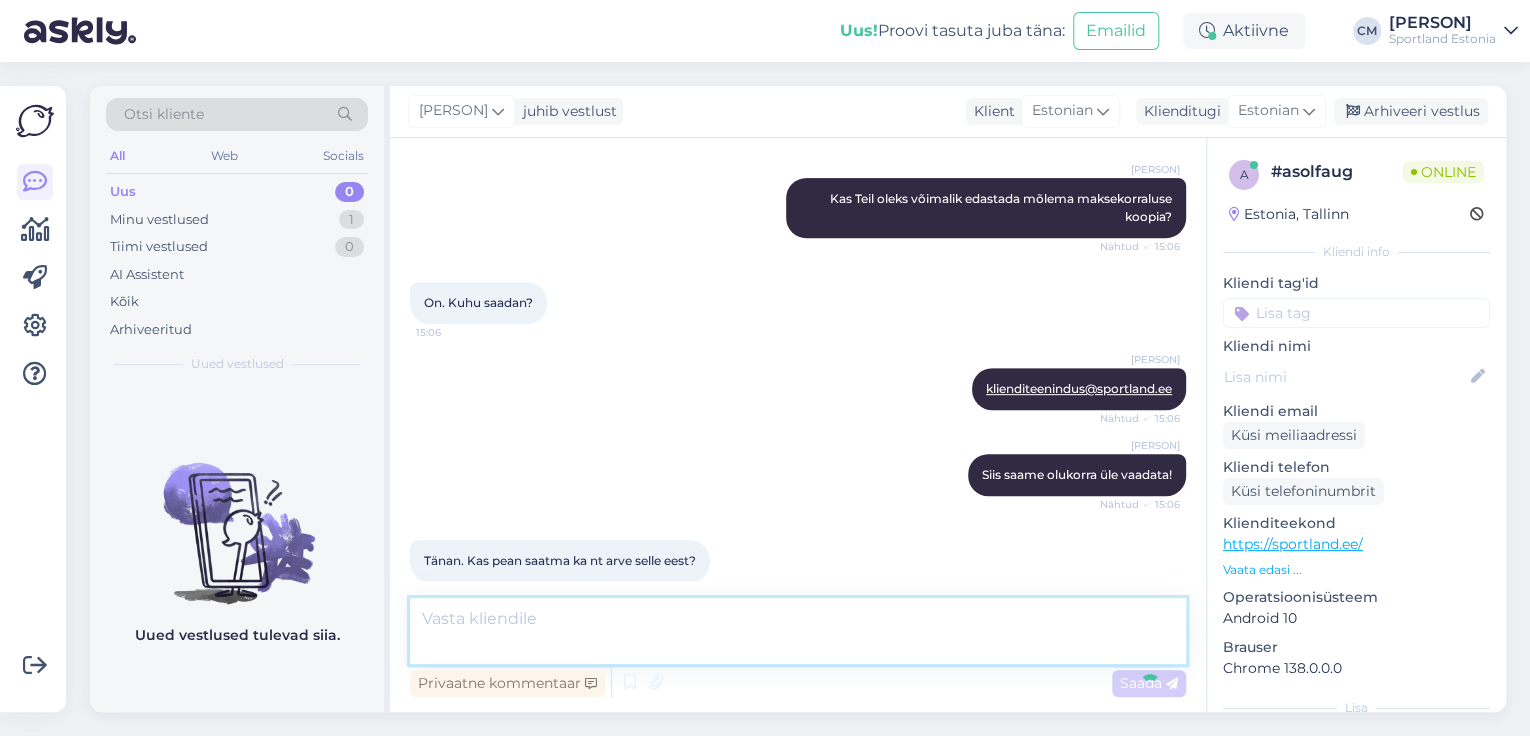 scroll, scrollTop: 520, scrollLeft: 0, axis: vertical 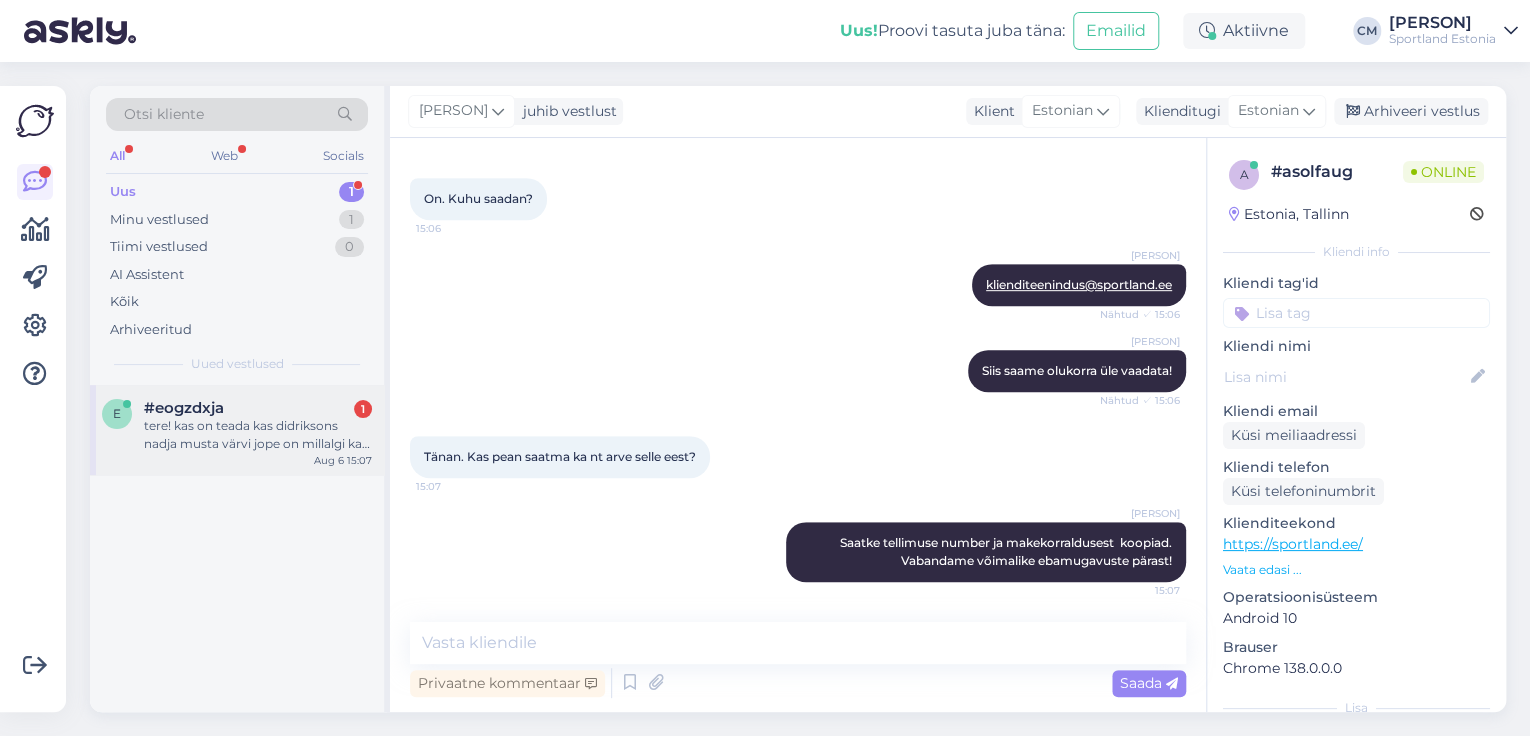 click on "e #eogzdxja 1 tere! kas on teada kas didriksons nadja musta värvi jope on millalgi ka lattu tulemas? Aug 6 15:07" at bounding box center (237, 430) 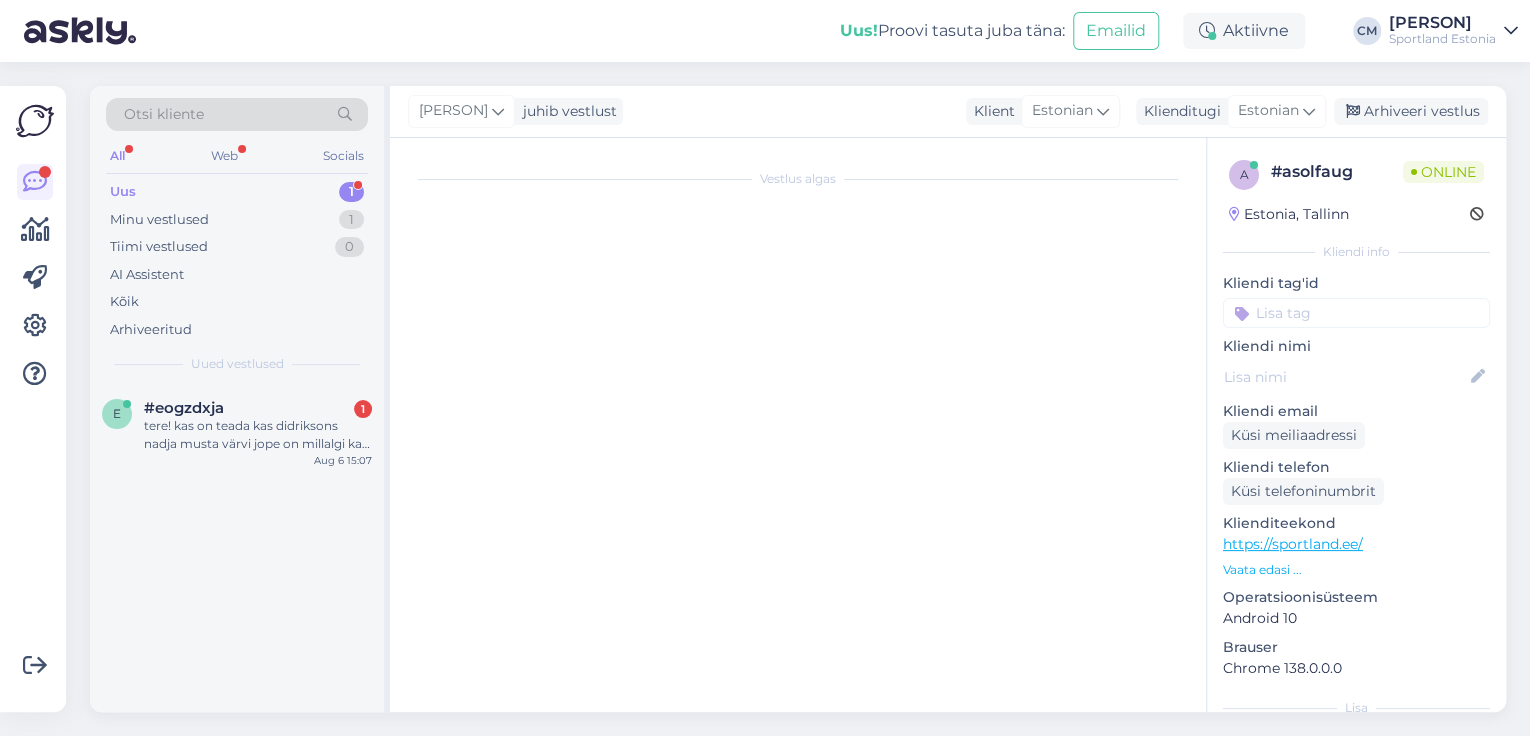 scroll, scrollTop: 0, scrollLeft: 0, axis: both 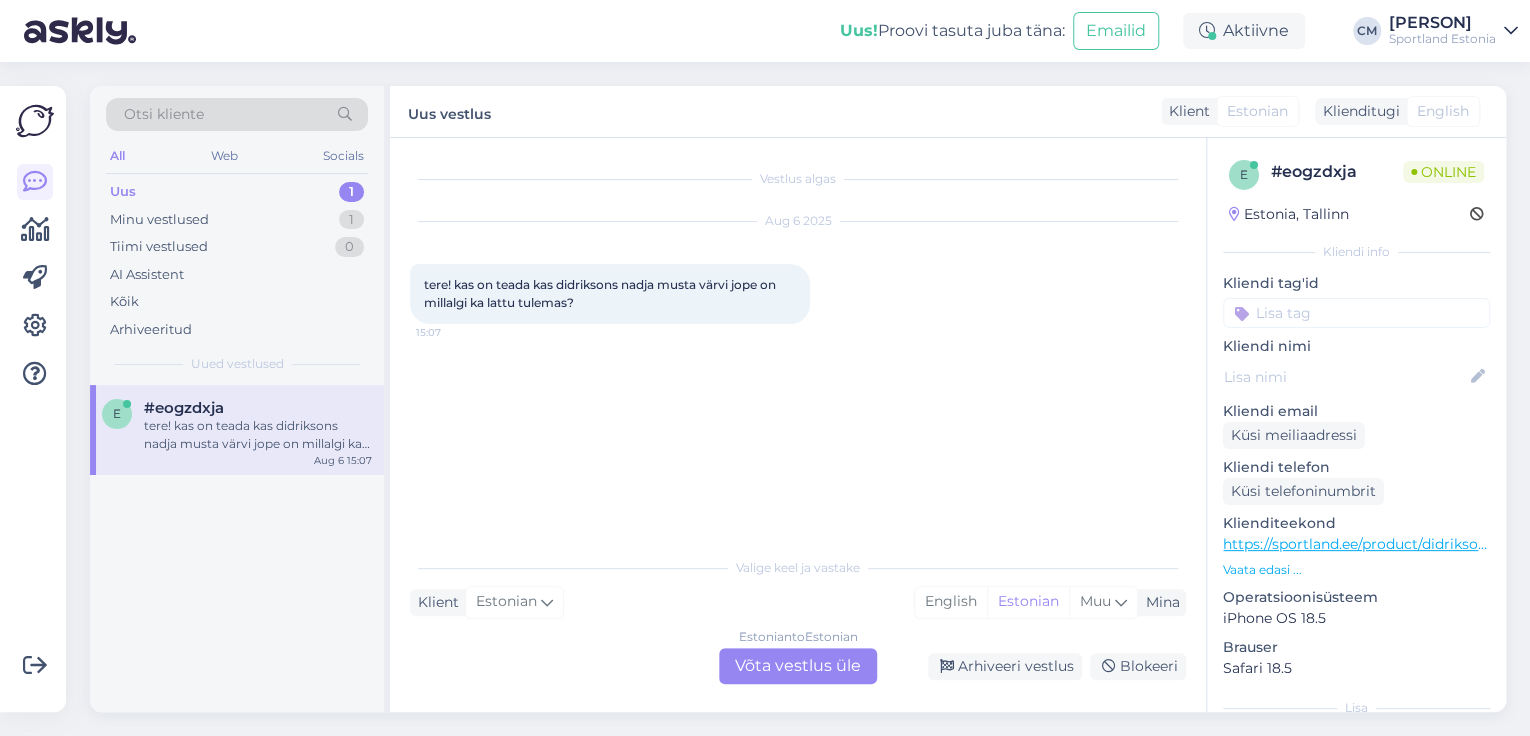 click on "Estonian  to  Estonian Võta vestlus üle" at bounding box center [798, 666] 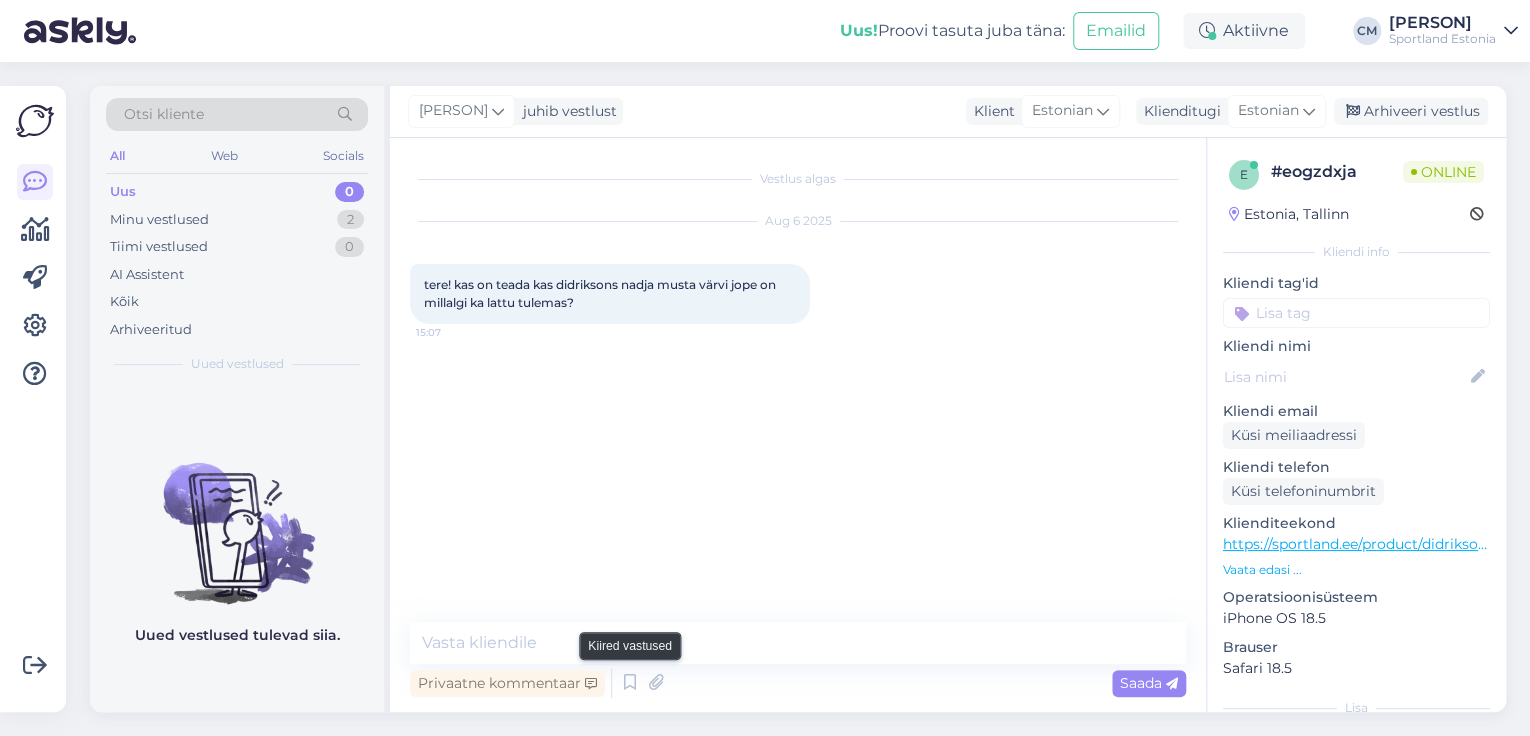 click at bounding box center [630, 683] 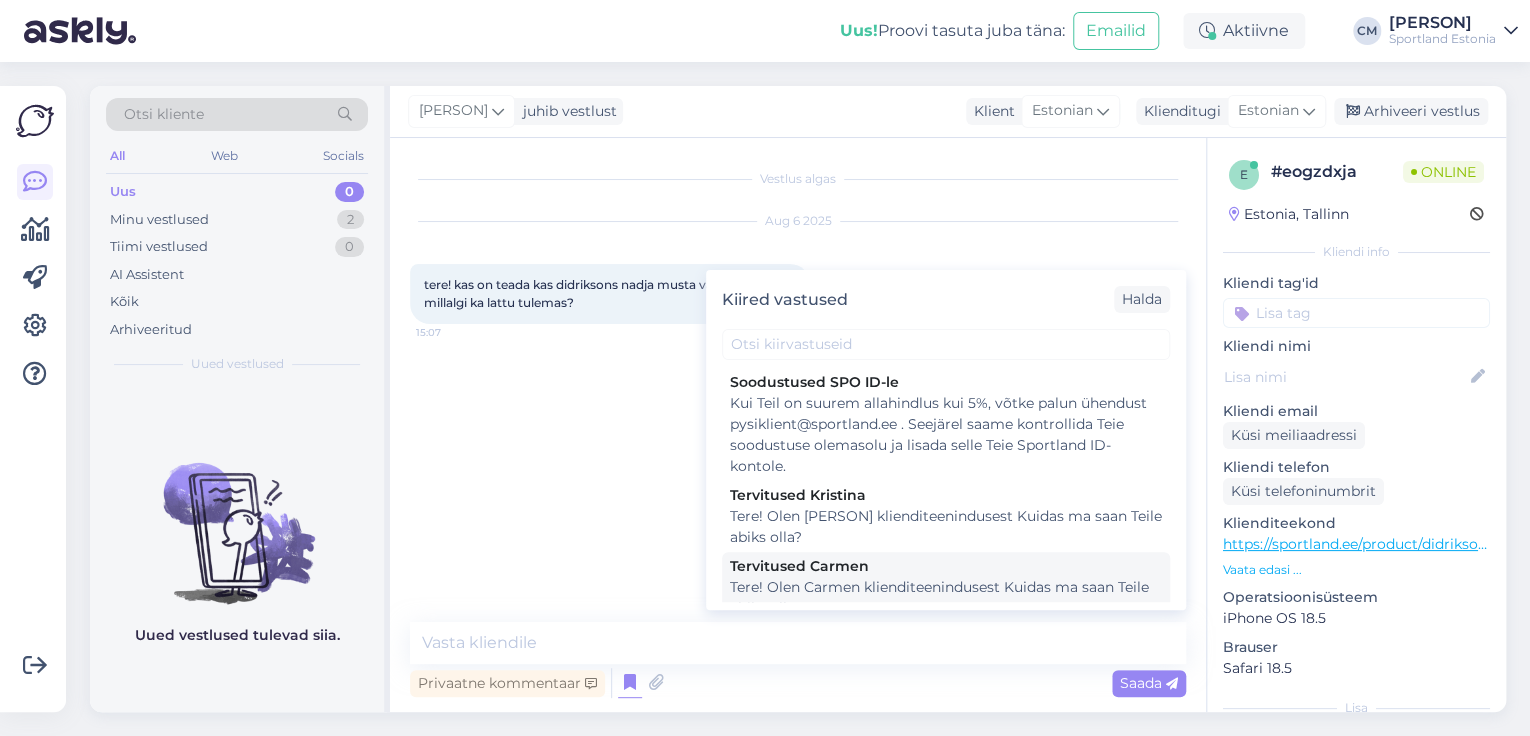 click on "Tervitused Carmen" at bounding box center [946, 566] 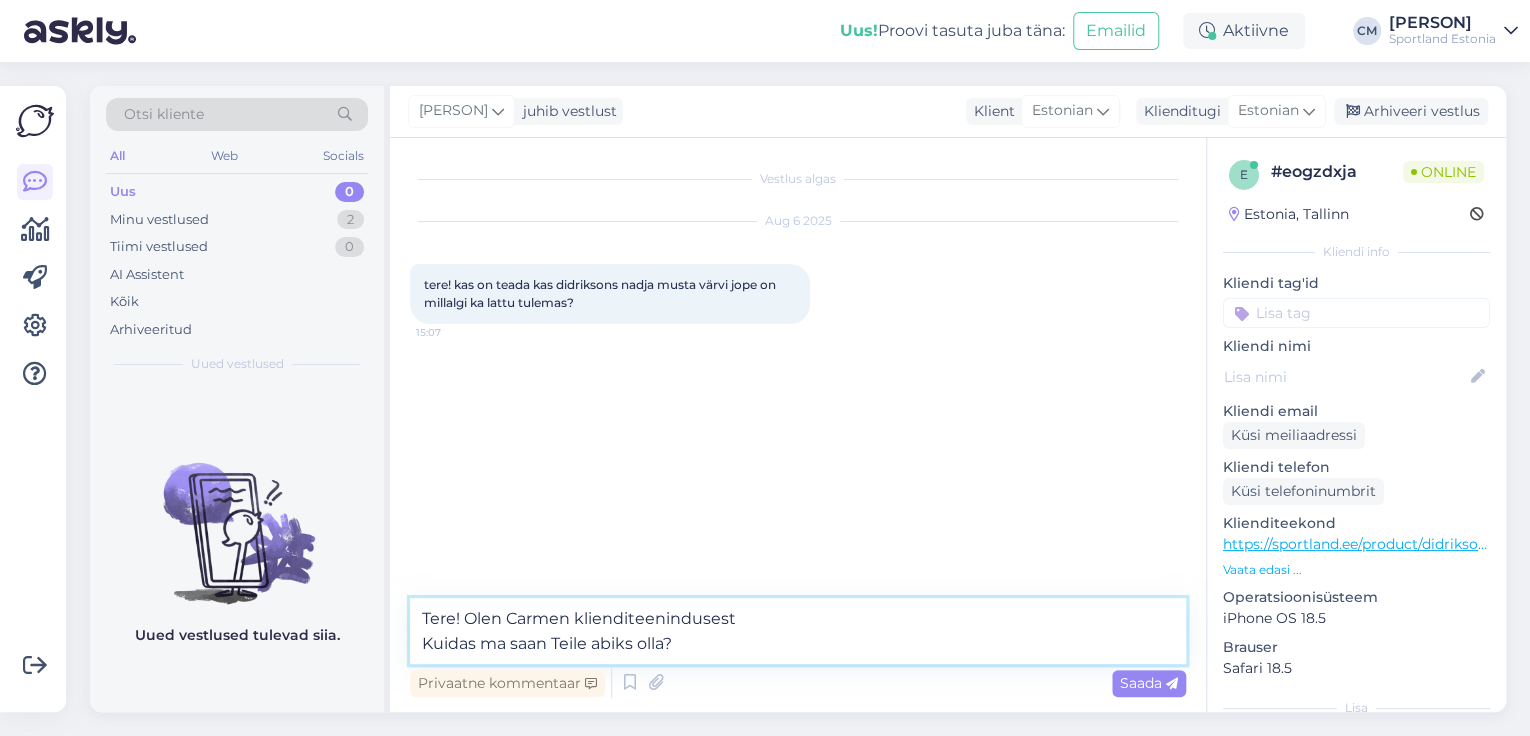 drag, startPoint x: 617, startPoint y: 645, endPoint x: 338, endPoint y: 642, distance: 279.01614 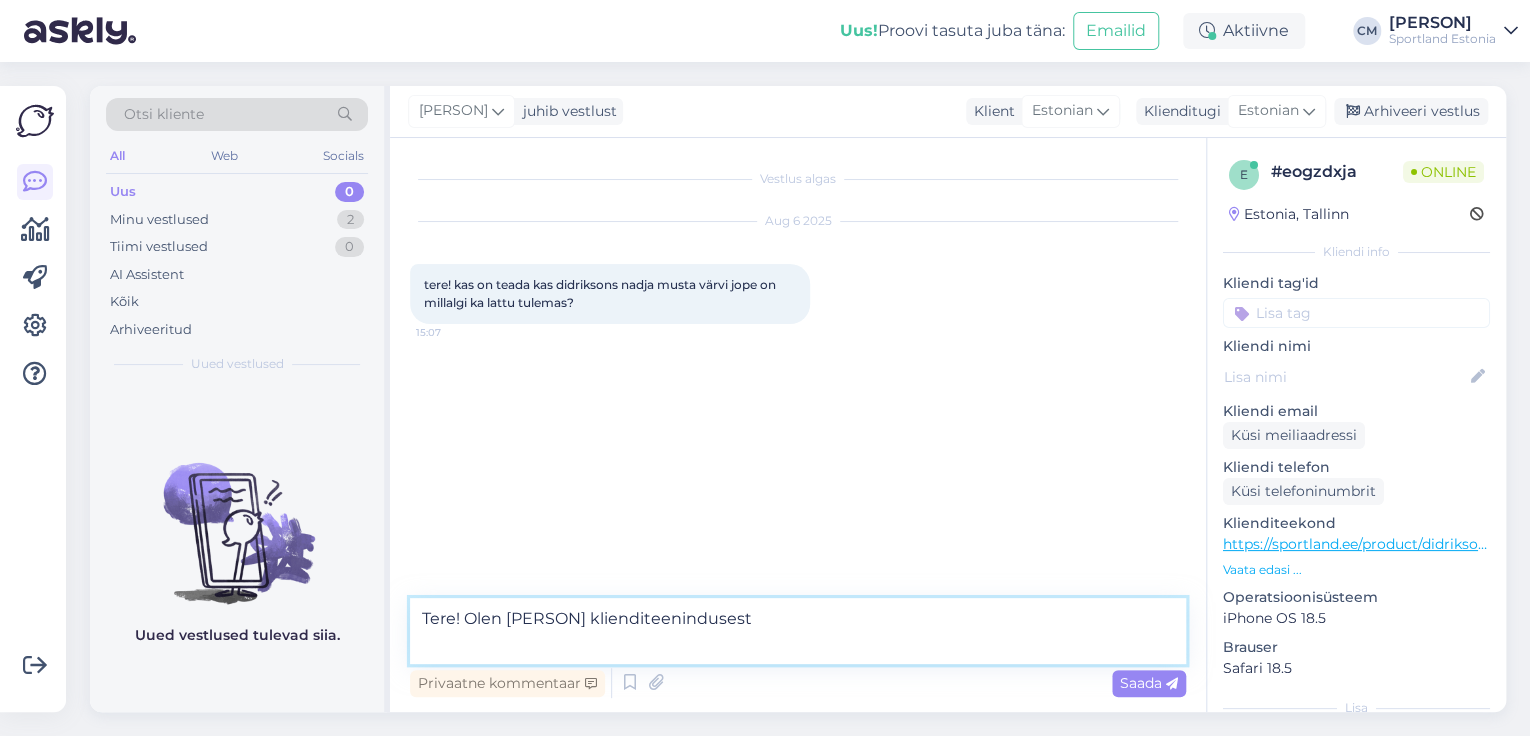 type on "Tere! Olen [PERSON] klienditeenindusest" 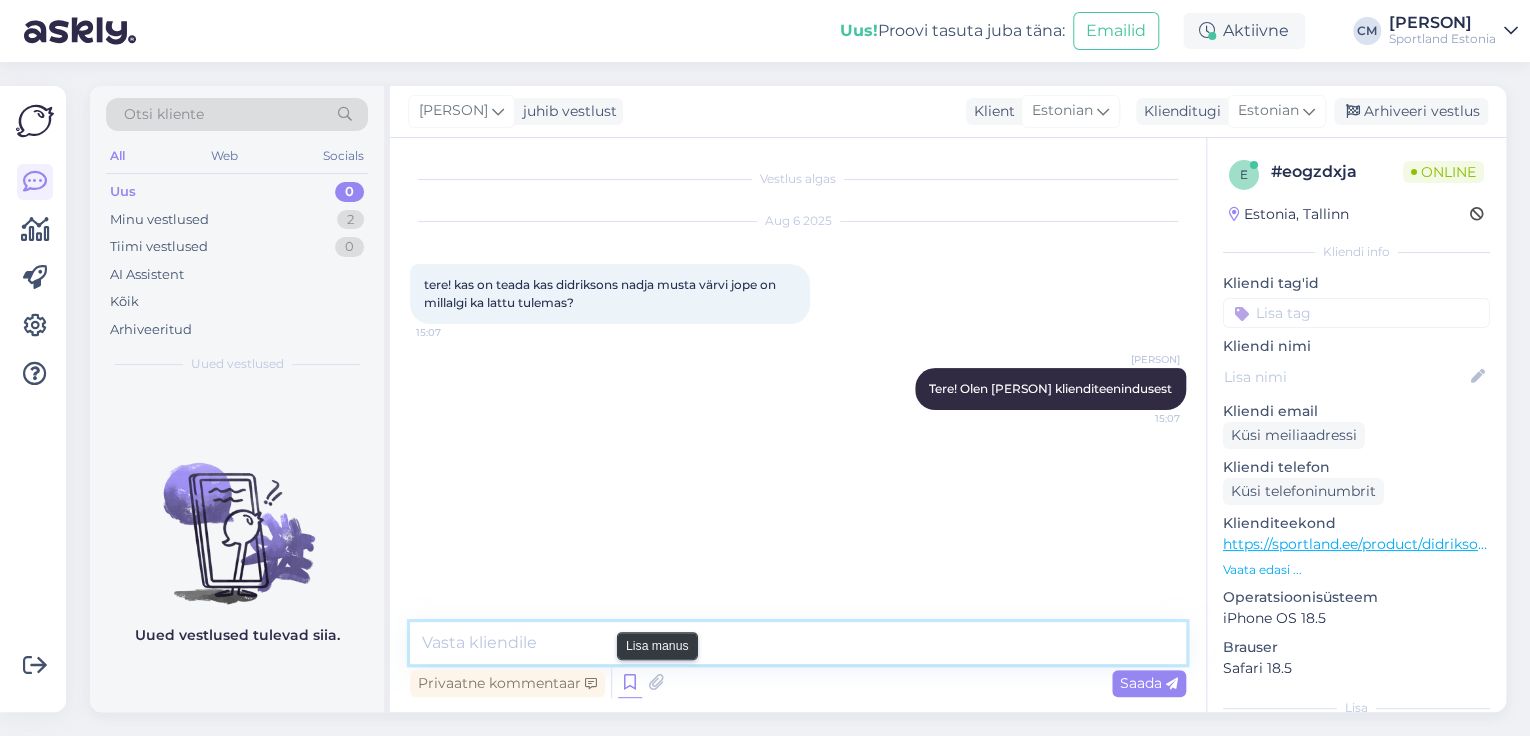 type 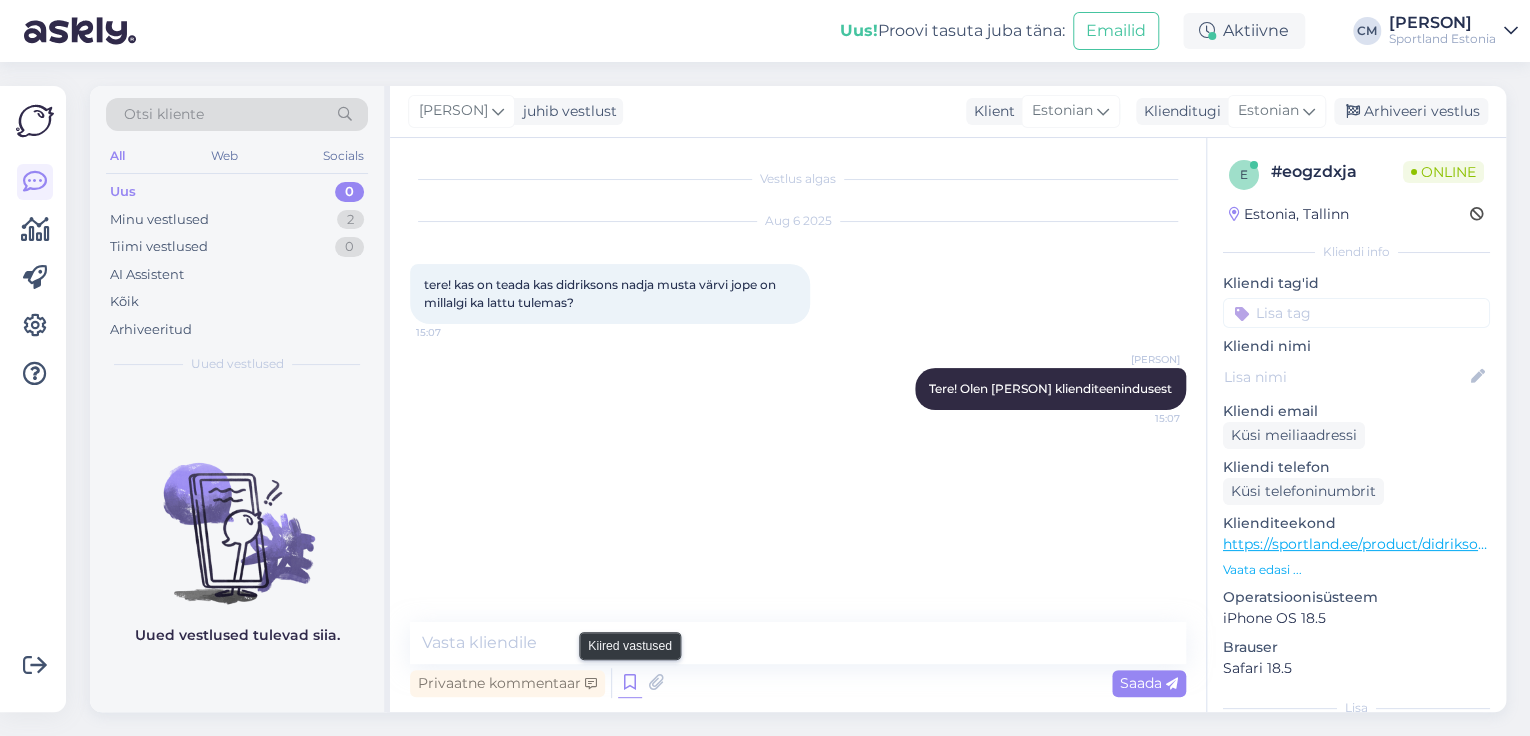 click at bounding box center [630, 683] 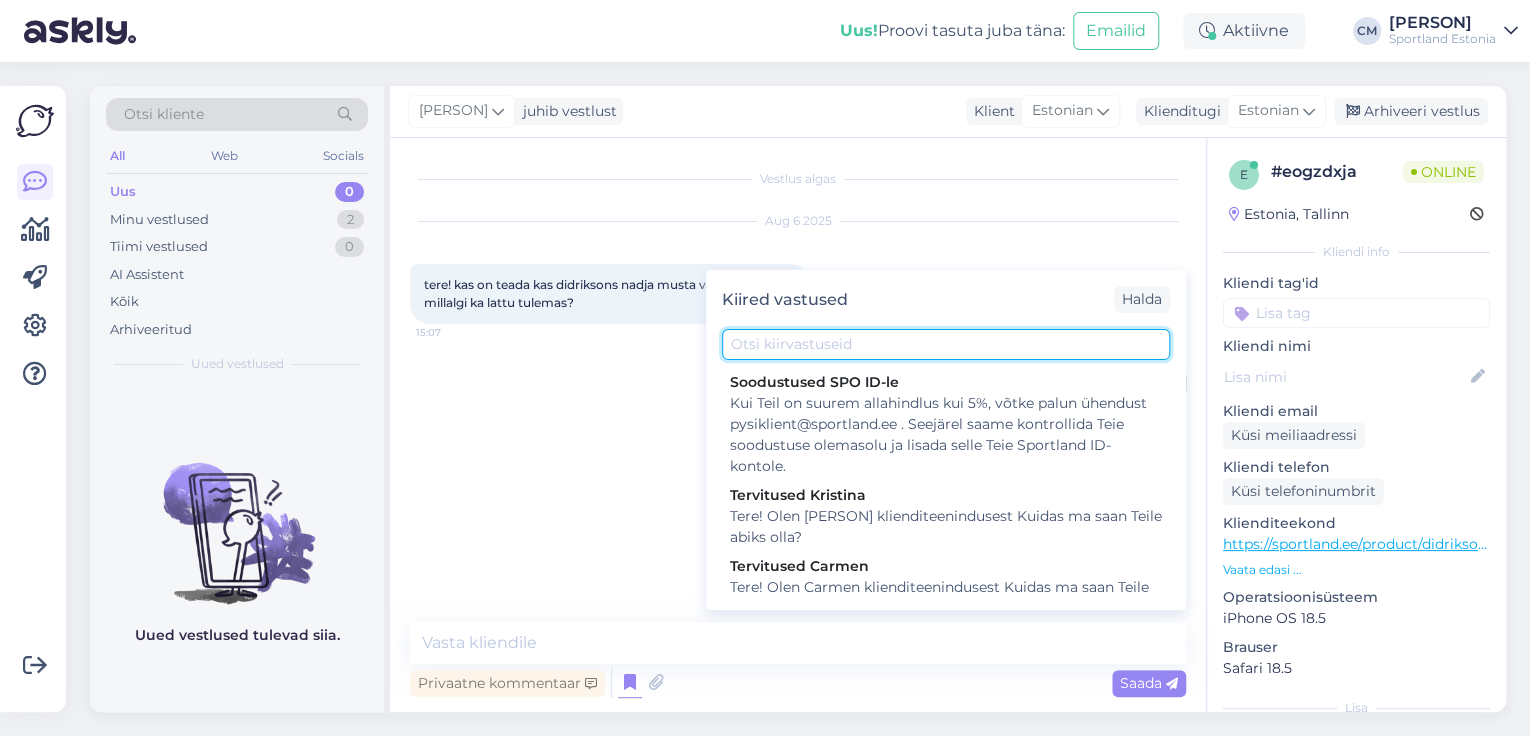 click at bounding box center (946, 344) 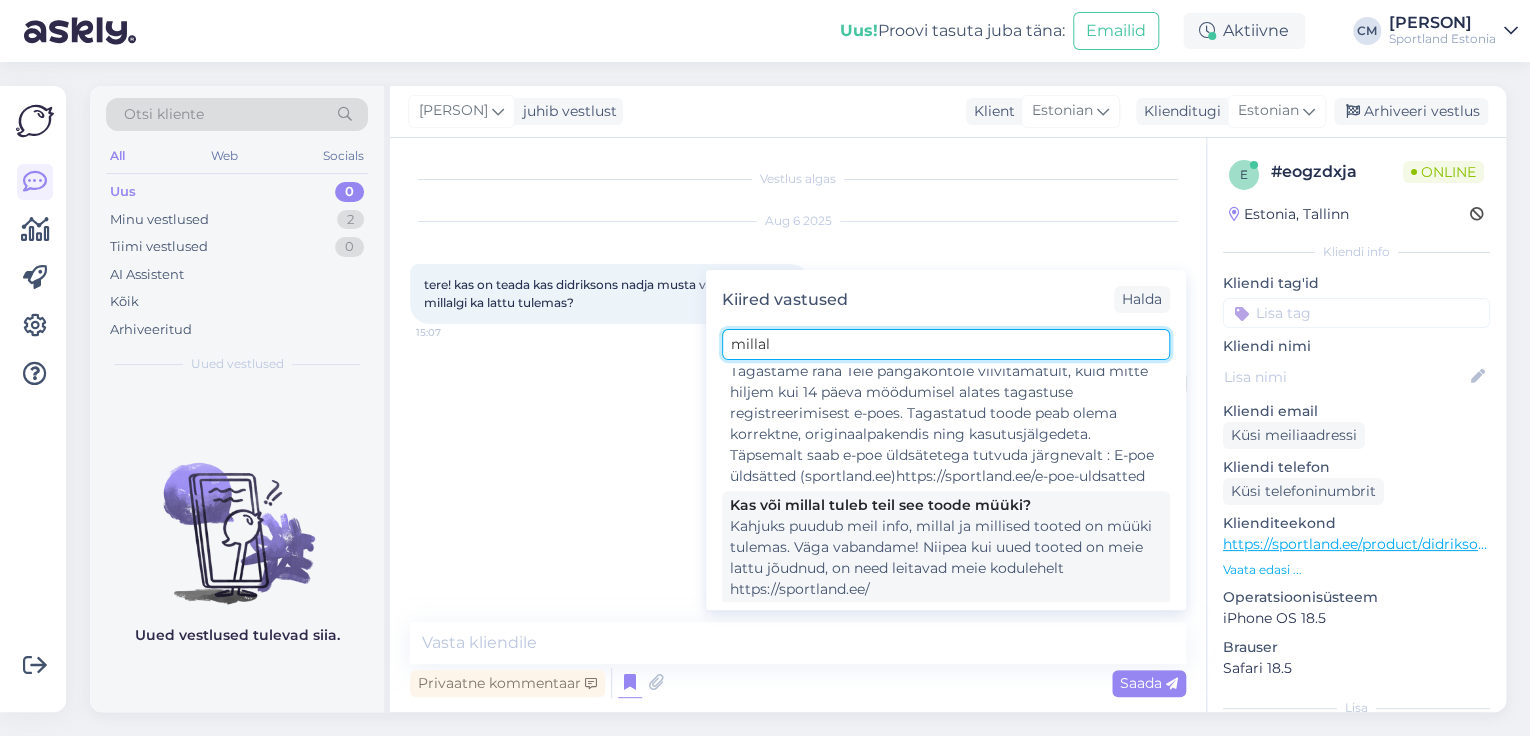 scroll, scrollTop: 251, scrollLeft: 0, axis: vertical 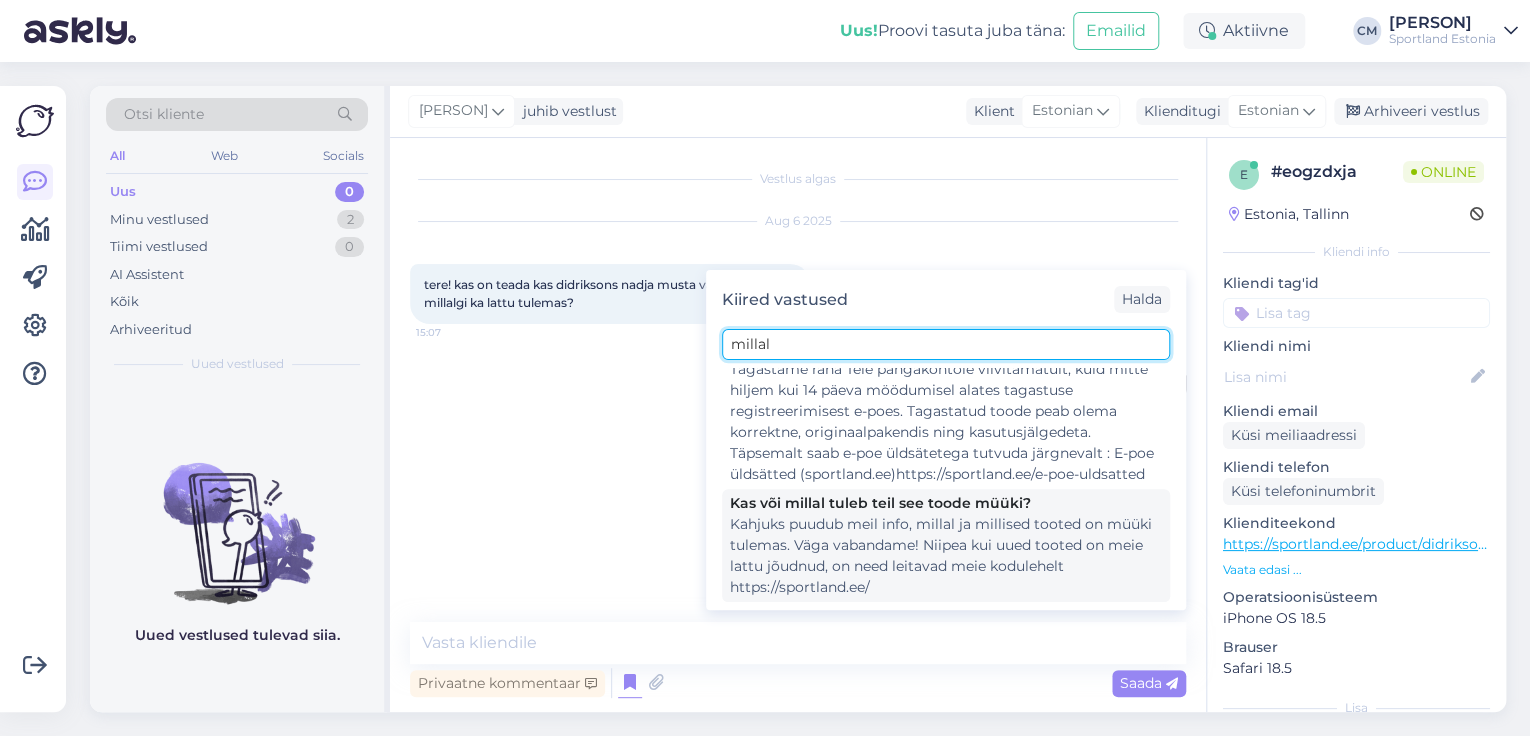 type on "millal" 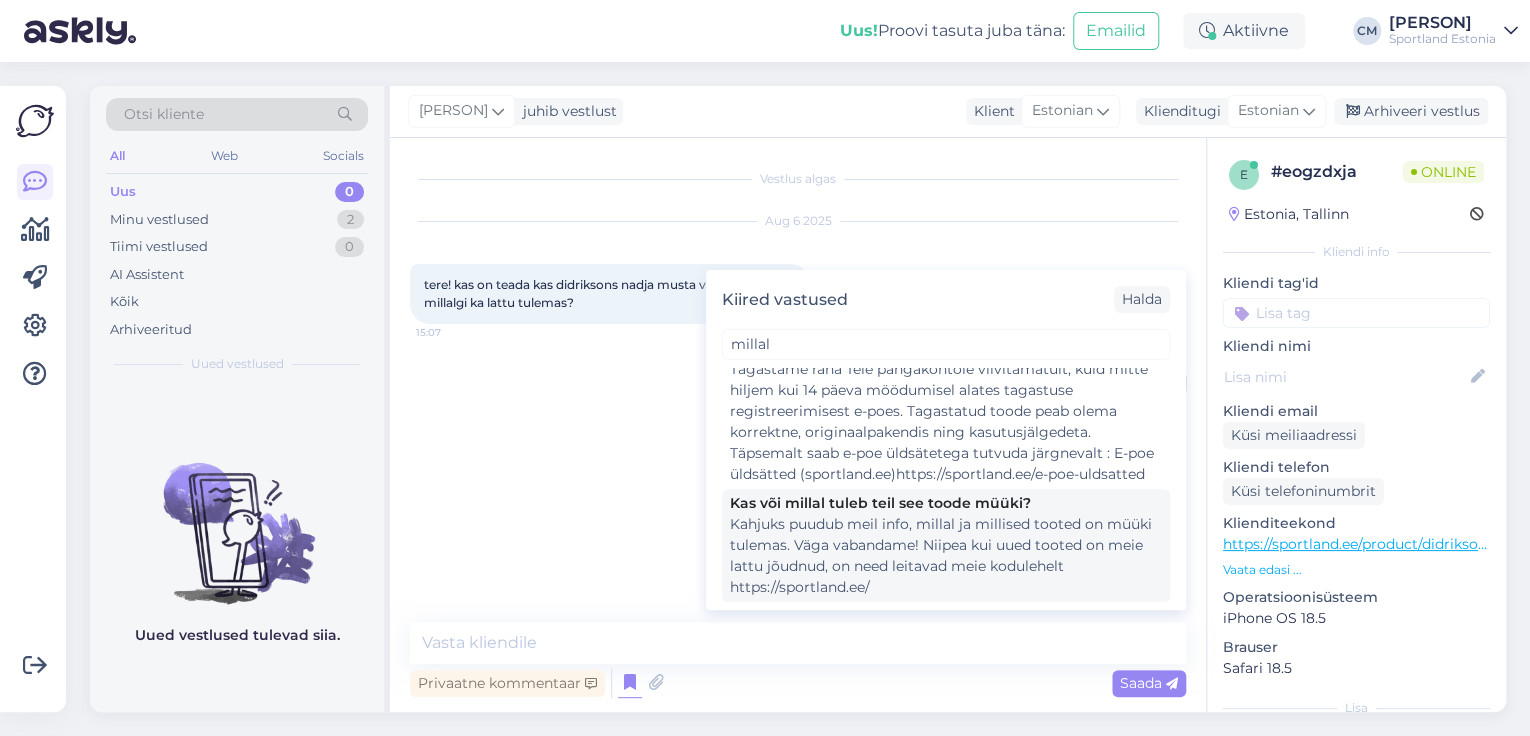 click on "Kahjuks puudub meil info, millal ja millised tooted on müüki tulemas. Väga vabandame!
Niipea kui uued tooted on meie lattu jõudnud, on need leitavad meie kodulehelt https://sportland.ee/" at bounding box center (946, 556) 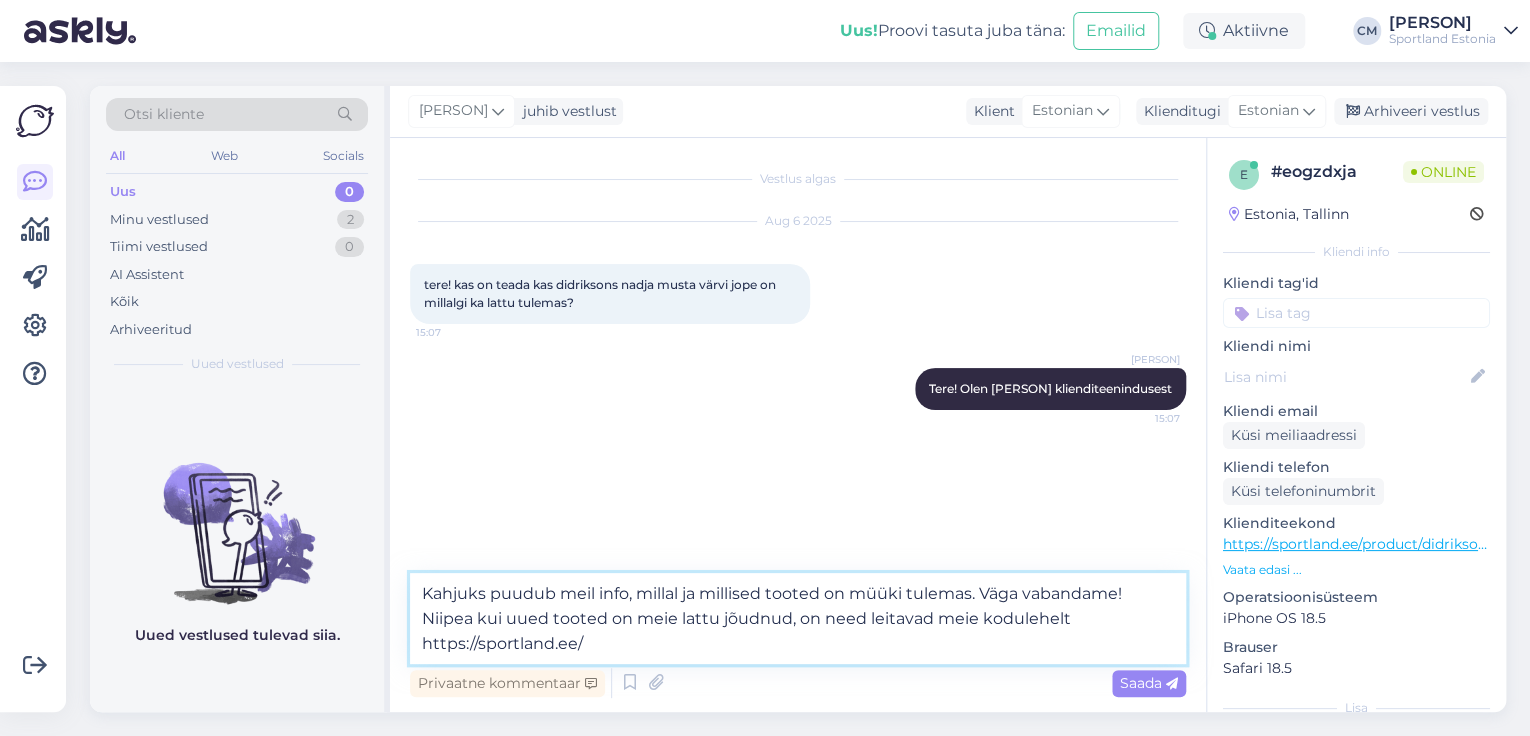 click on "Kahjuks puudub meil info, millal ja millised tooted on müüki tulemas. Väga vabandame!
Niipea kui uued tooted on meie lattu jõudnud, on need leitavad meie kodulehelt https://sportland.ee/" at bounding box center [798, 618] 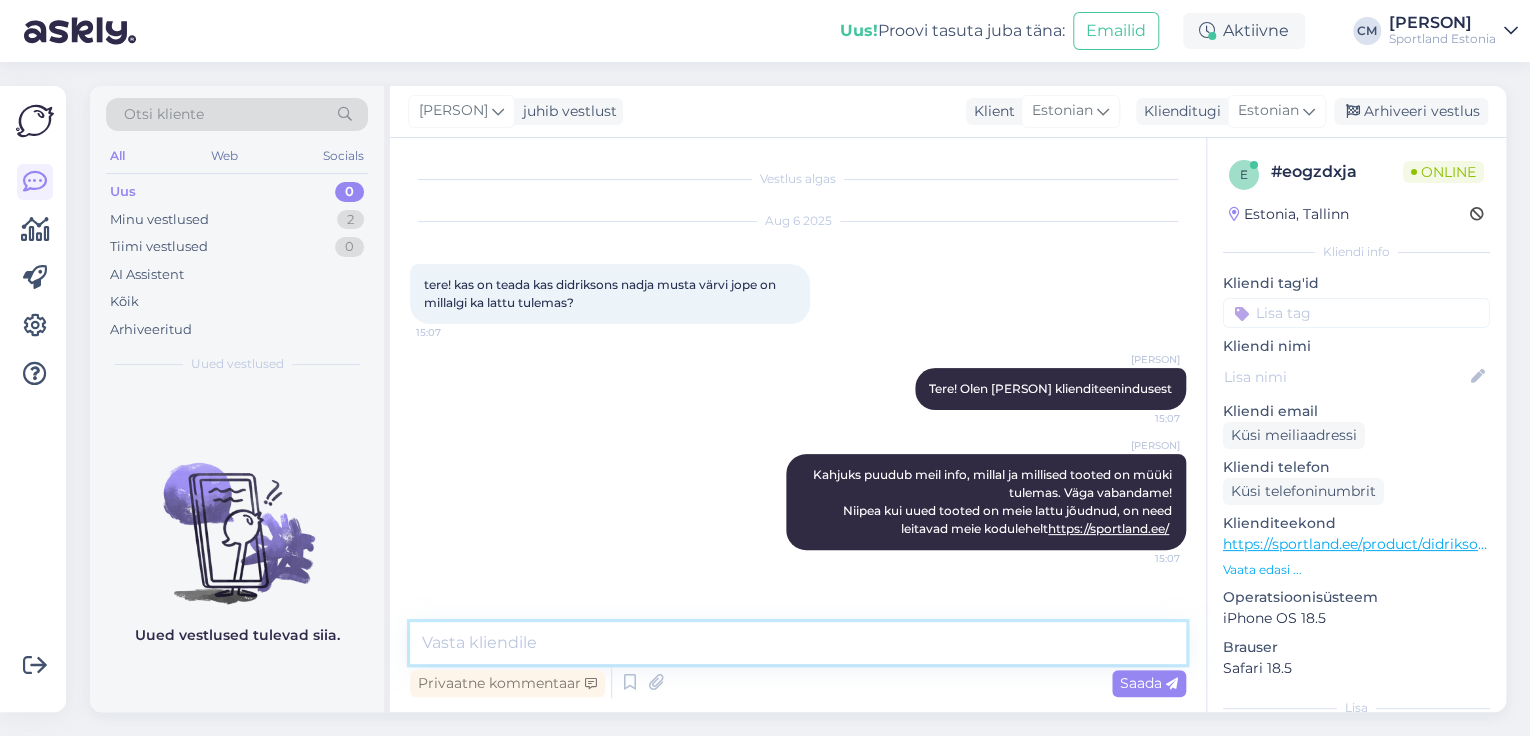 scroll, scrollTop: 0, scrollLeft: 0, axis: both 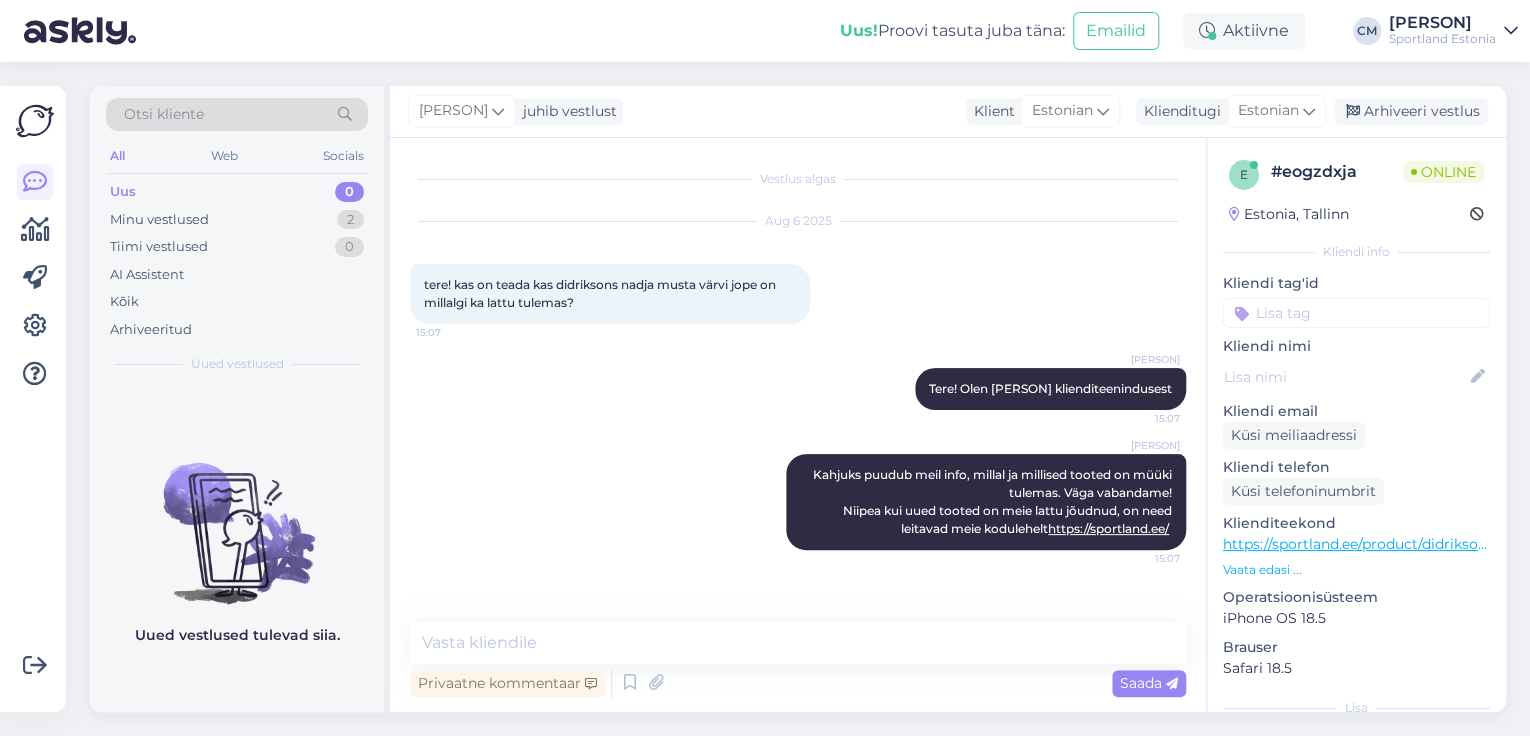 click at bounding box center (1356, 313) 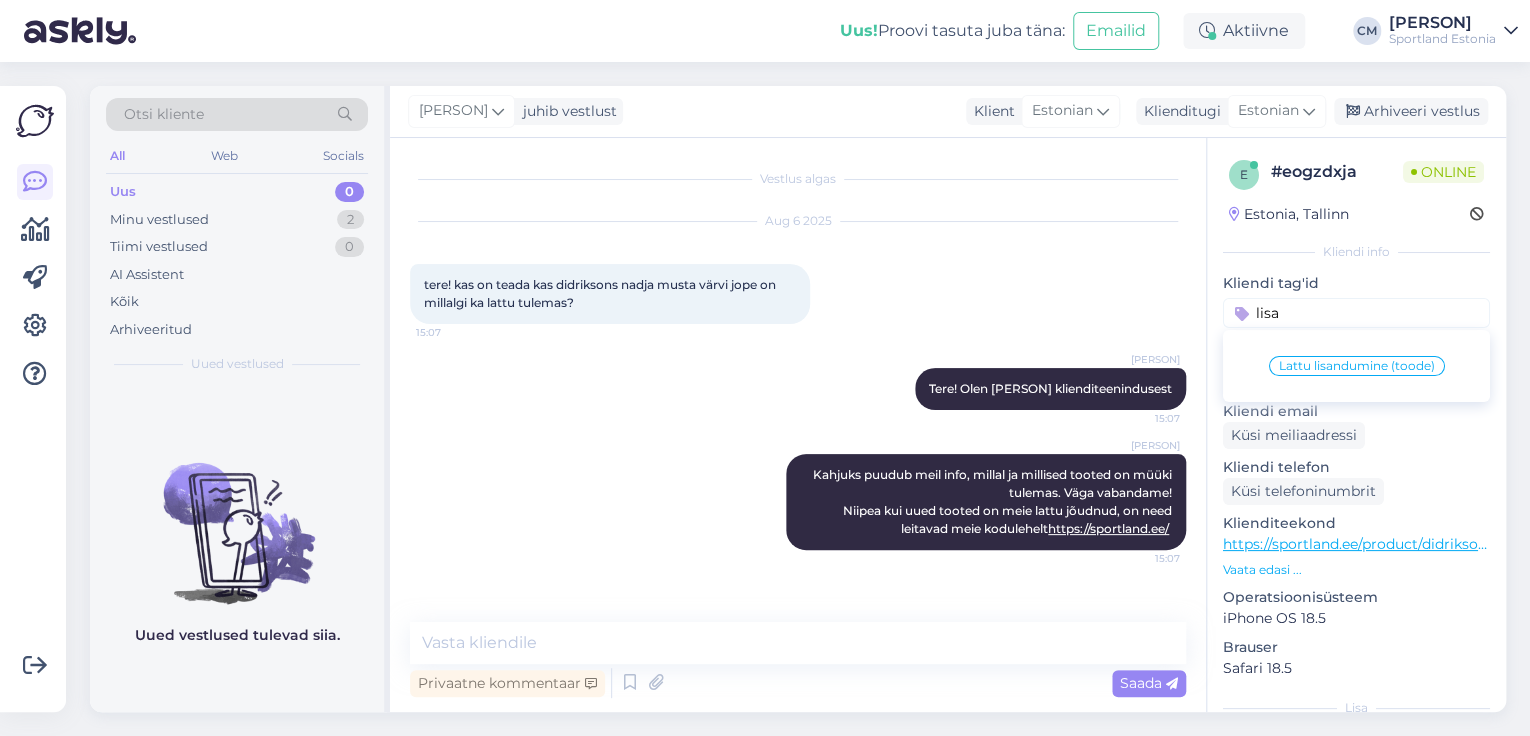 type on "lisa" 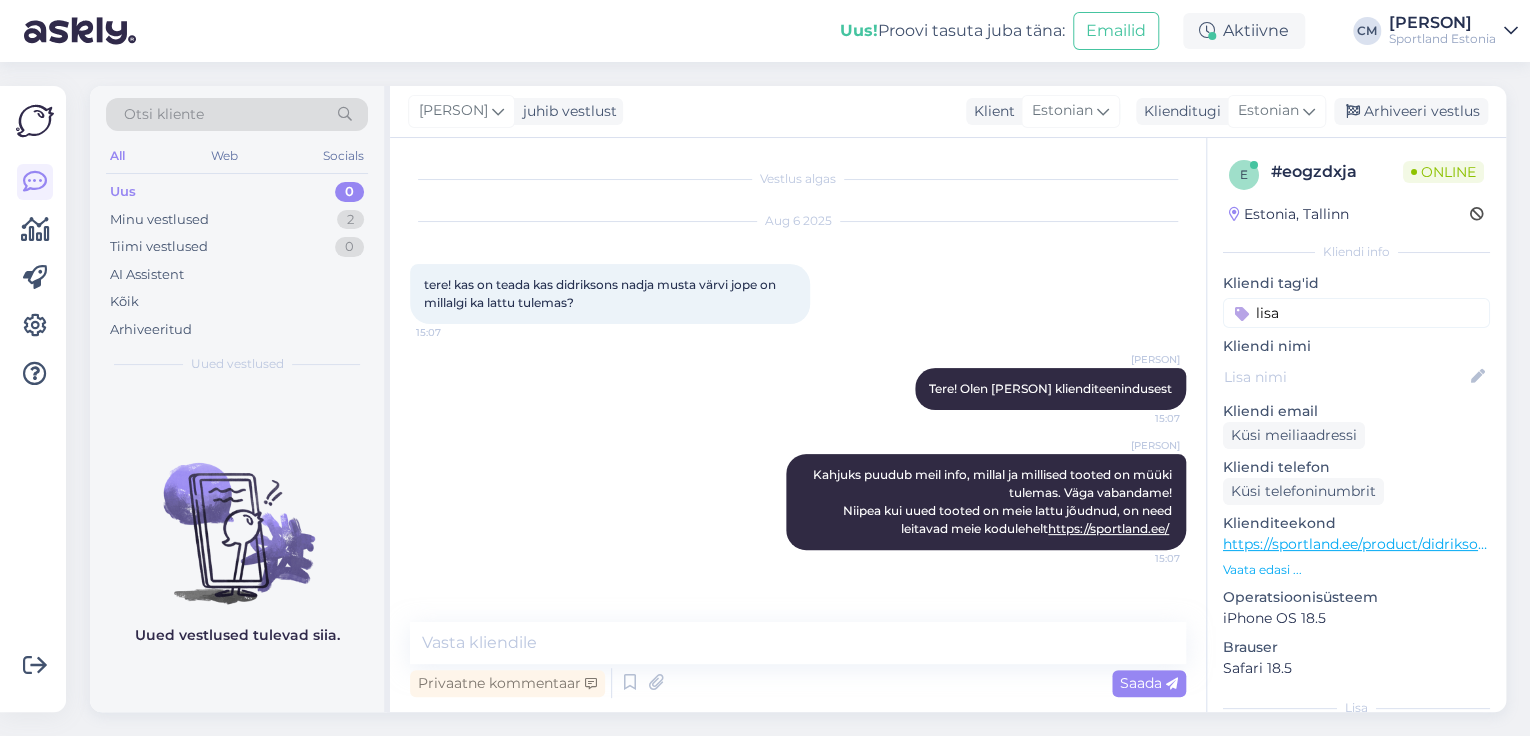 type 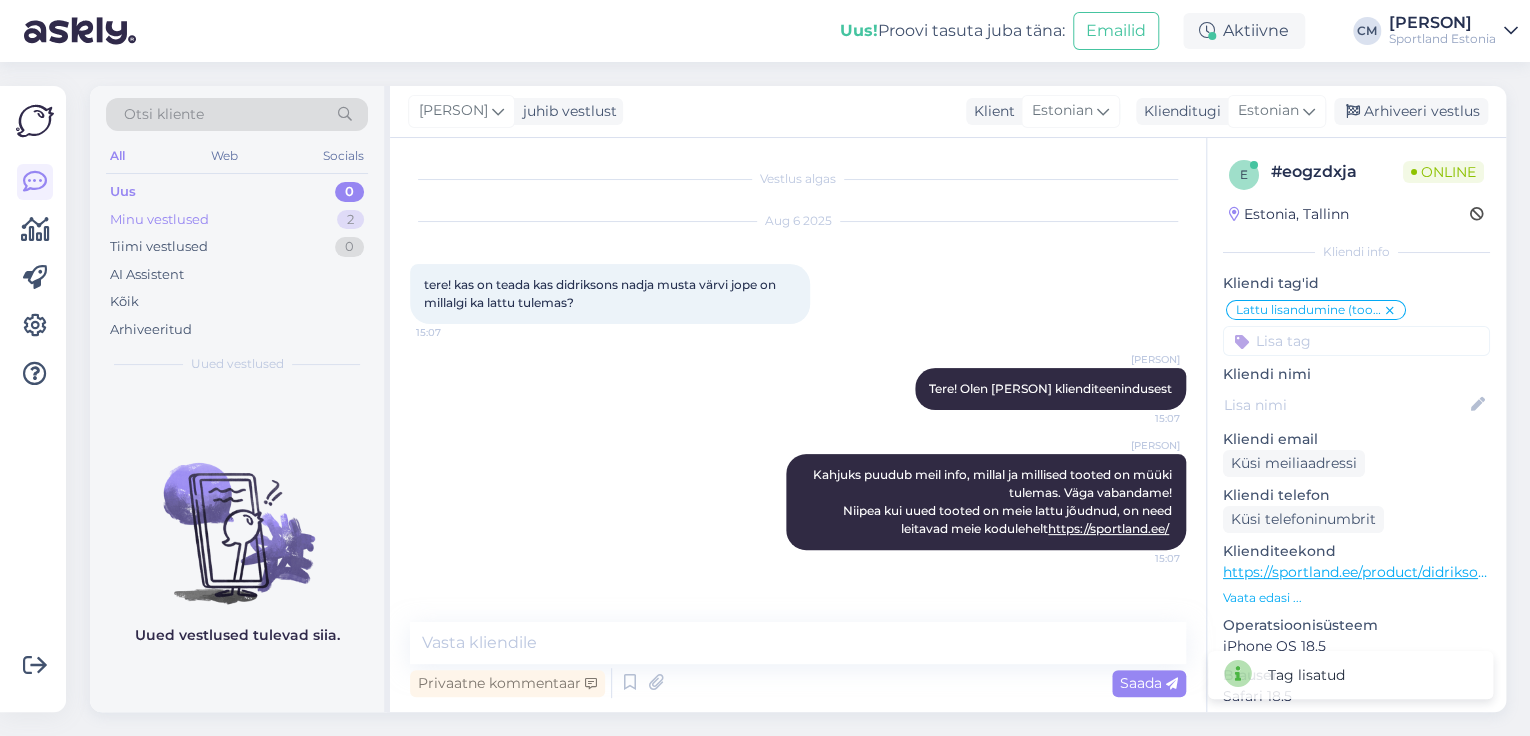 click on "Minu vestlused 2" at bounding box center [237, 220] 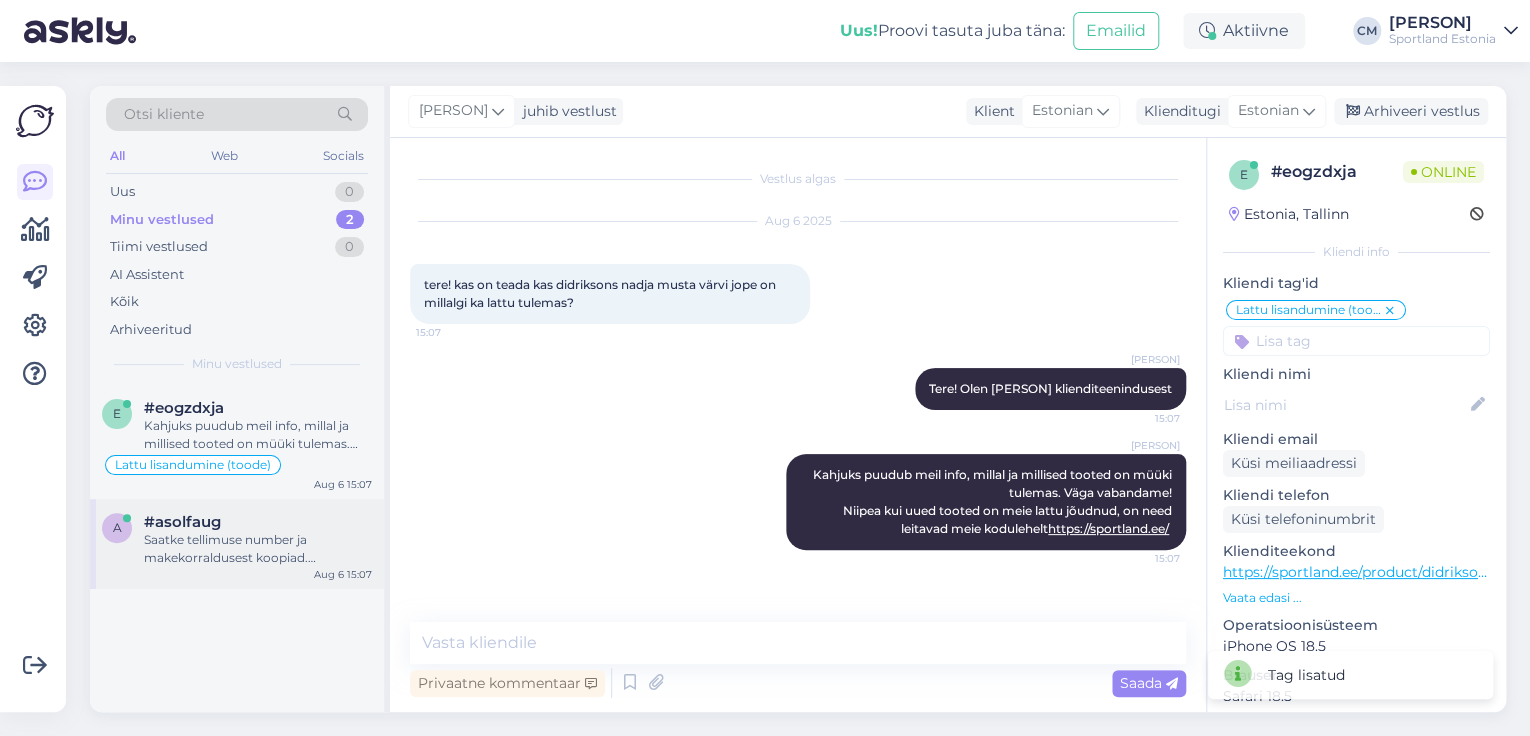 click on "#asolfaug" at bounding box center [258, 522] 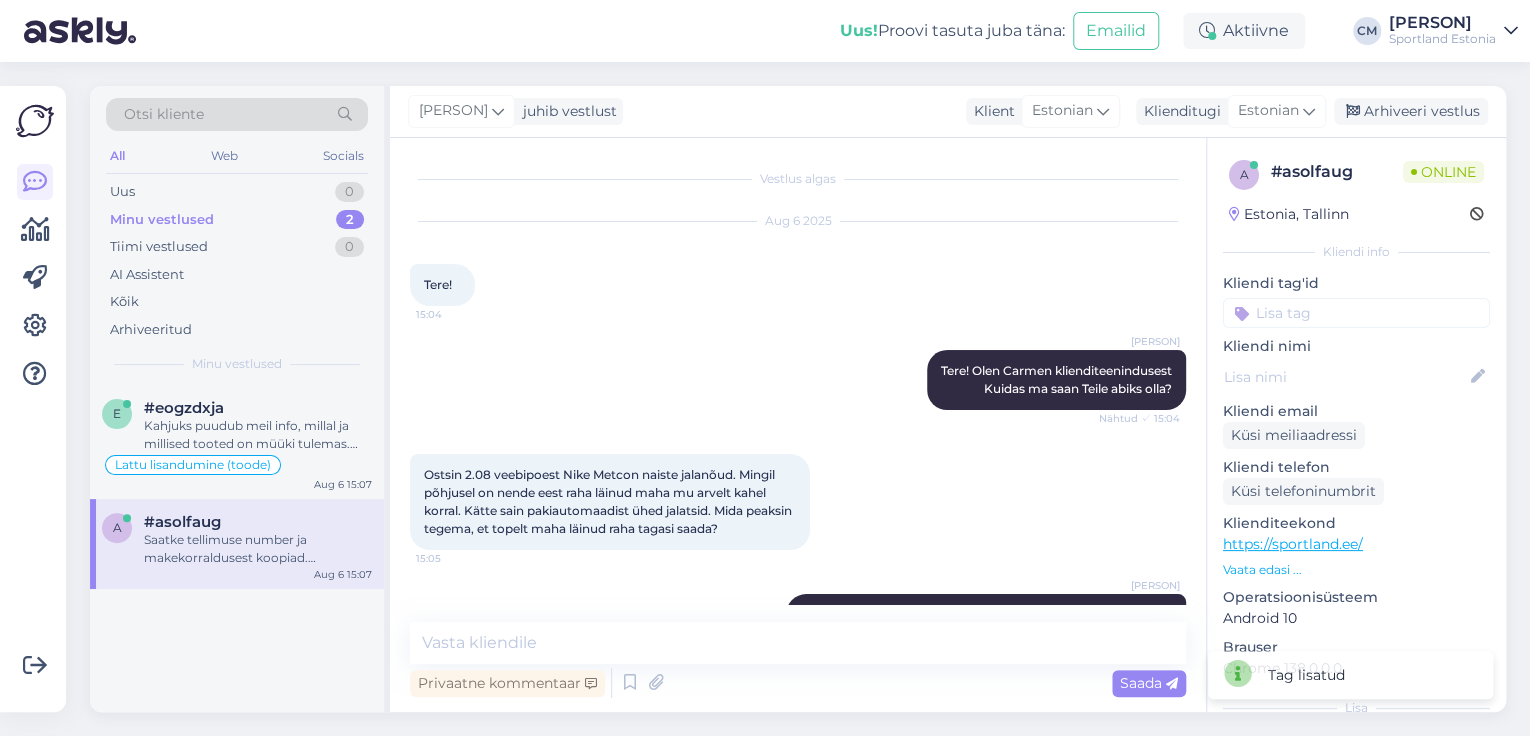 scroll, scrollTop: 520, scrollLeft: 0, axis: vertical 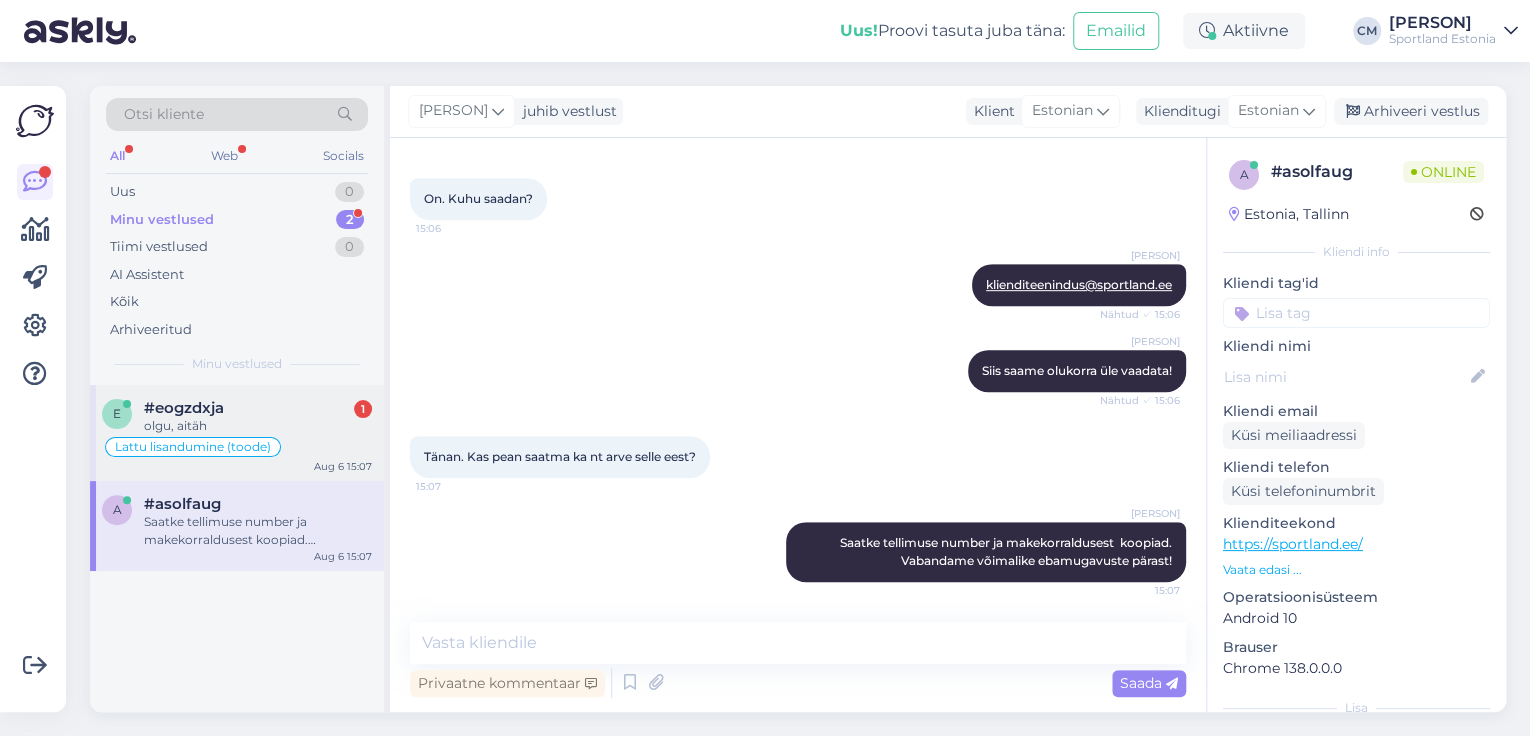 click on "e #eogzdxja 1 olgu, aitäh Lattu lisandumine (toode) Aug 6 15:07" at bounding box center [237, 433] 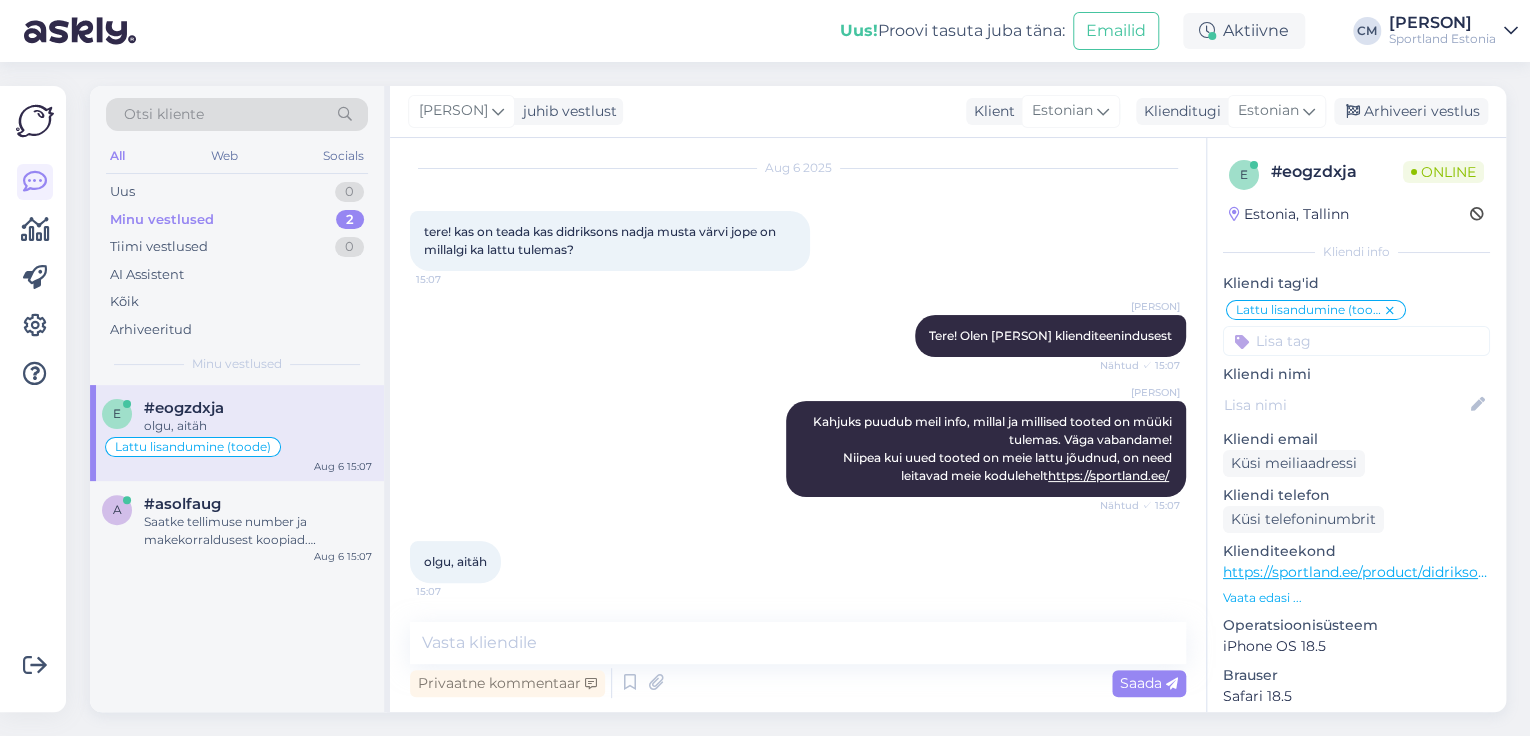 click on "e #eogzdxja olgu, aitäh Lattu lisandumine (toode) Aug 6 15:07  a #asolfaug Saatke tellimuse number ja makekorraldusest  koopiad. Vabandame võimalike ebamugavuste pärast! Aug 6 15:07" at bounding box center [237, 548] 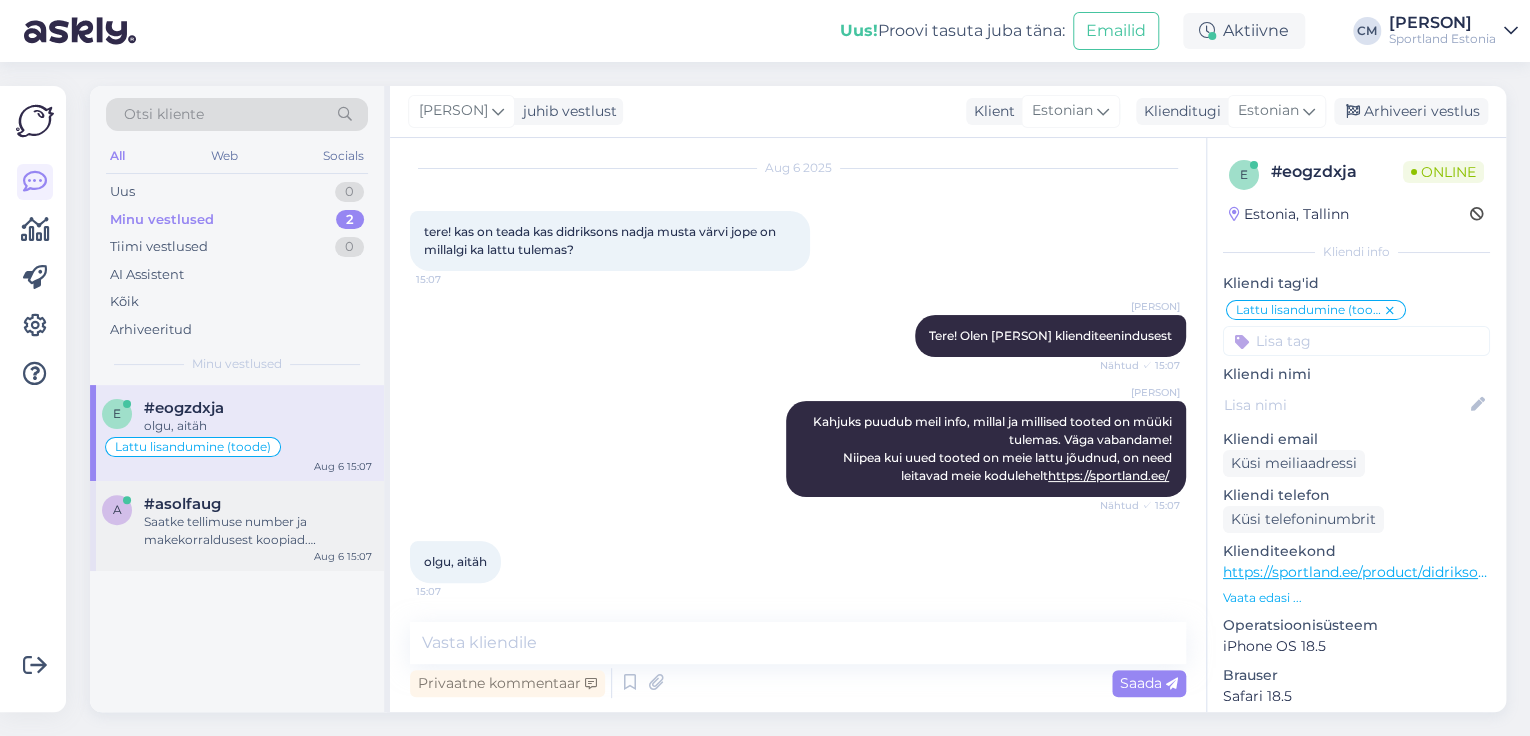 click on "Aug 6 15:07" at bounding box center [343, 556] 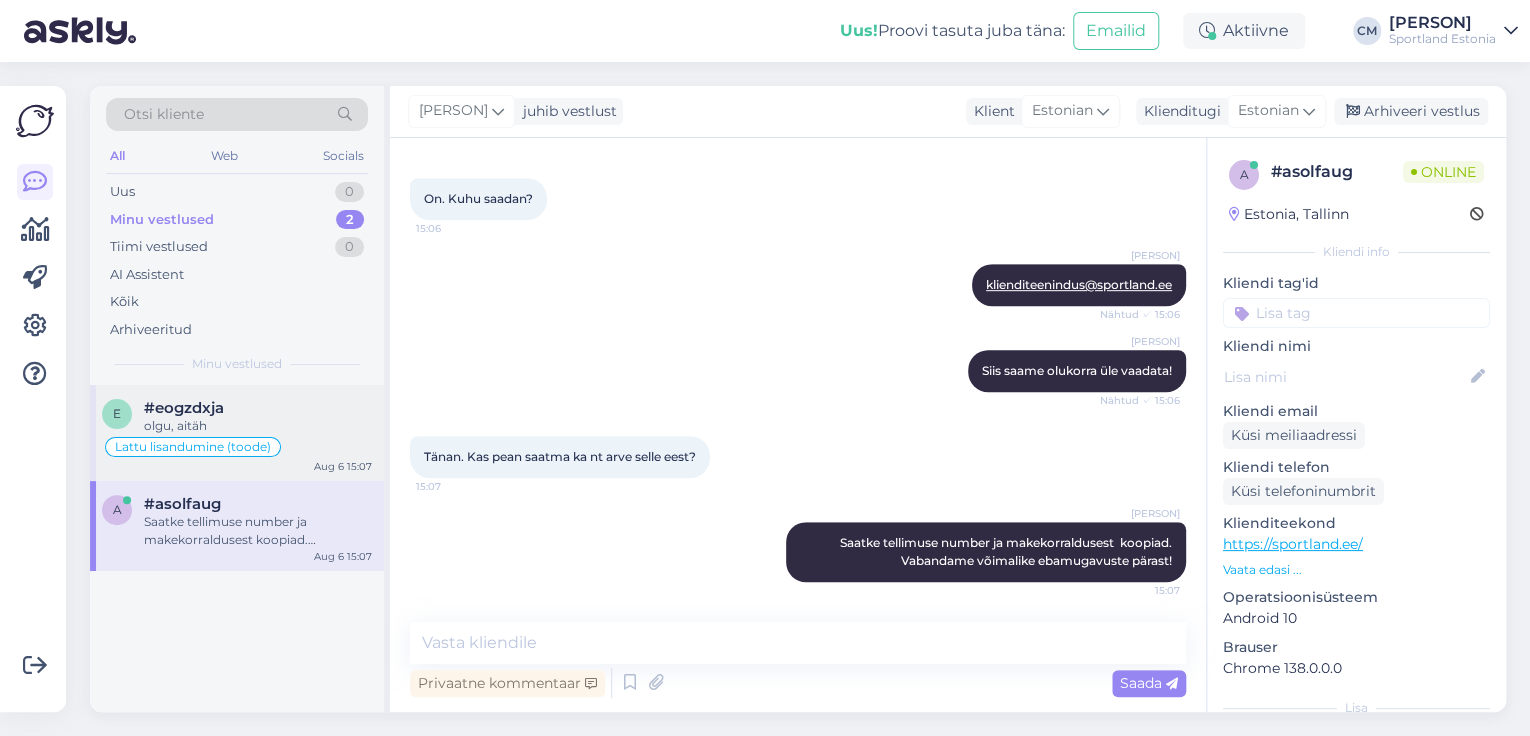 click on "olgu, aitäh" at bounding box center (258, 426) 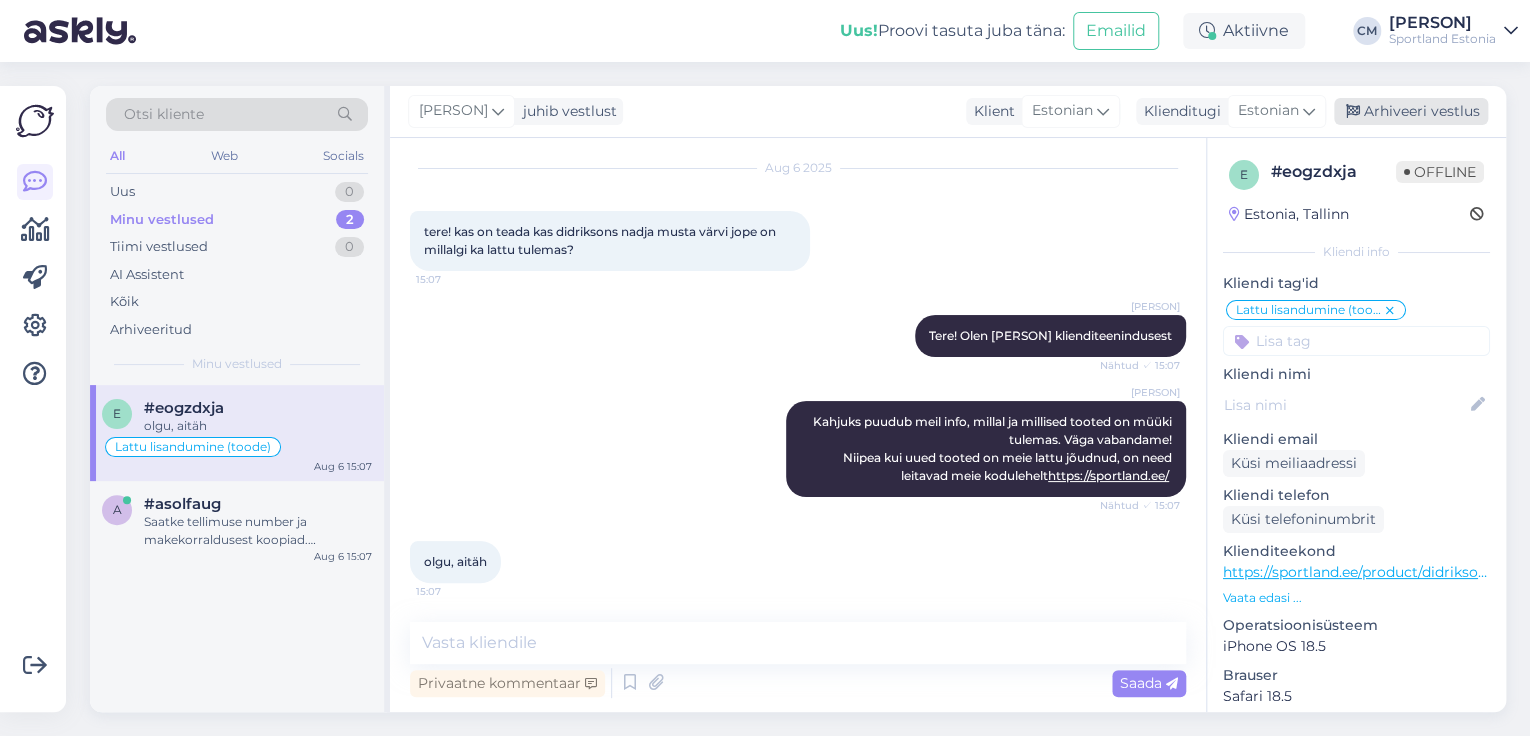 click on "Arhiveeri vestlus" at bounding box center (1411, 111) 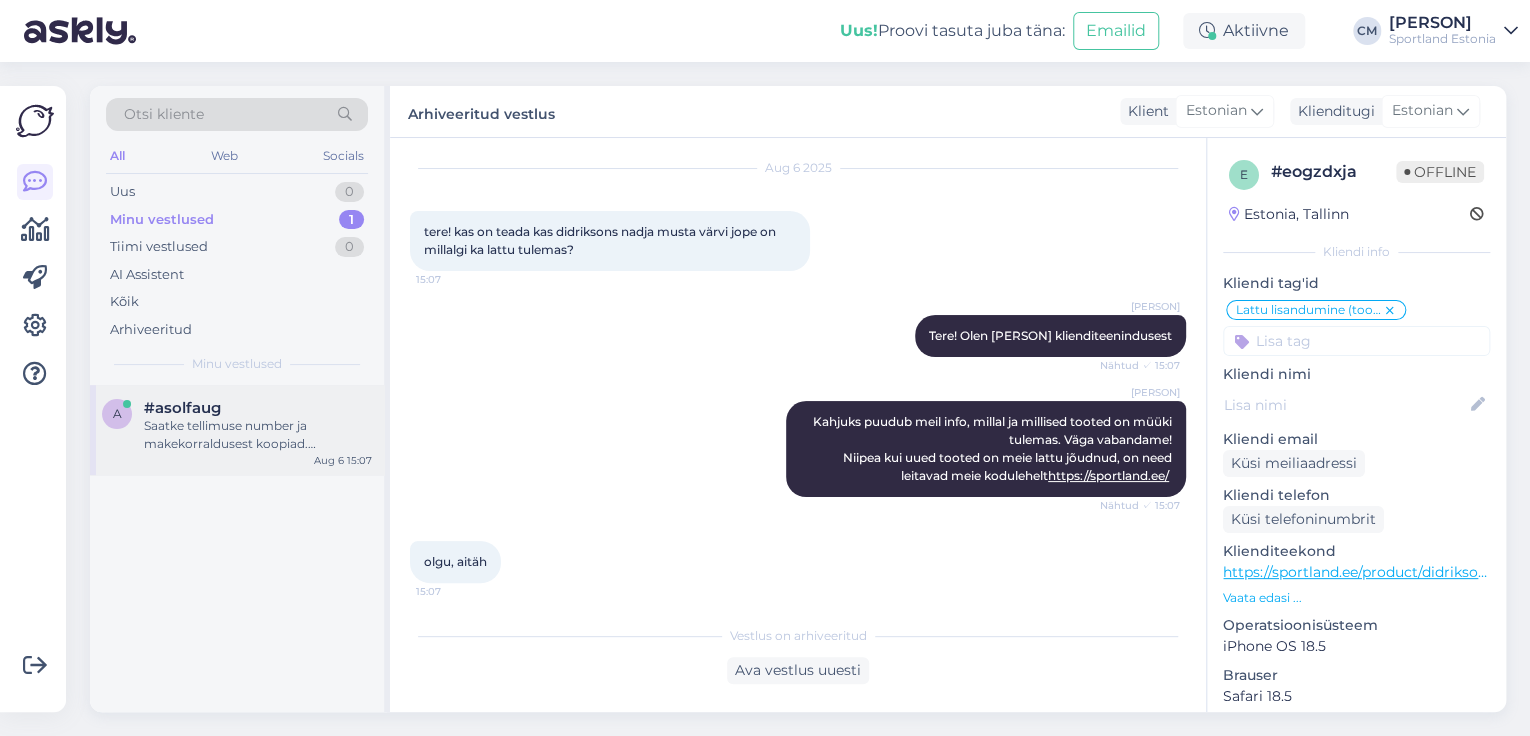 click on "#asolfaug" at bounding box center [182, 408] 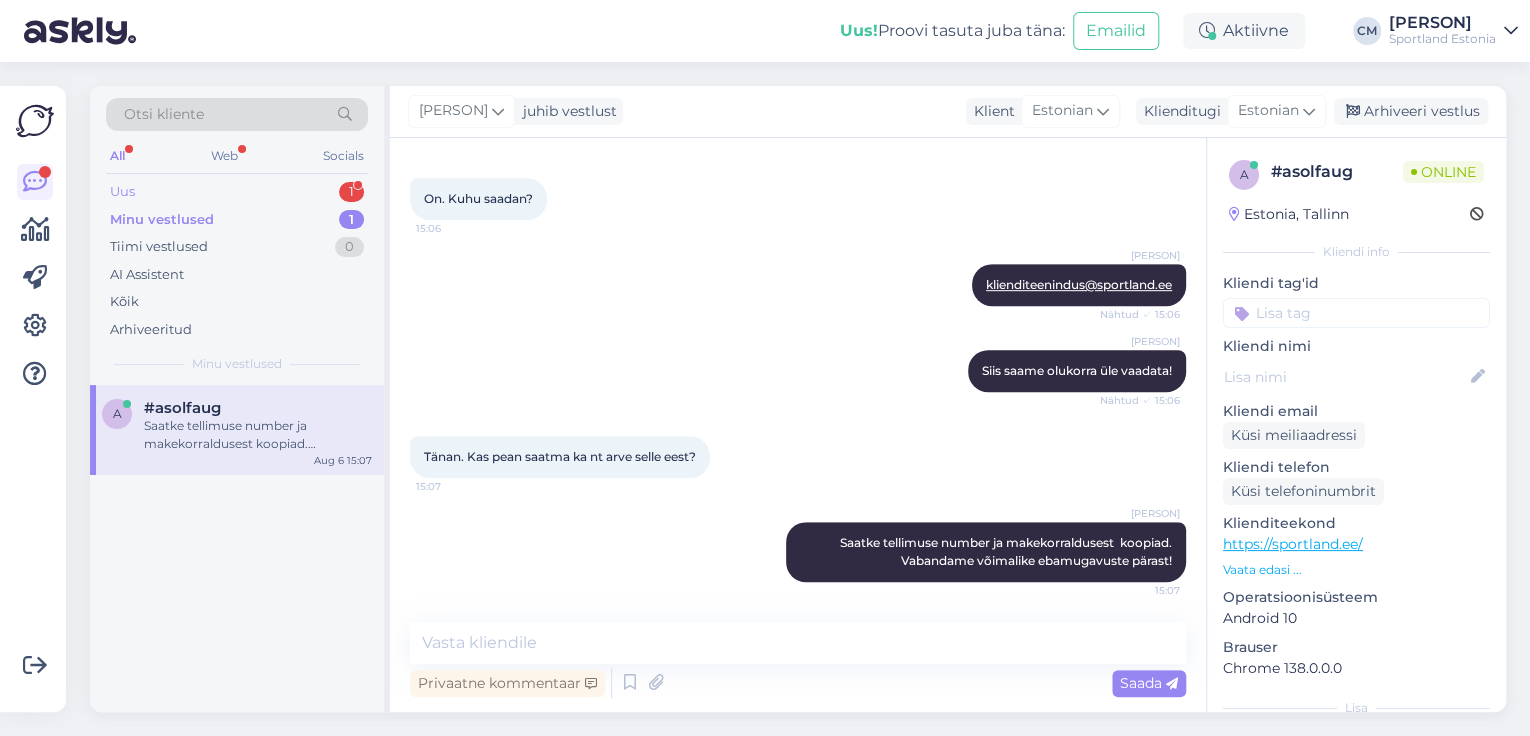 drag, startPoint x: 304, startPoint y: 178, endPoint x: 302, endPoint y: 192, distance: 14.142136 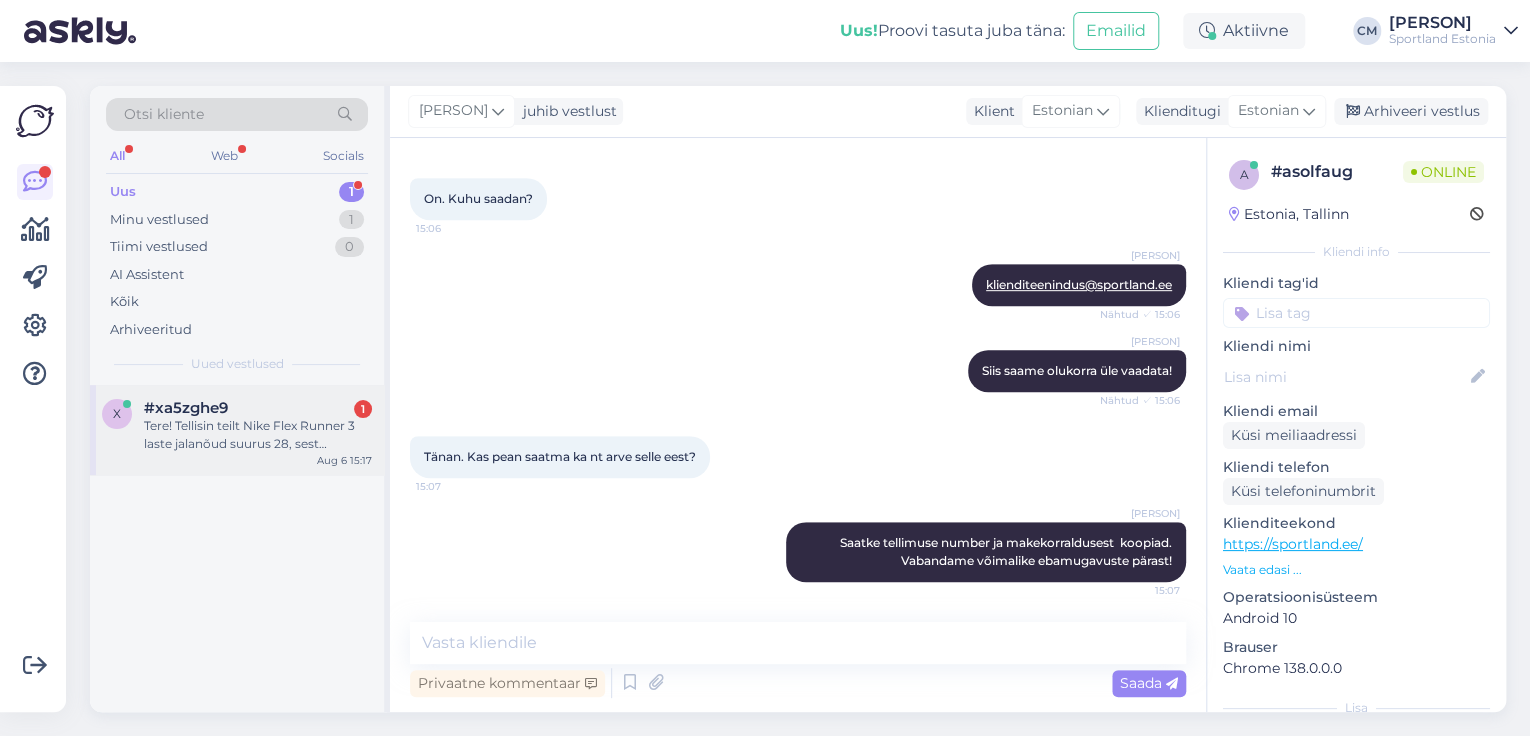 click on "Tere! Tellisin teilt Nike Flex Runner 3 laste jalanõud suurus 28, sest suurustabelis märgitud jala mõõduks 16 cm. Tegelikult jalatsi sees kirjas 17 cm ehk sobiv suurus oleks ilmselt 27. Kas jalanõusid saab ka vahetada või tuleks olemasolevad tagastada ning lihtsalt tellida uued? Kas tagastada saab ka Sportland Outlet kauplusesse?" at bounding box center [258, 435] 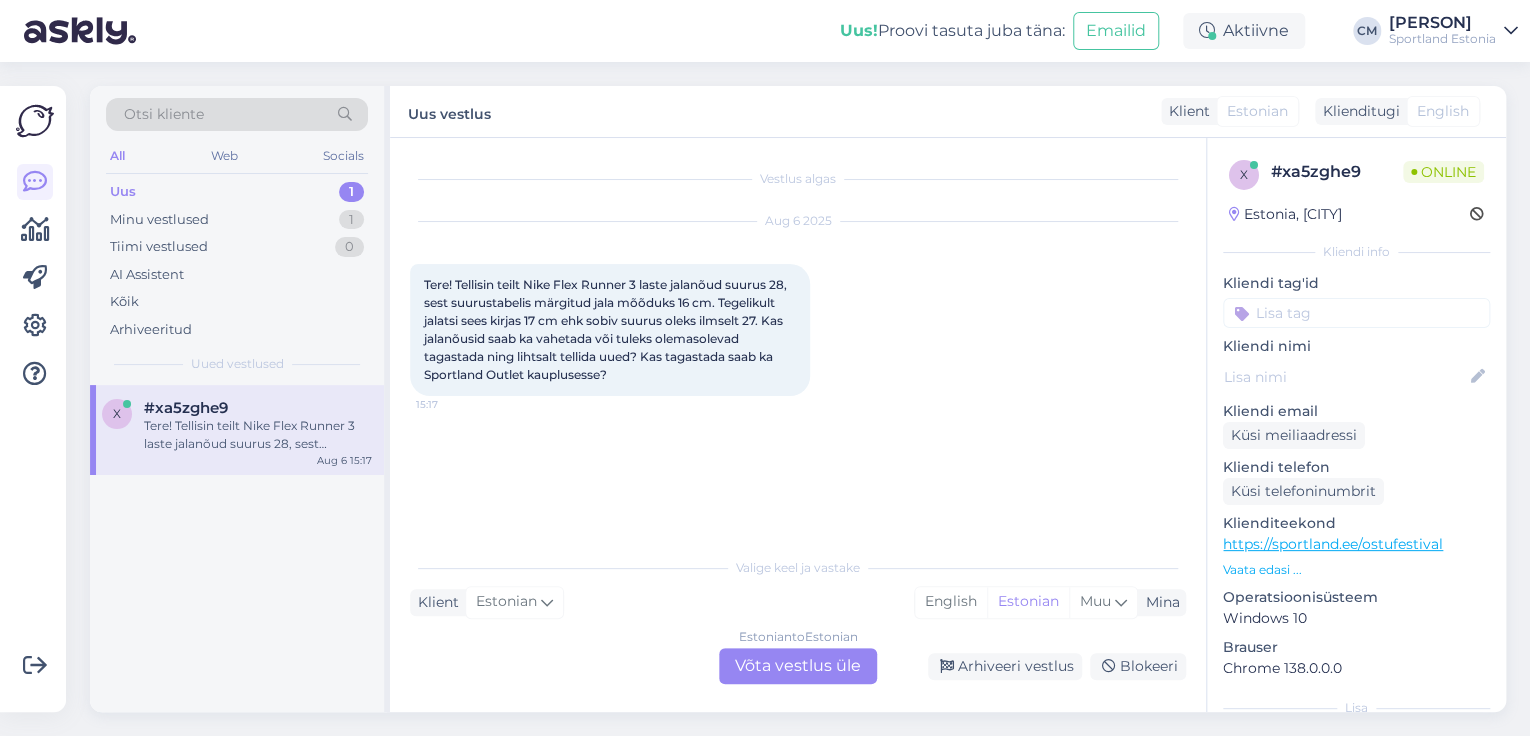 click on "Estonian  to  Estonian Võta vestlus üle" at bounding box center (798, 666) 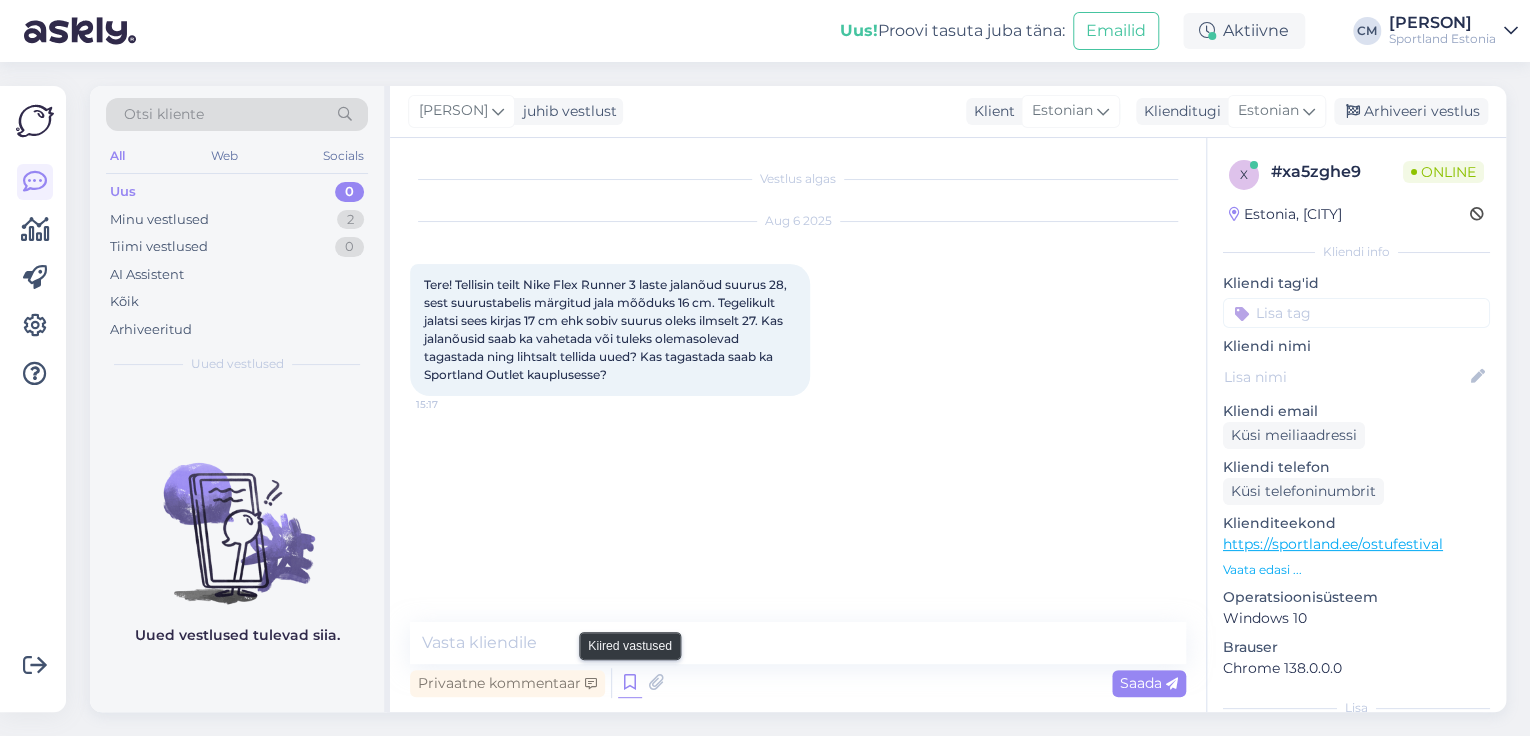 click at bounding box center [630, 683] 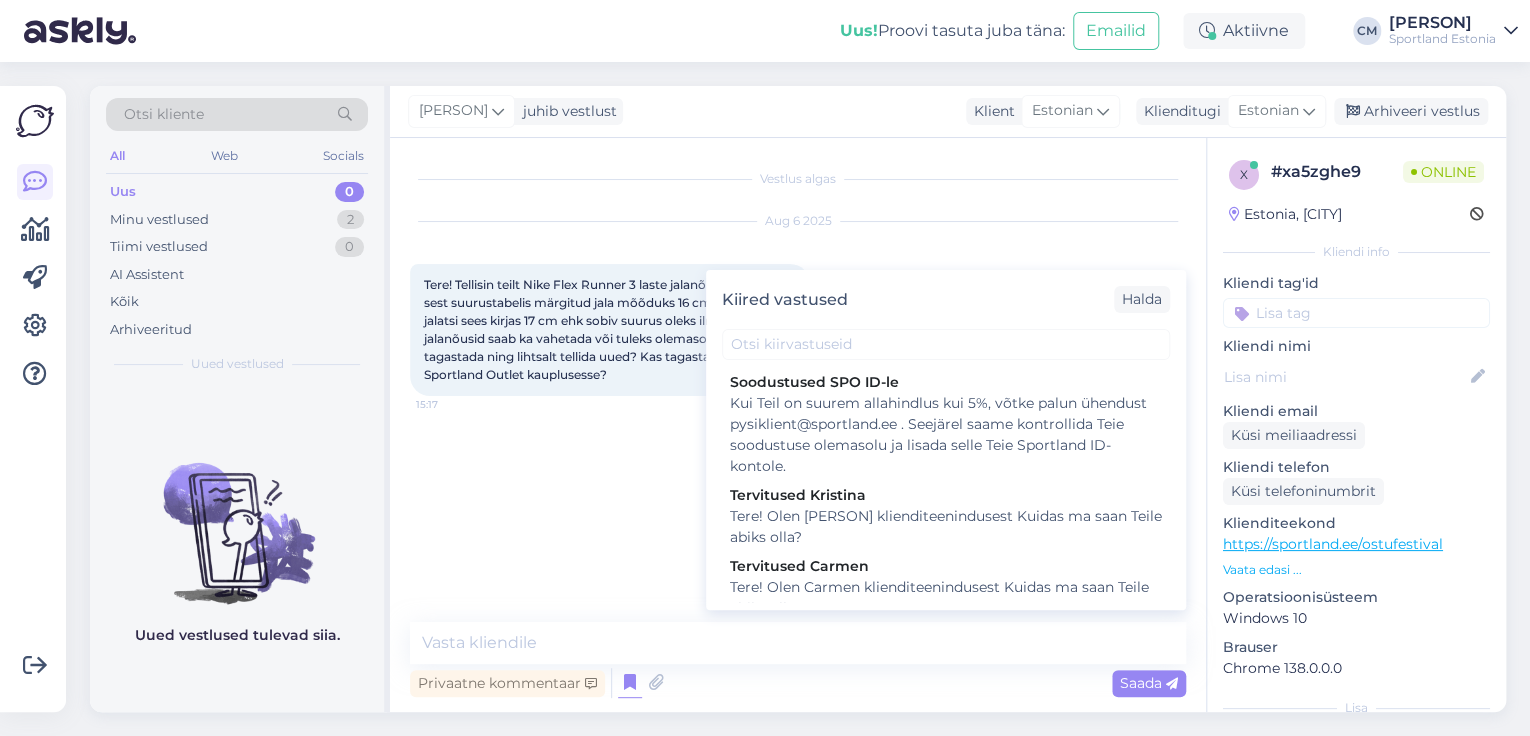 click on "Tervitused Carmen" at bounding box center [946, 566] 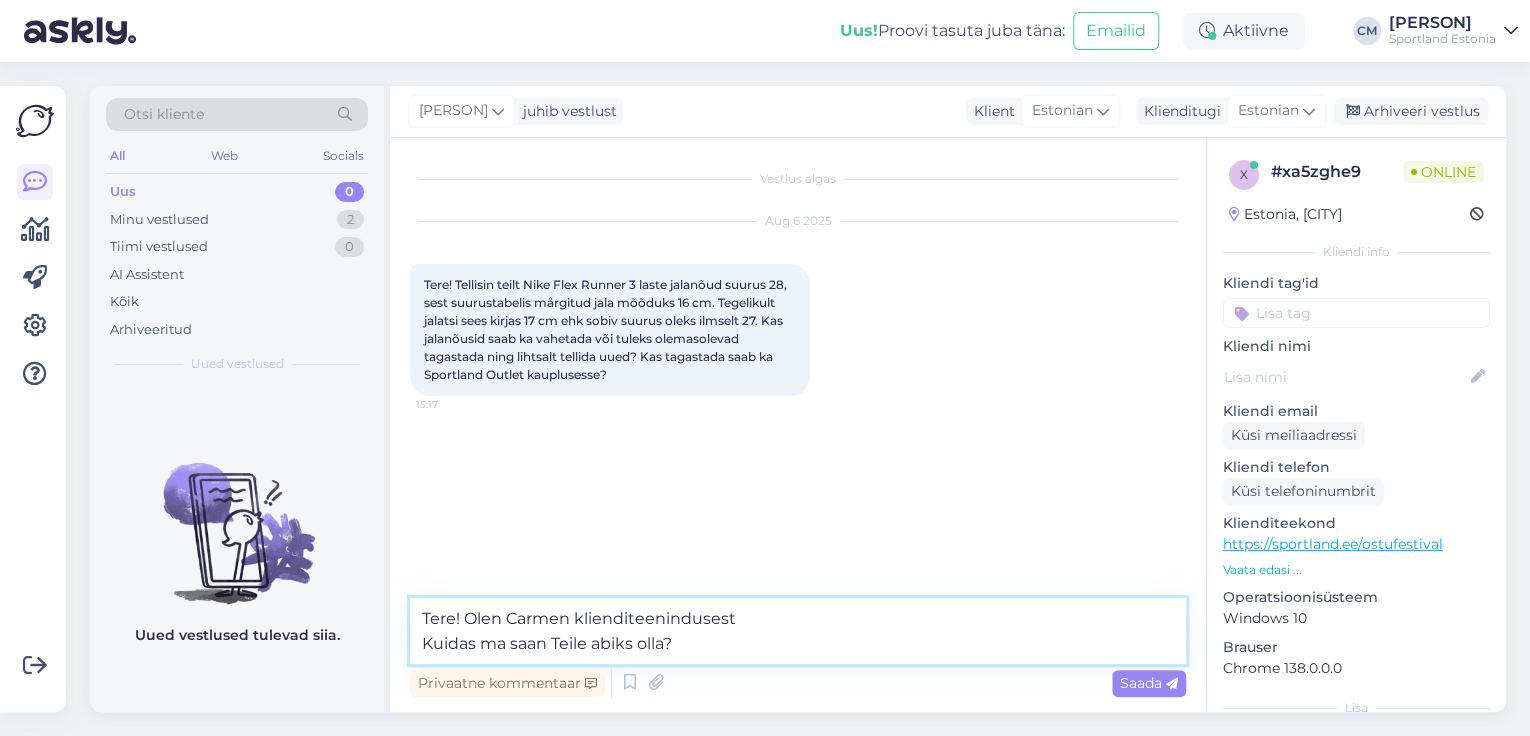 drag, startPoint x: 457, startPoint y: 642, endPoint x: 206, endPoint y: 616, distance: 252.34302 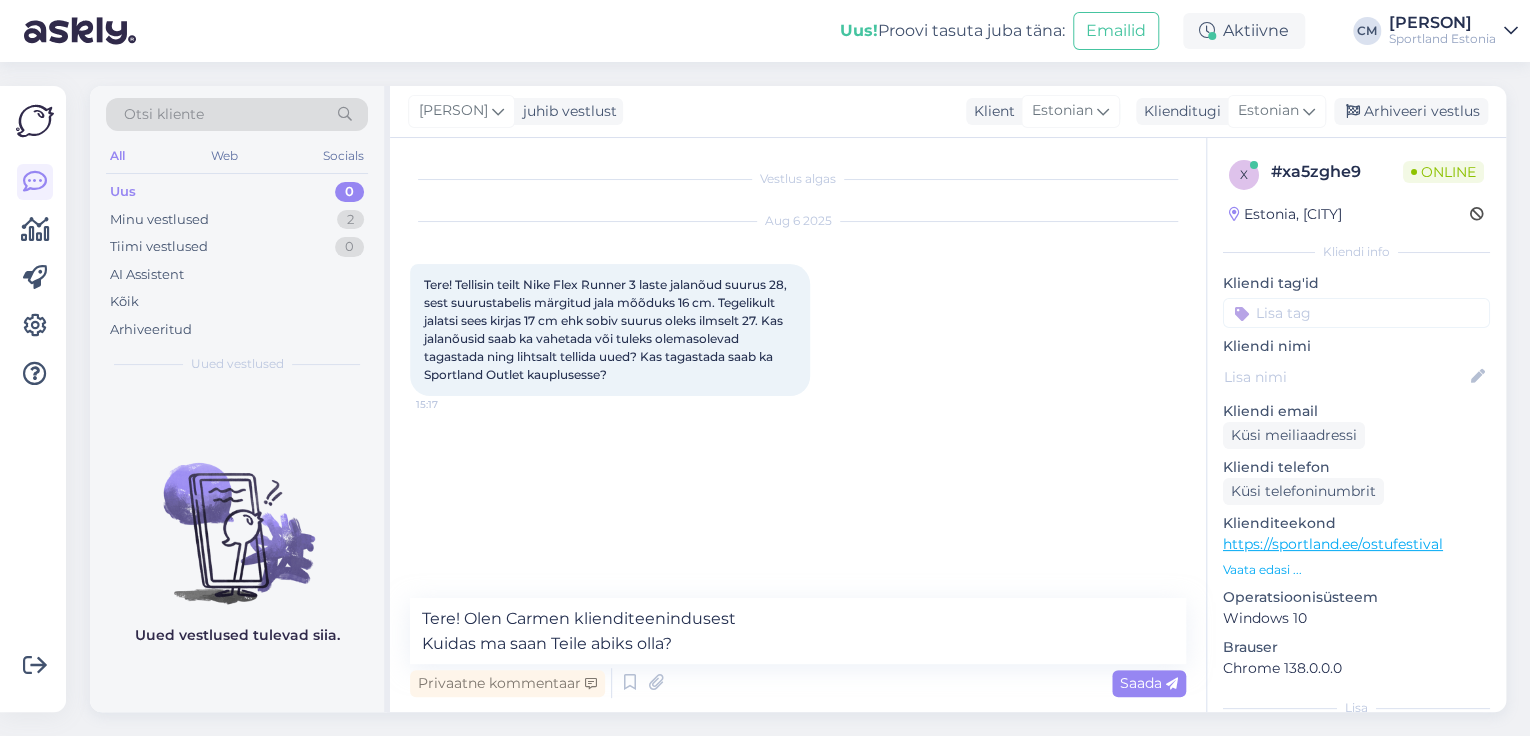 click on "Otsi kliente All Web Socials Uus 0 Minu vestlused 2 Tiimi vestlused 0 AI Assistent Kõik Arhiveeritud Uued vestlused Uued vestlused tulevad siia. [PERSON] juhib vestlust Klient Estonian Klienditugi Estonian Arhiveeri vestlus Vestlus algas Aug 6 2025 Tere! Tellisin teilt Nike Flex Runner 3 laste jalanõud suurus 28, sest suurustabelis märgitud jala mõõduks 16 cm. Tegelikult jalatsi sees kirjas 17 cm ehk sobiv suurus oleks ilmselt 27. Kas jalanõusid saab ka vahetada või tuleks olemasolevad tagastada ning lihtsalt tellida uued? Kas tagastada saab ka Sportland Outlet kauplusesse? 15:17  Tere! Olen [PERSON] klienditeenindusest
Kuidas ma saan Teile abiks olla? Privaatne kommentaar Saada x # xa5zghe9 Online     Estonia, [CITY] Kliendi info Kliendi tag'id  Toote saatmine kaupluste vahel Tellimuse probleemid chat ilma sõnumita Toote soovitus Kaupade liigutamine Arvemüük Kaupluste lahtiolekuajad Petuskeemid Tel. nr muutmine Lattu lisandumine (toode) Toote üldinfo Tagastamine (kauplus) Tagastamine (e-pood)" at bounding box center [804, 399] 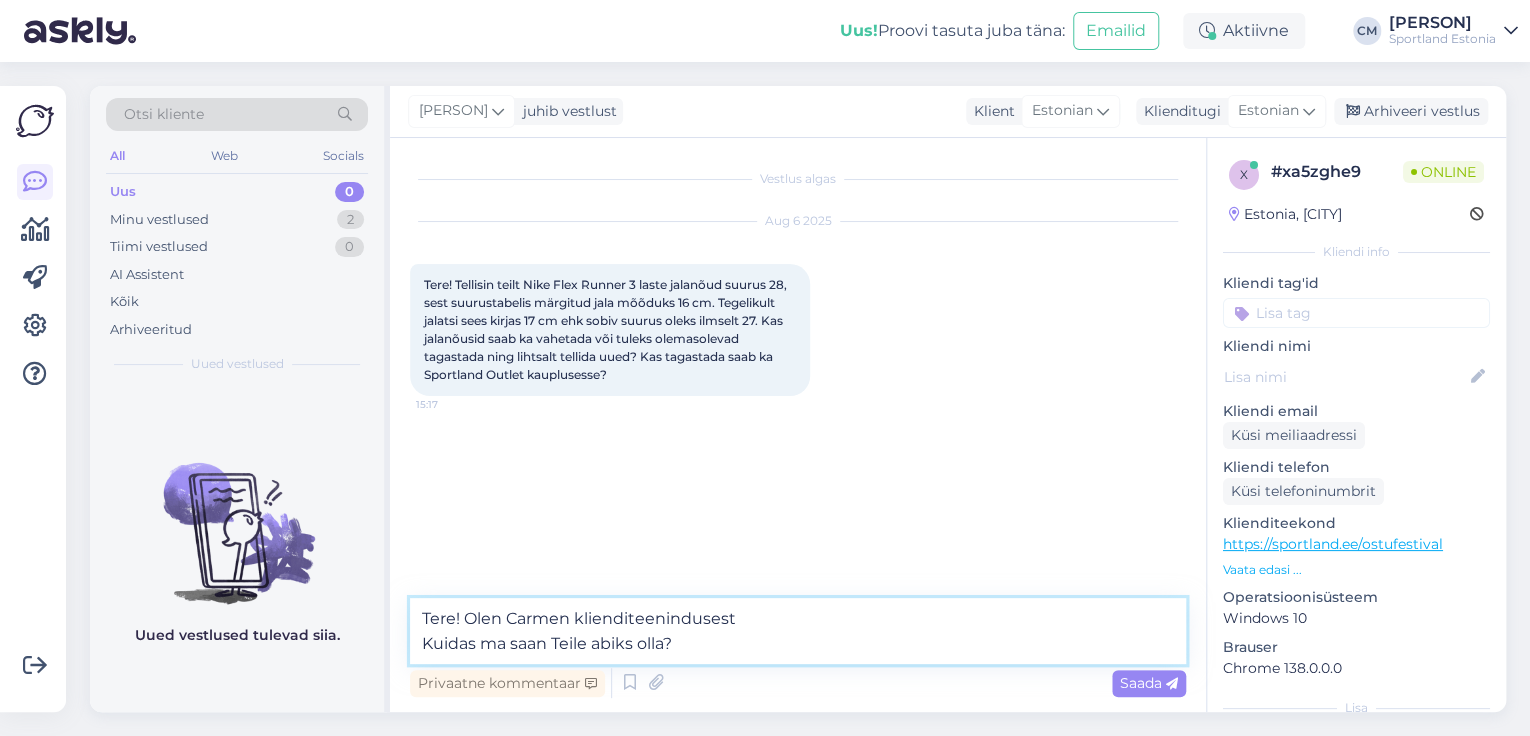drag, startPoint x: 498, startPoint y: 634, endPoint x: 405, endPoint y: 631, distance: 93.04838 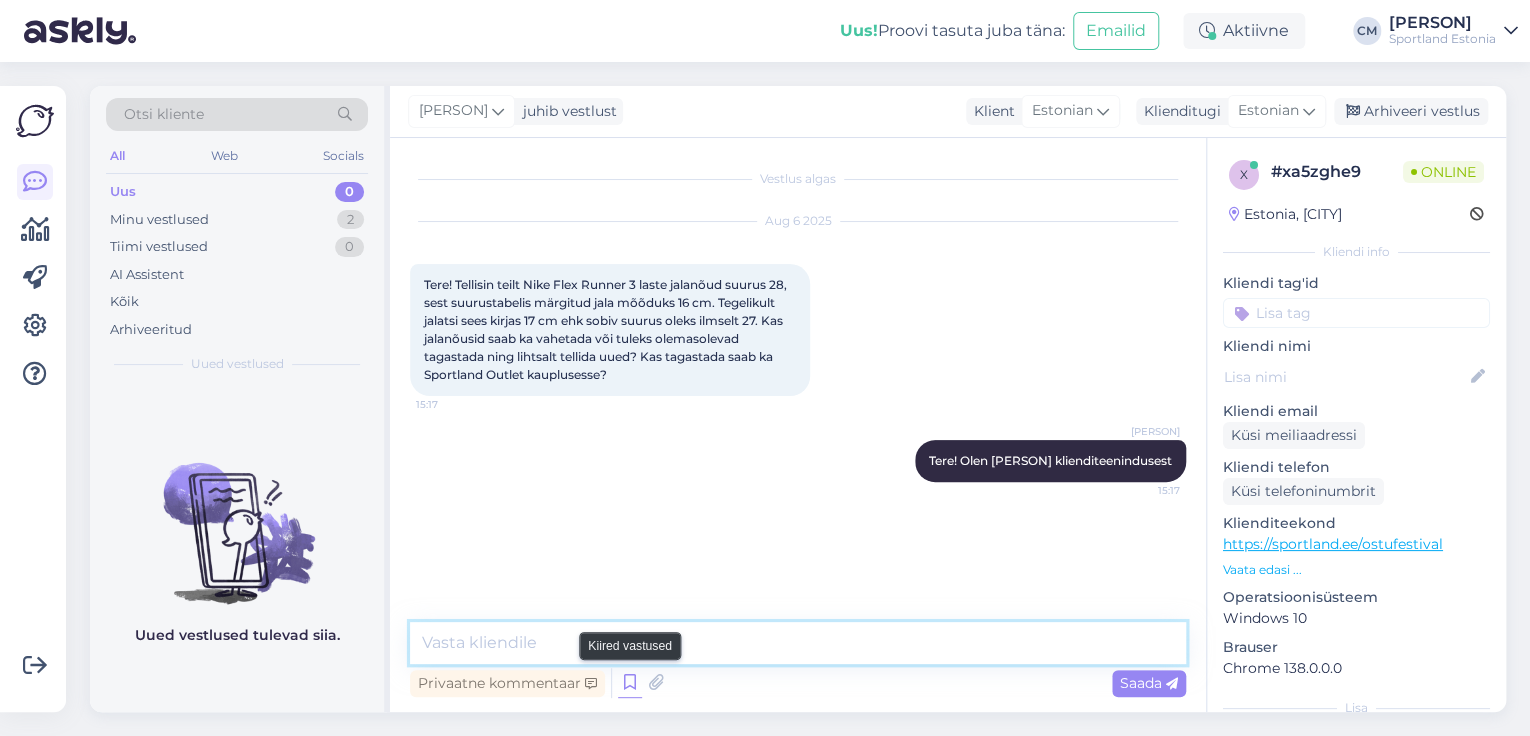 type 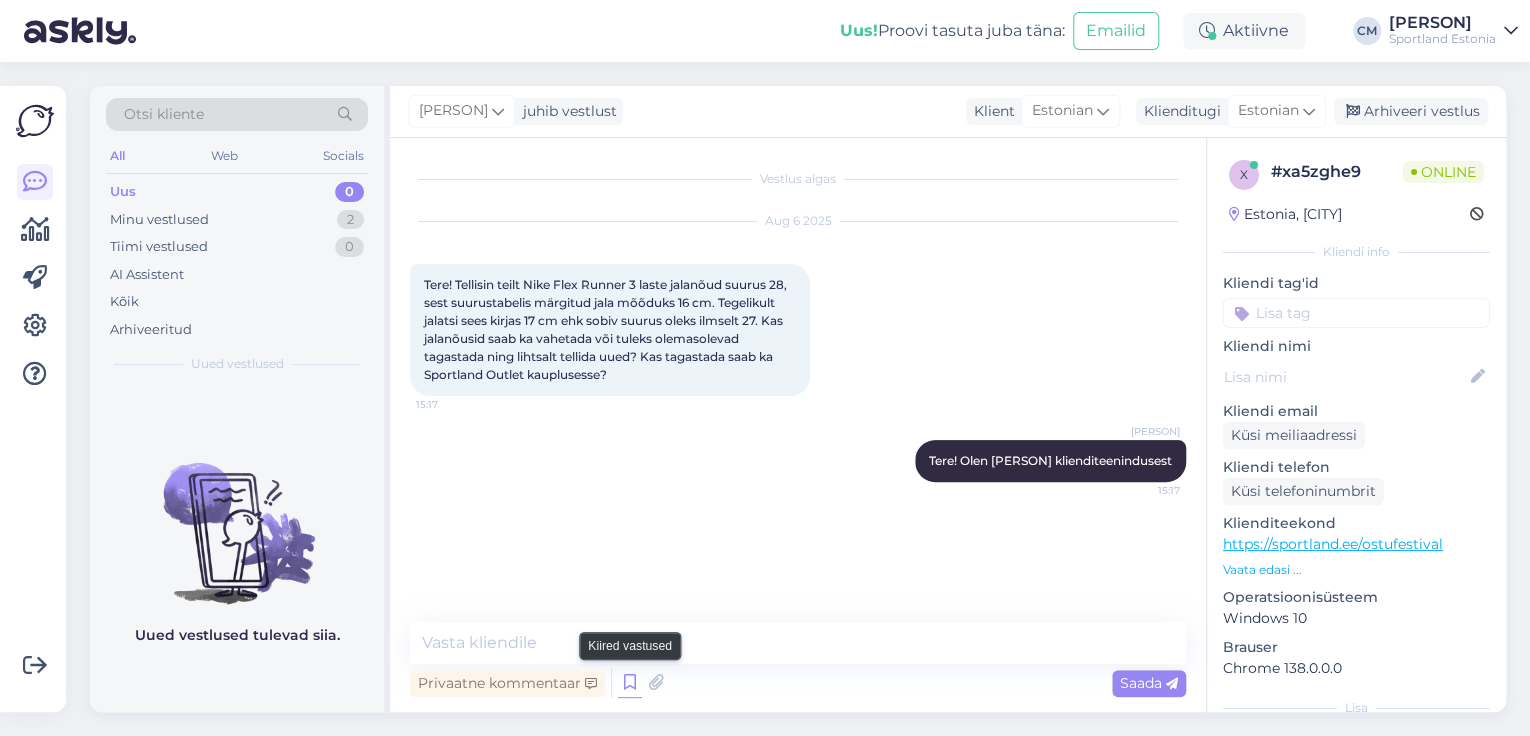 click at bounding box center [630, 683] 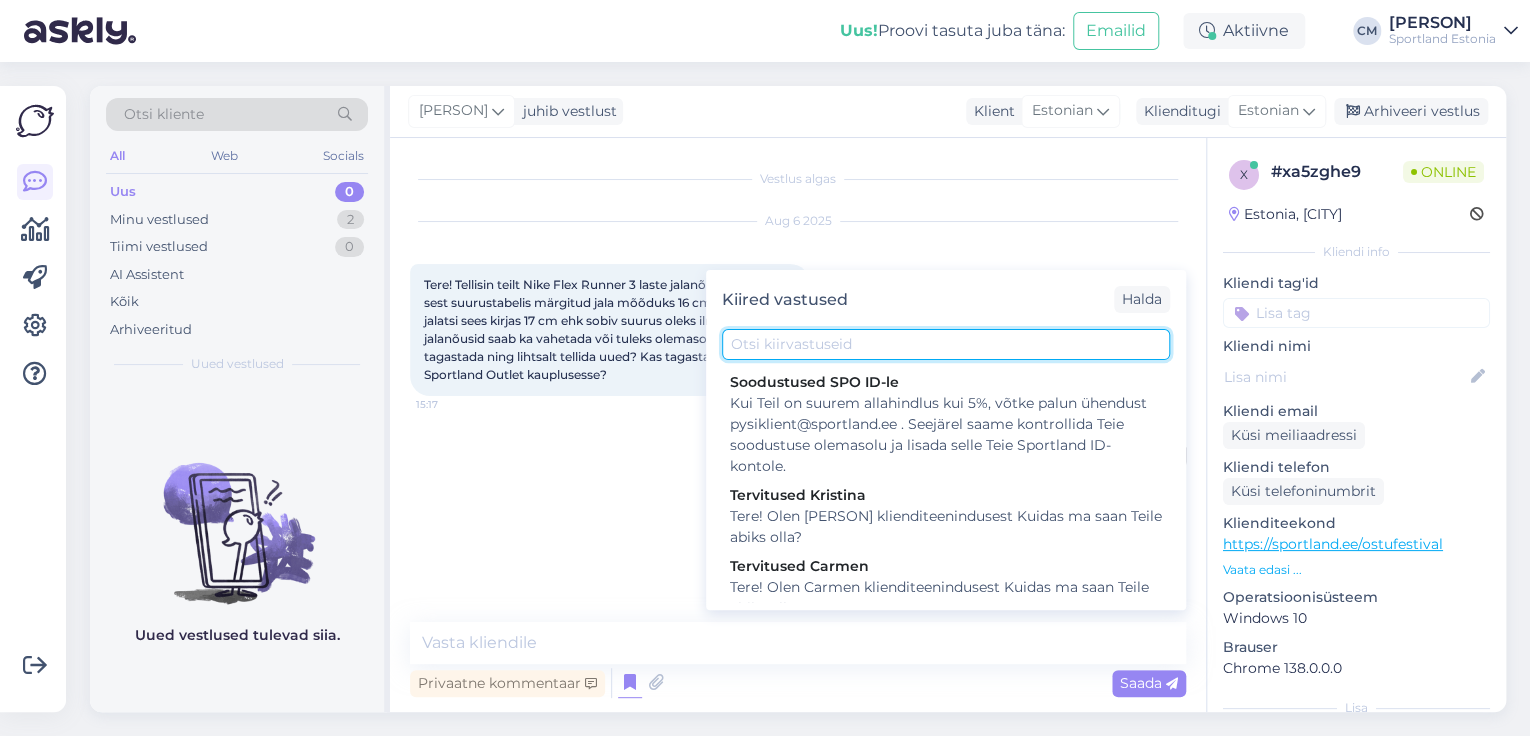 click at bounding box center [946, 344] 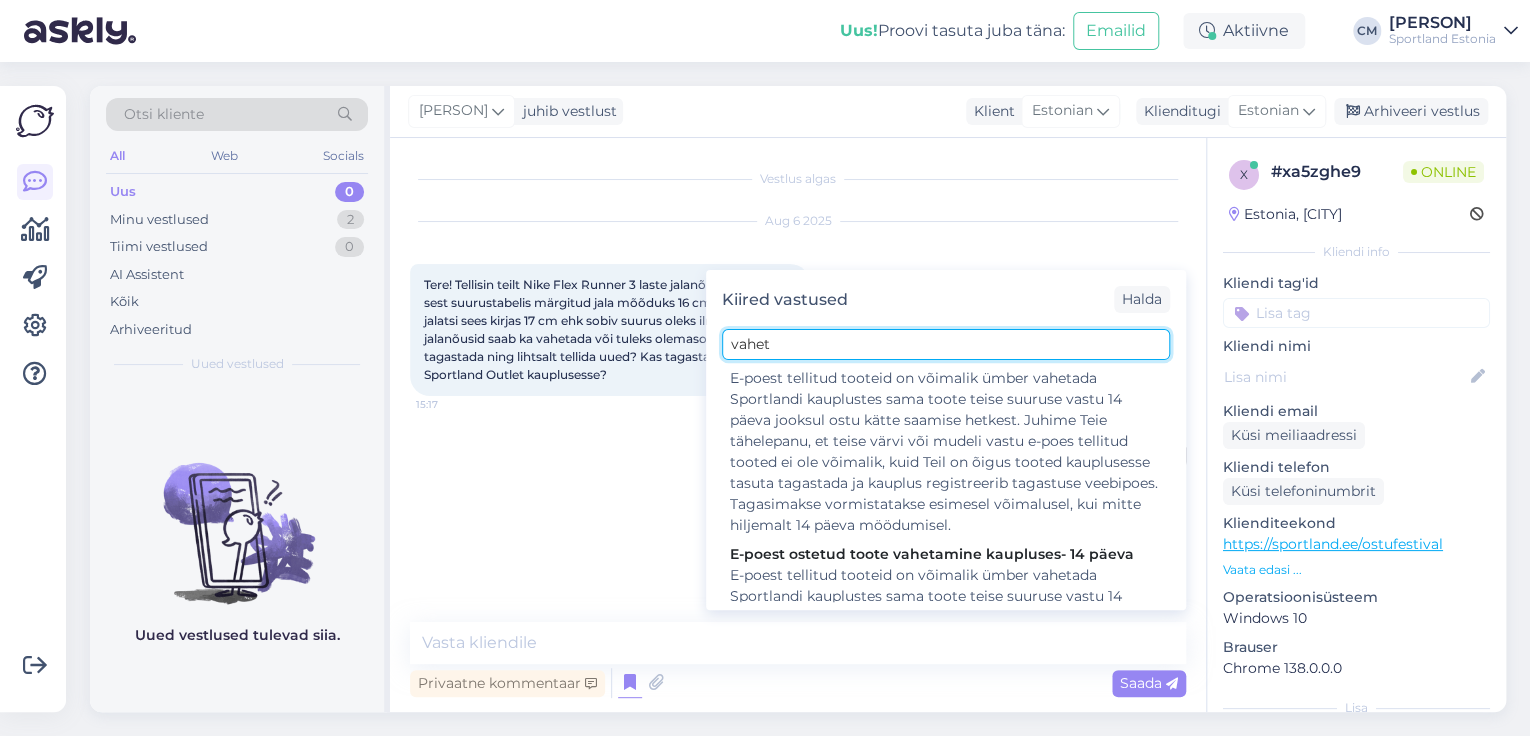 scroll, scrollTop: 160, scrollLeft: 0, axis: vertical 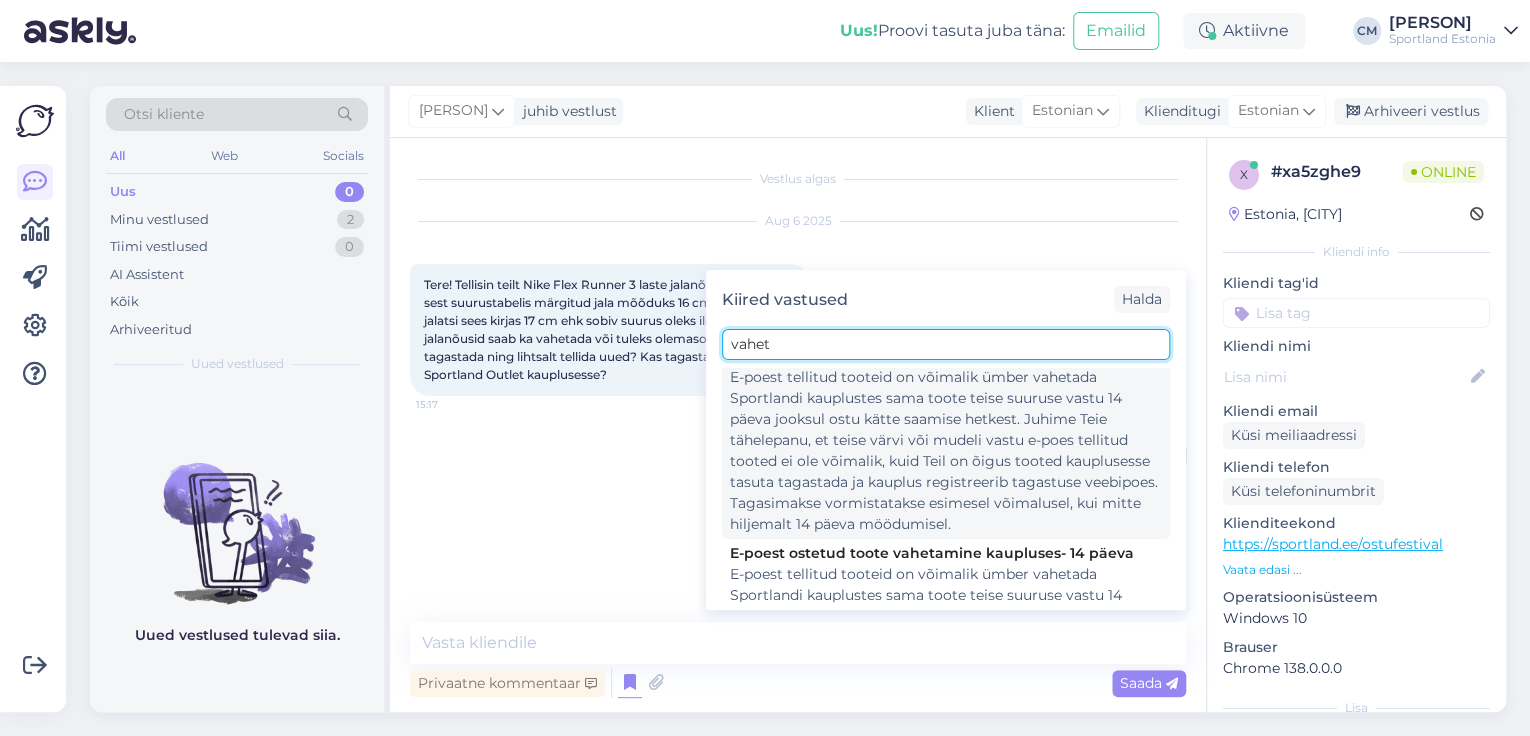 type on "vahet" 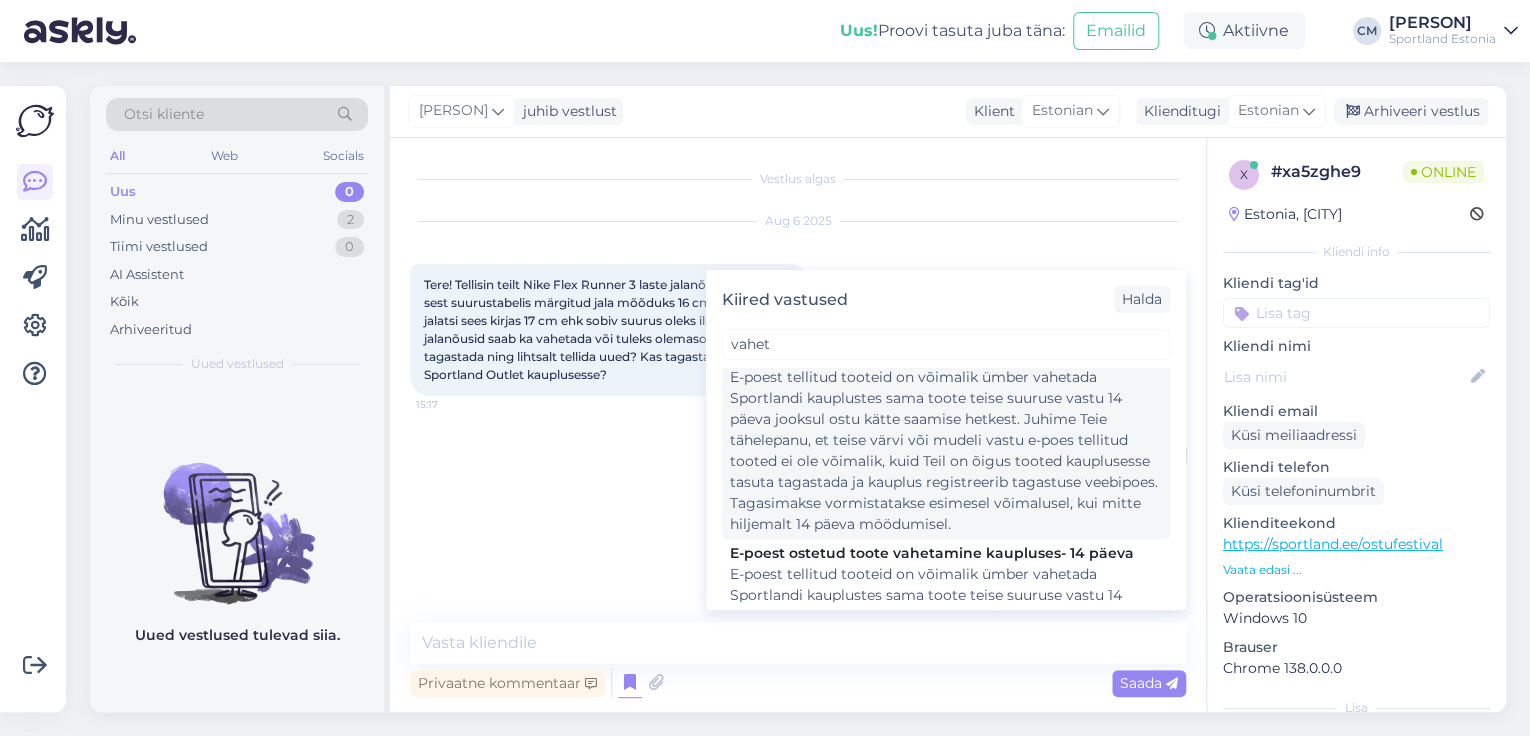 click on "E-poest tellitud tooteid on võimalik ümber vahetada Sportlandi kauplustes sama toote teise suuruse vastu 14 päeva jooksul ostu kätte saamise hetkest.
Juhime Teie tähelepanu, et teise värvi või mudeli vastu e-poes tellitud tooted ei ole võimalik, kuid Teil on õigus tooted kauplusesse tasuta tagastada ja kauplus  registreerib tagastuse veebipoes. Tagasimakse vormistatakse esimesel võimalusel, kui mitte hiljemalt  14 päeva möödumisel." at bounding box center [946, 451] 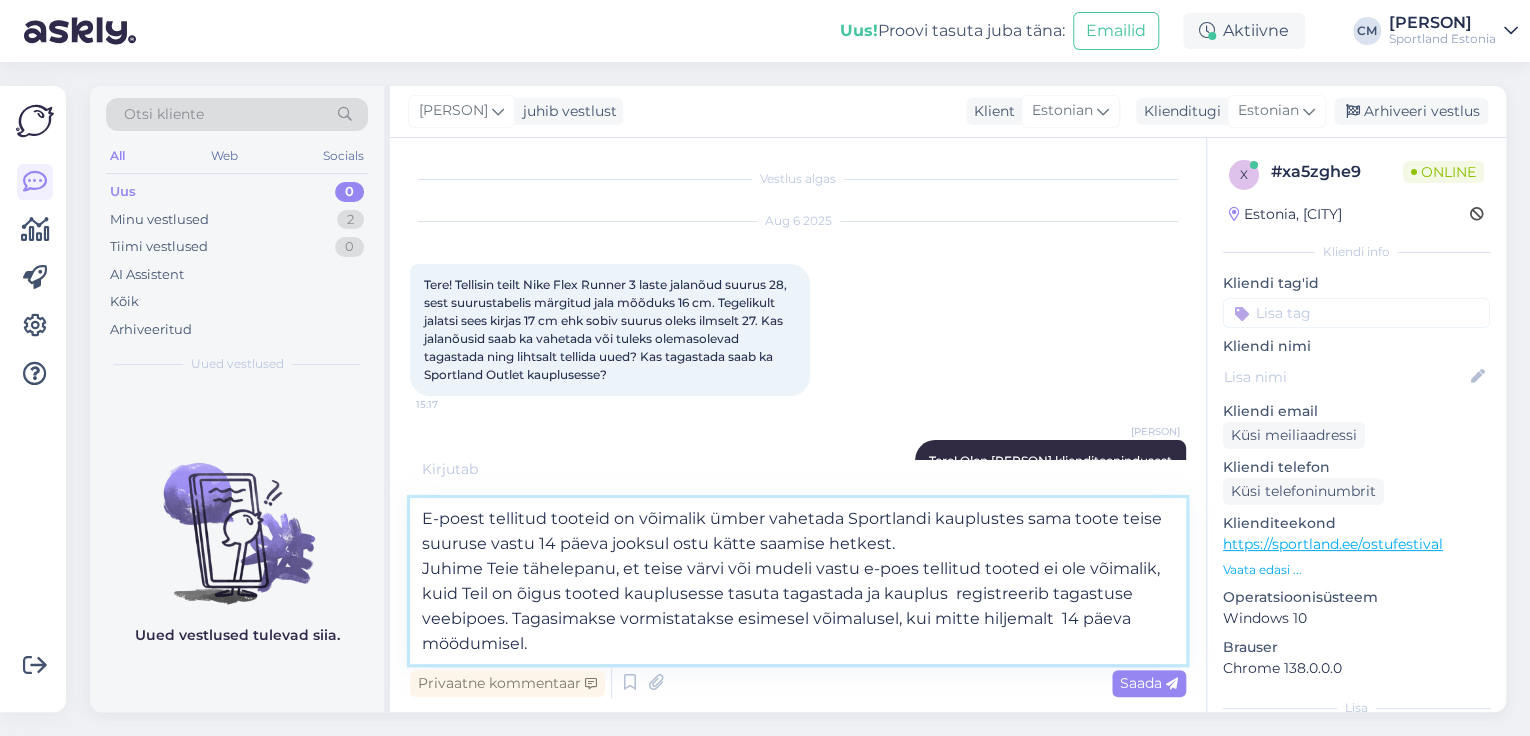 click on "E-poest tellitud tooteid on võimalik ümber vahetada Sportlandi kauplustes sama toote teise suuruse vastu 14 päeva jooksul ostu kätte saamise hetkest.
Juhime Teie tähelepanu, et teise värvi või mudeli vastu e-poes tellitud tooted ei ole võimalik, kuid Teil on õigus tooted kauplusesse tasuta tagastada ja kauplus  registreerib tagastuse veebipoes. Tagasimakse vormistatakse esimesel võimalusel, kui mitte hiljemalt  14 päeva möödumisel." at bounding box center (798, 581) 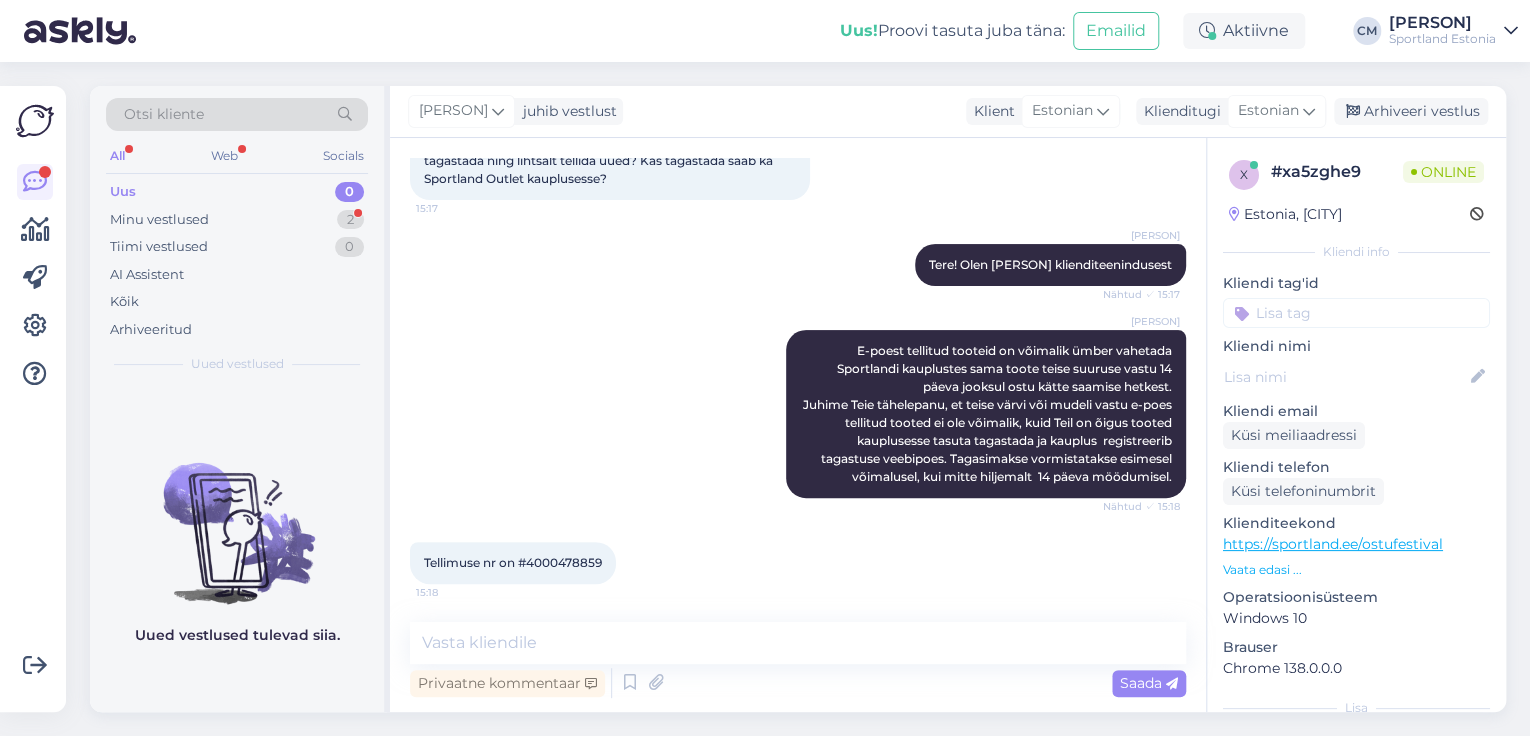 scroll, scrollTop: 197, scrollLeft: 0, axis: vertical 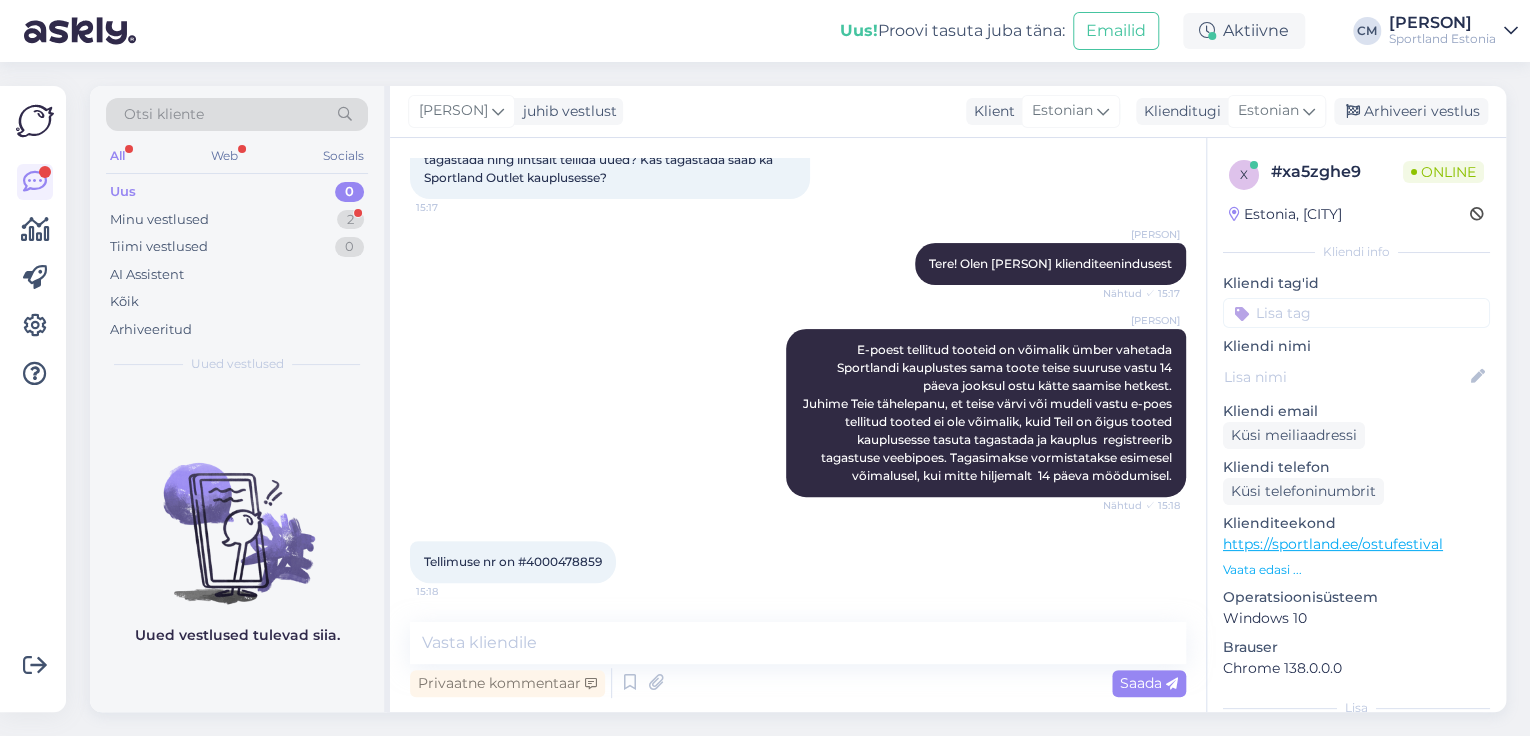 click on "Tellimuse nr on #[NUMBER]" at bounding box center [513, 562] 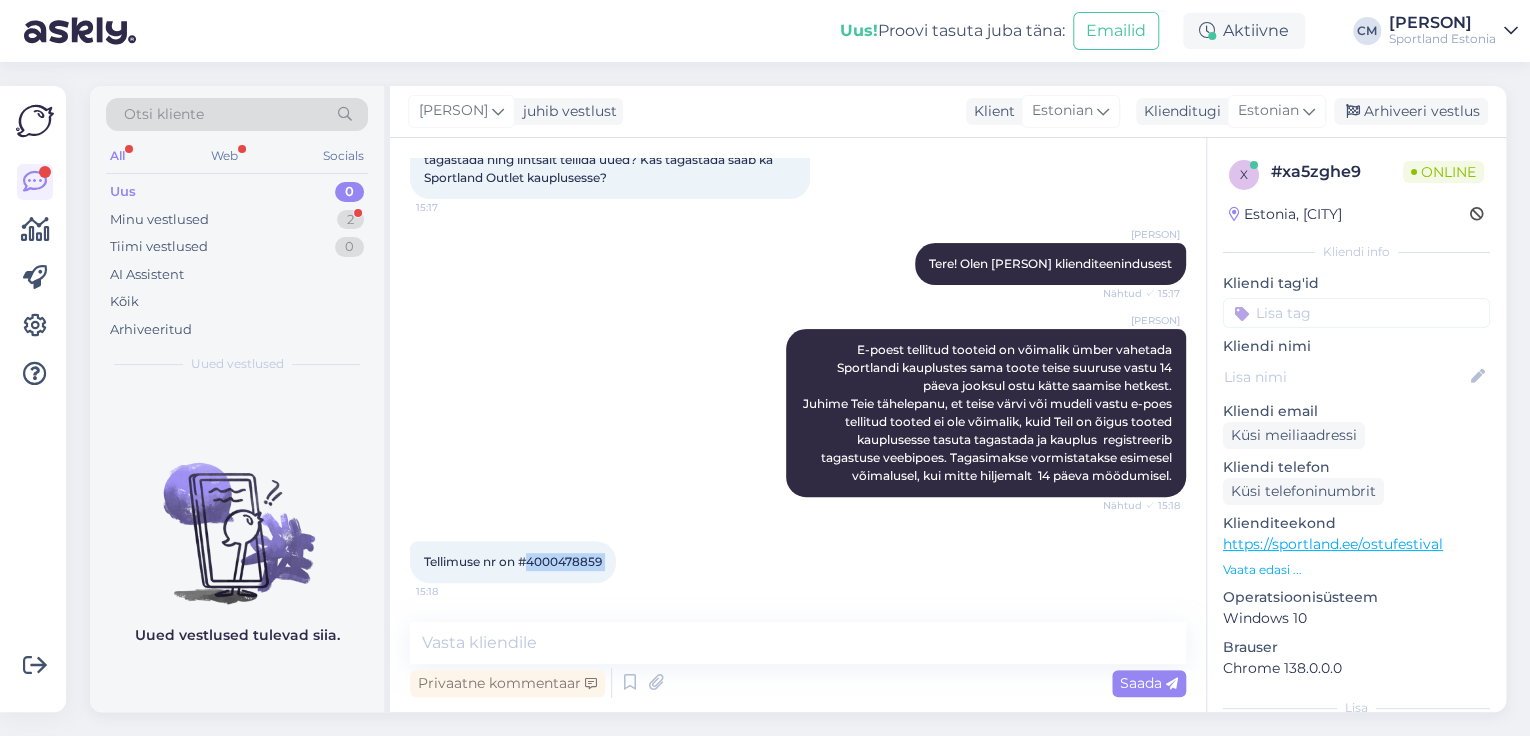 click on "Tellimuse nr on #4000478859" at bounding box center [513, 561] 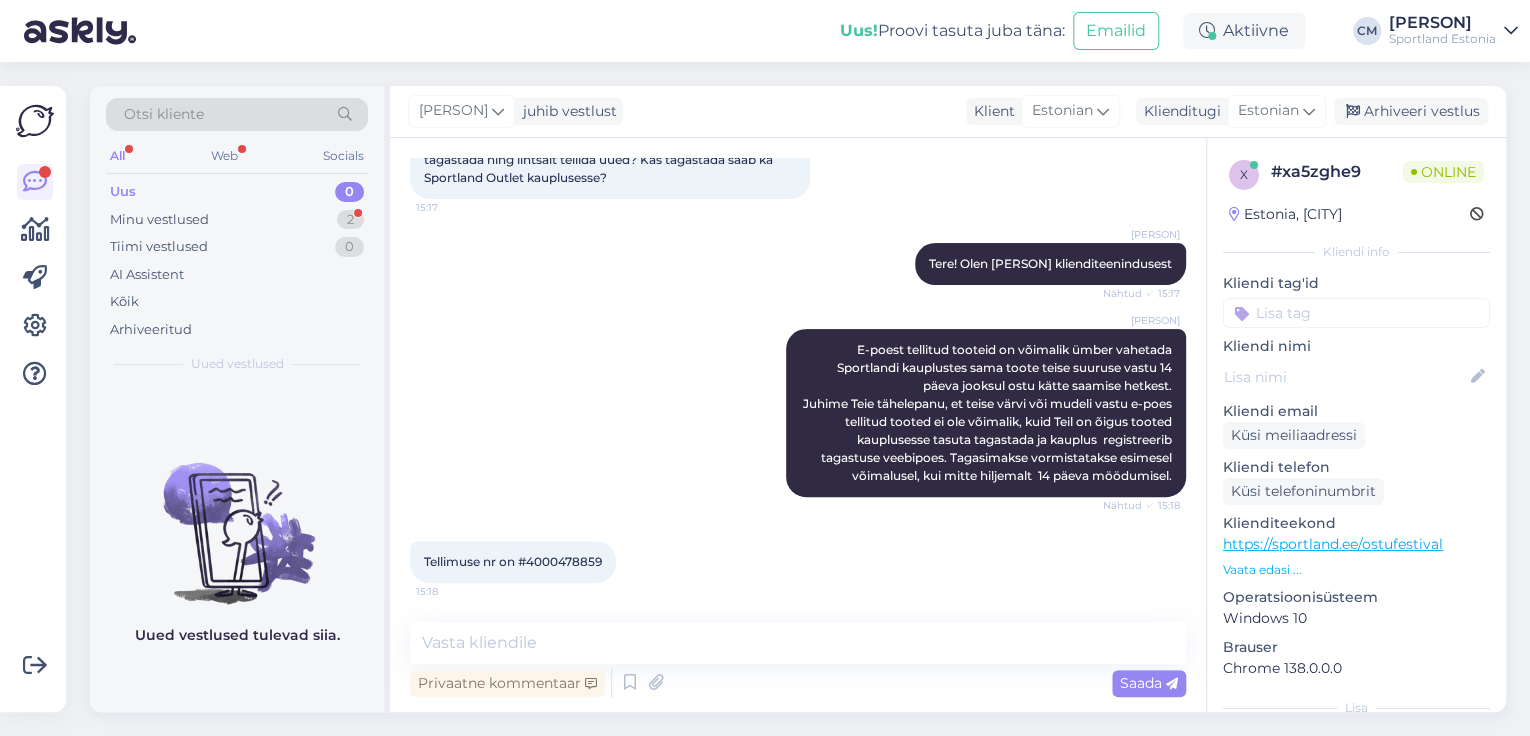 click on "[PERSON] Tere! Olen [PERSON] klienditeenindusest
Nähtud ✓ 15:17" at bounding box center (798, 264) 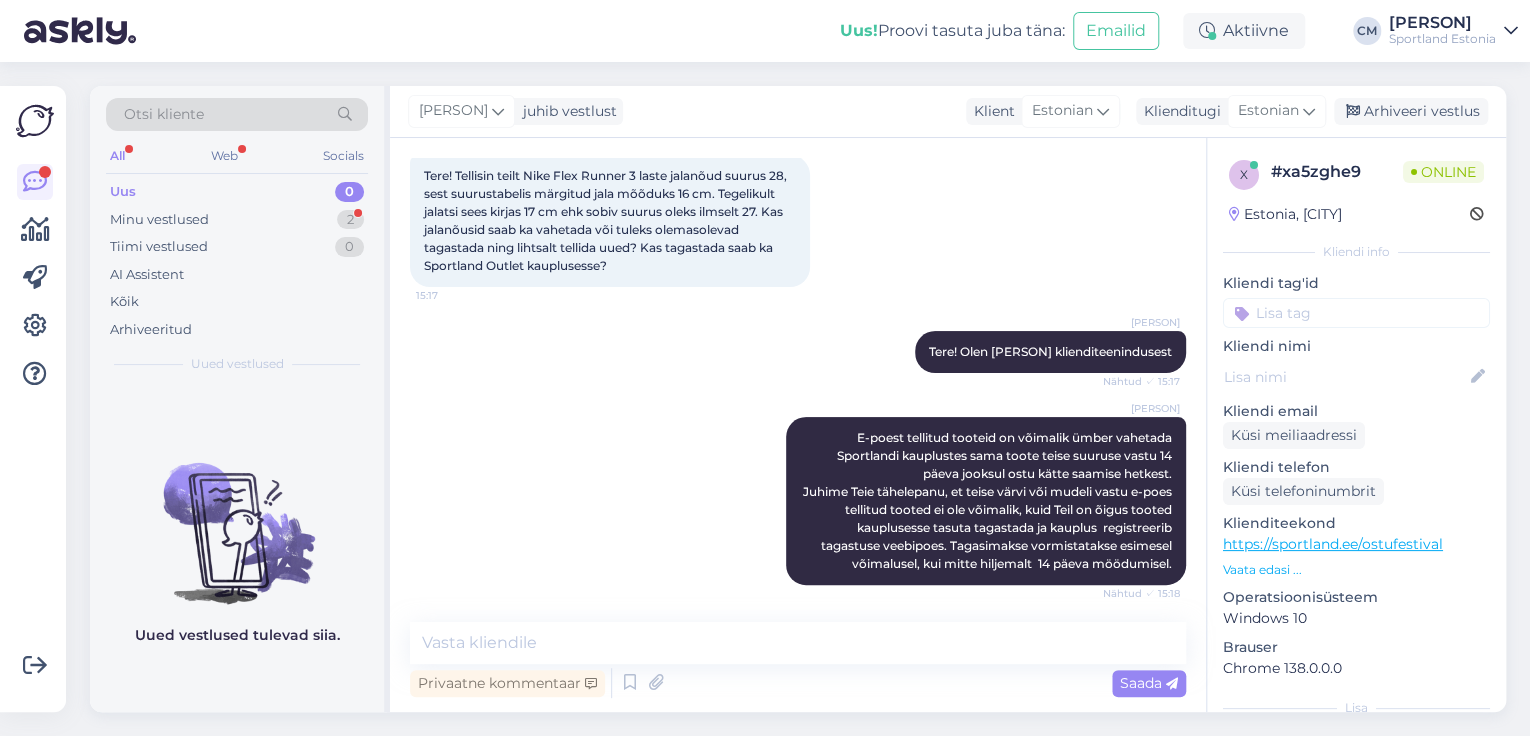 scroll, scrollTop: 197, scrollLeft: 0, axis: vertical 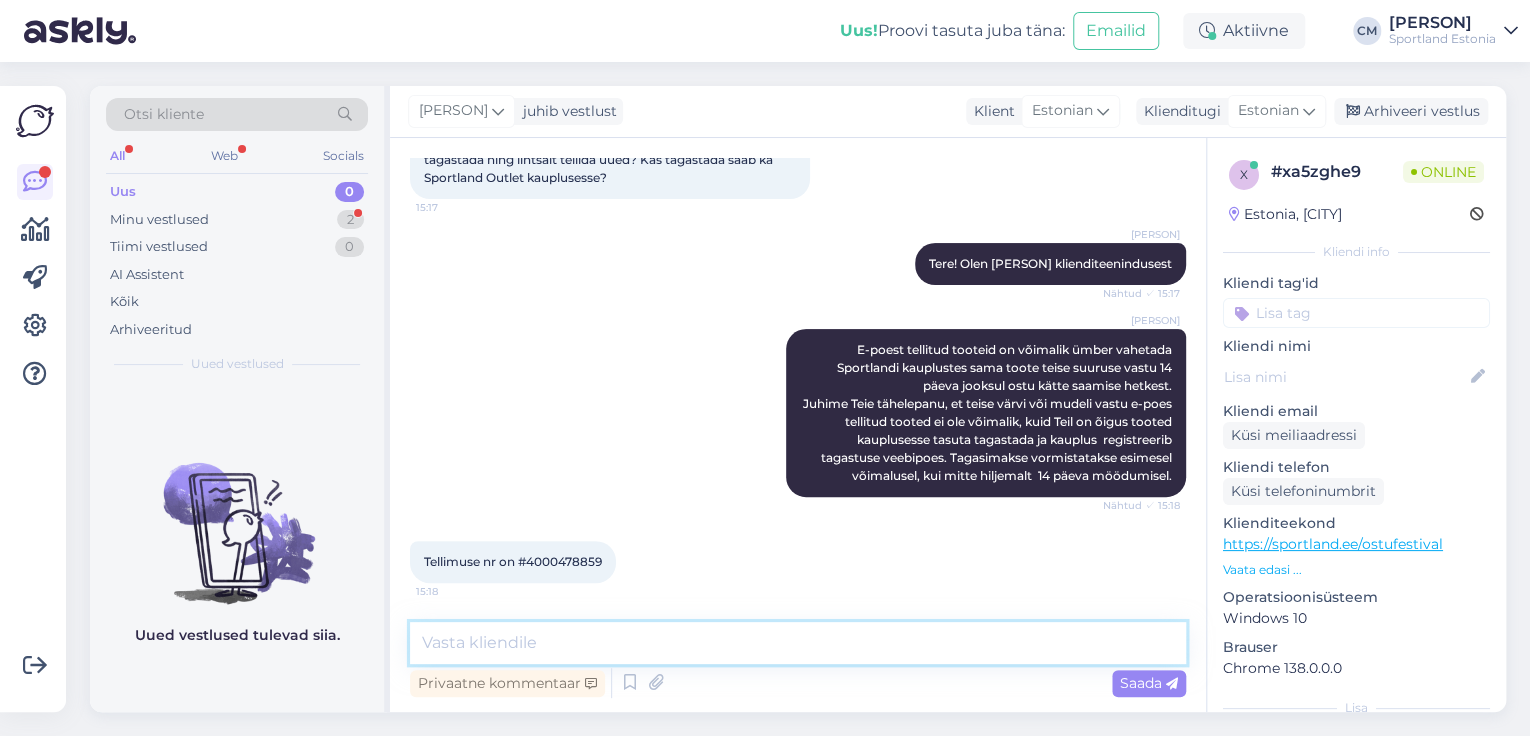 click at bounding box center [798, 643] 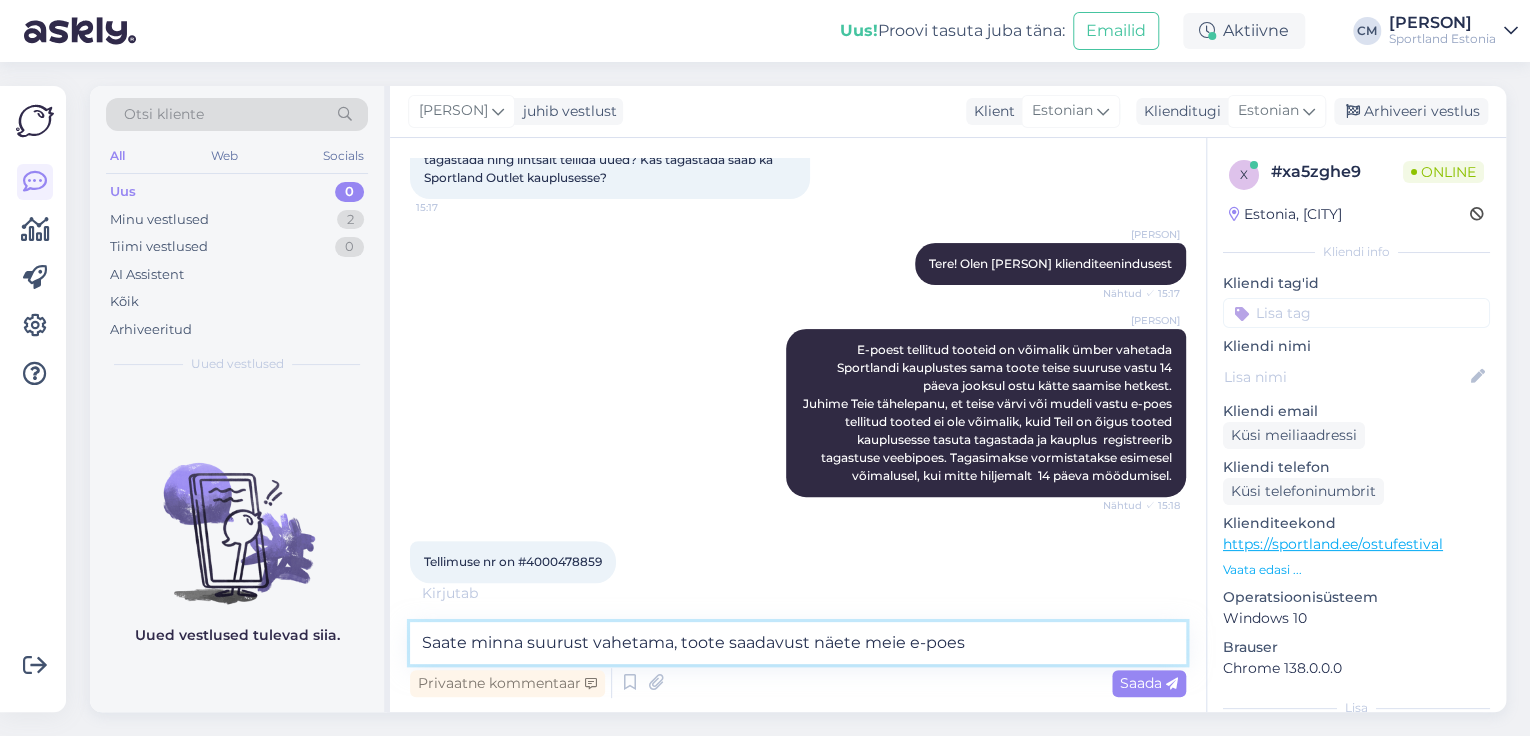type on "Saate minna suurust vahetama, toote saadavust näete meie e-poes." 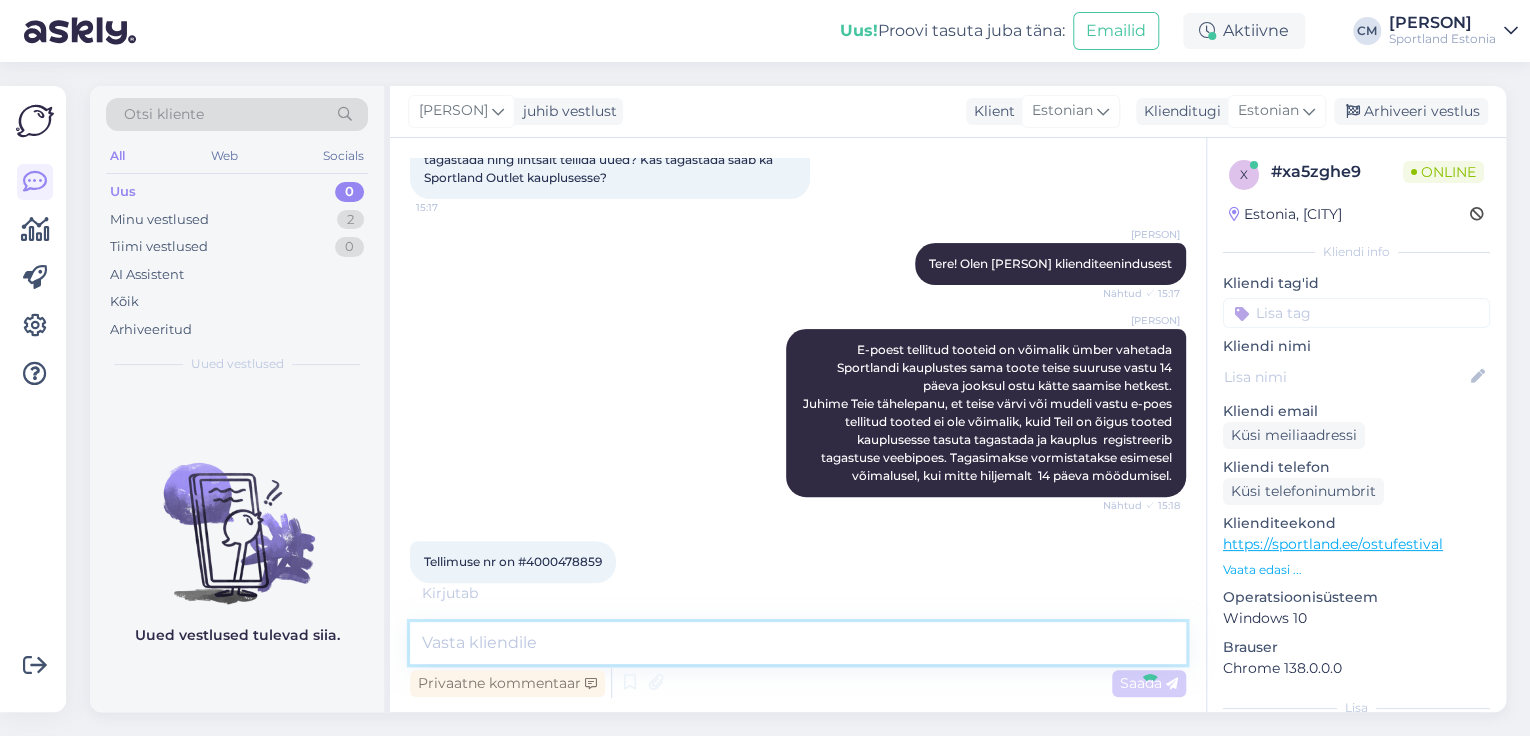 scroll, scrollTop: 301, scrollLeft: 0, axis: vertical 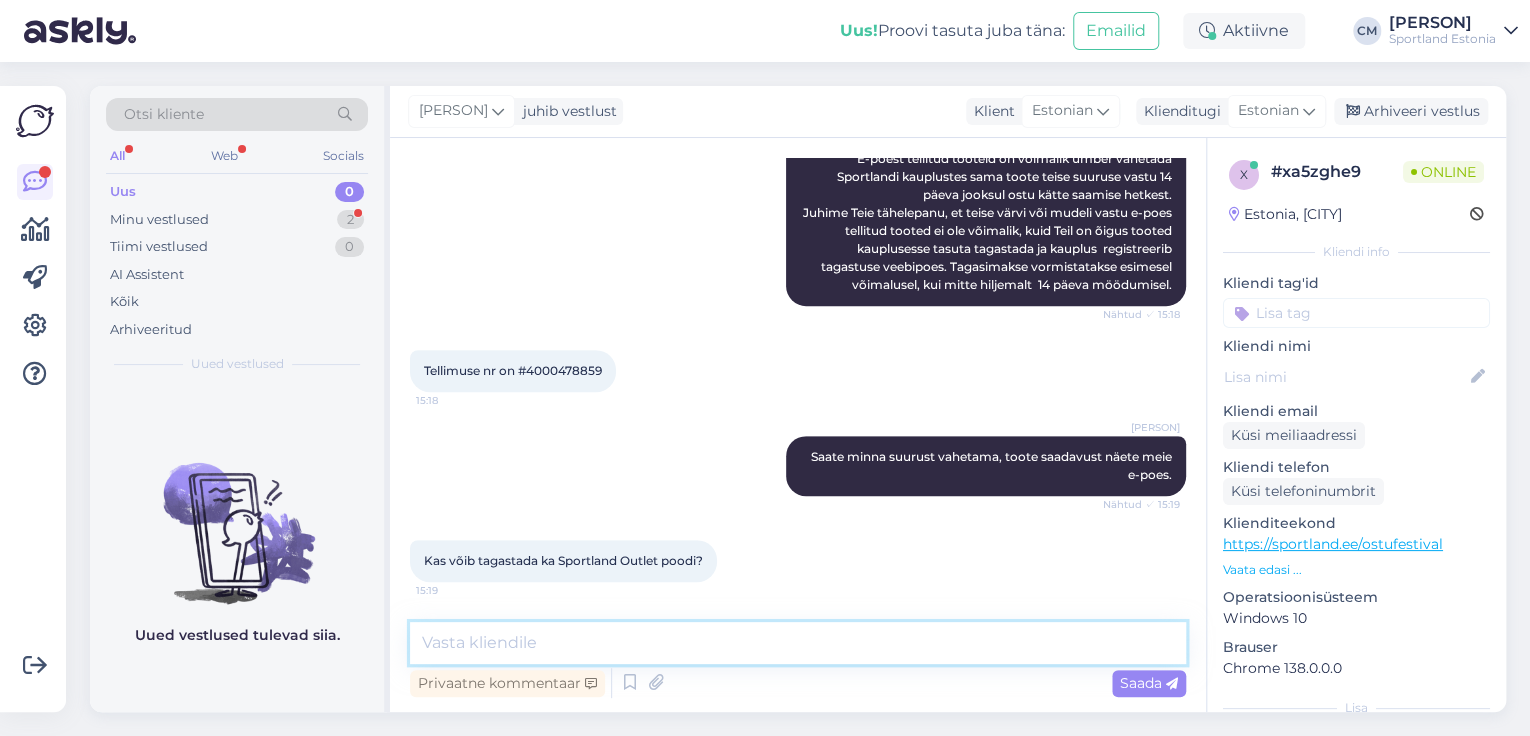 click at bounding box center (798, 643) 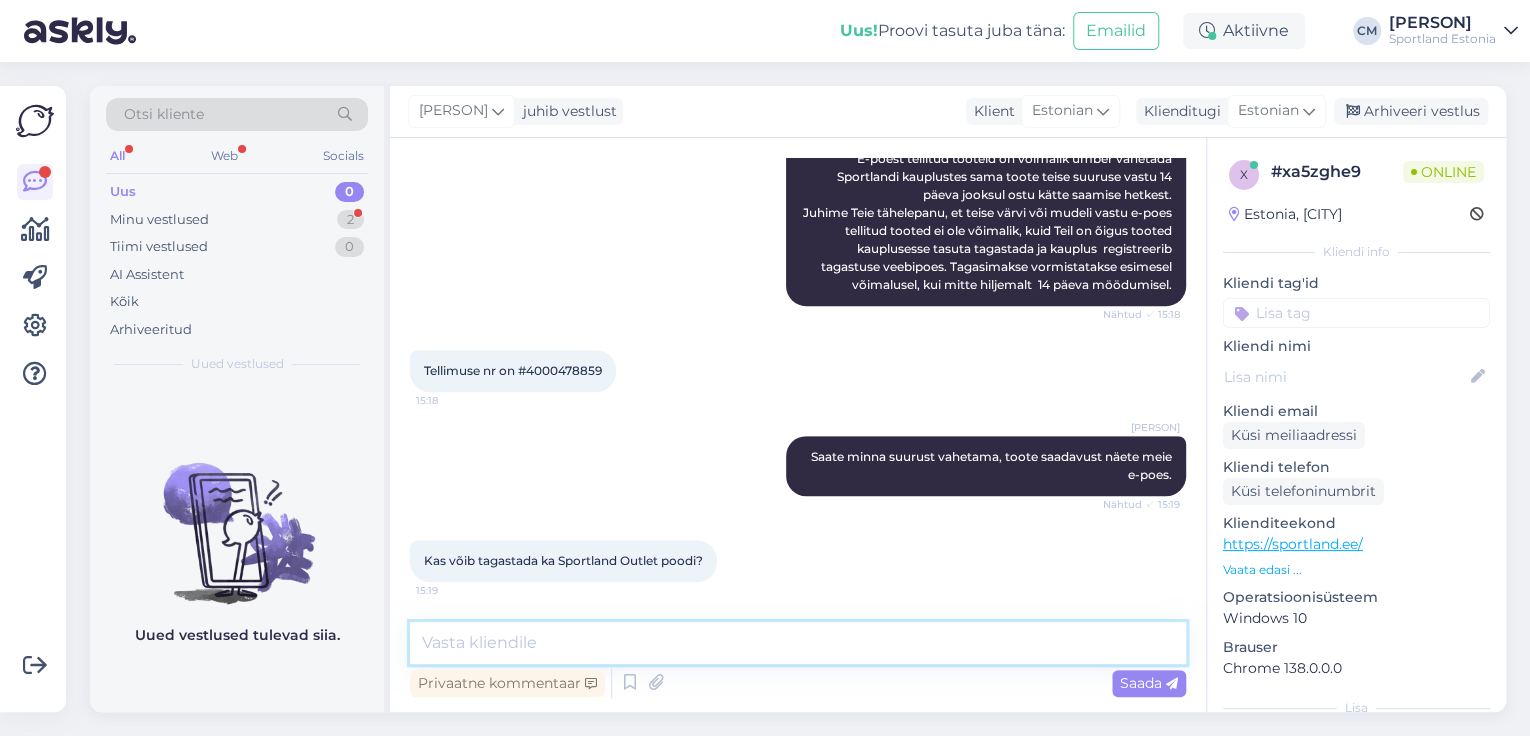 click at bounding box center [798, 643] 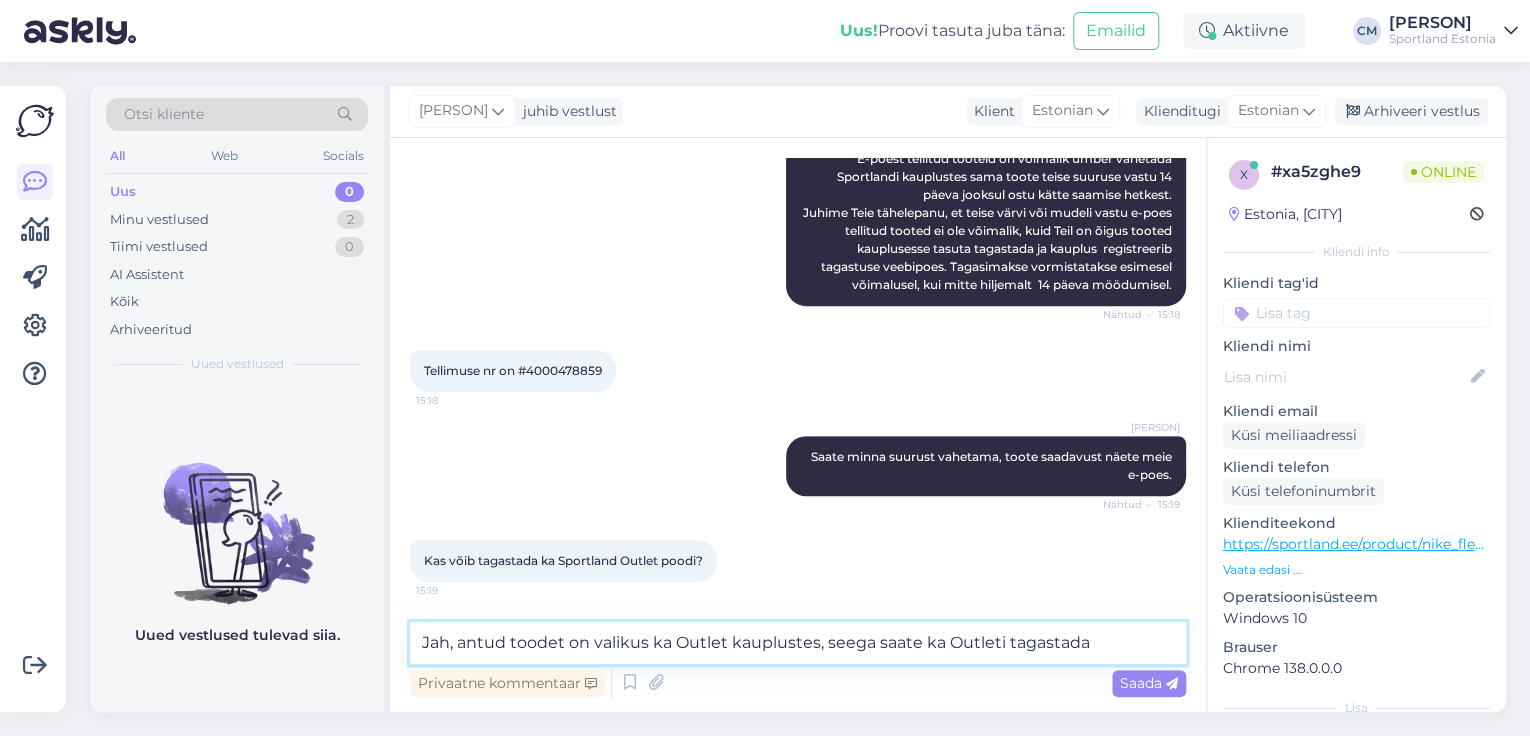 type on "Jah, antud toodet on valikus ka Outlet kauplustes, seega saate ka Outleti tagastada." 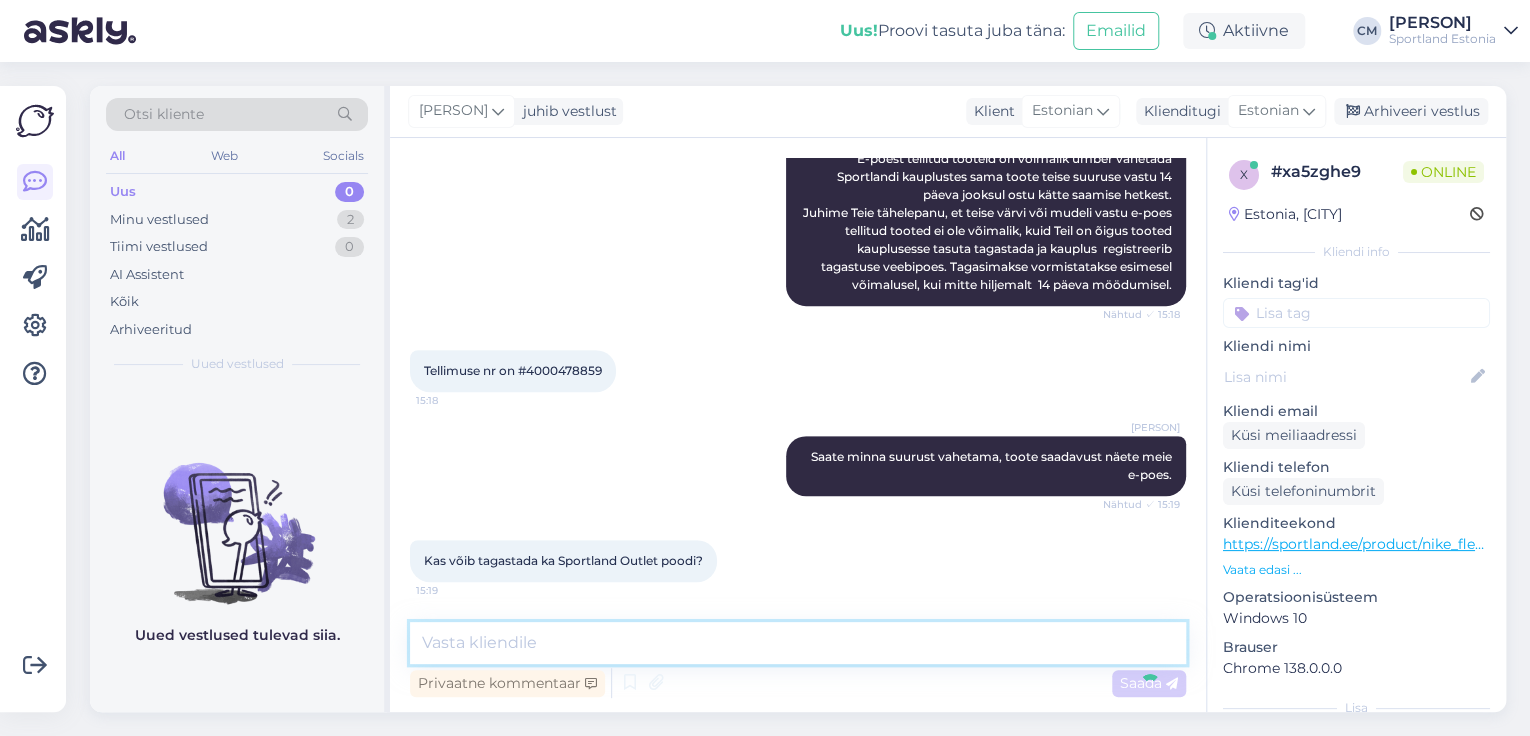 scroll, scrollTop: 492, scrollLeft: 0, axis: vertical 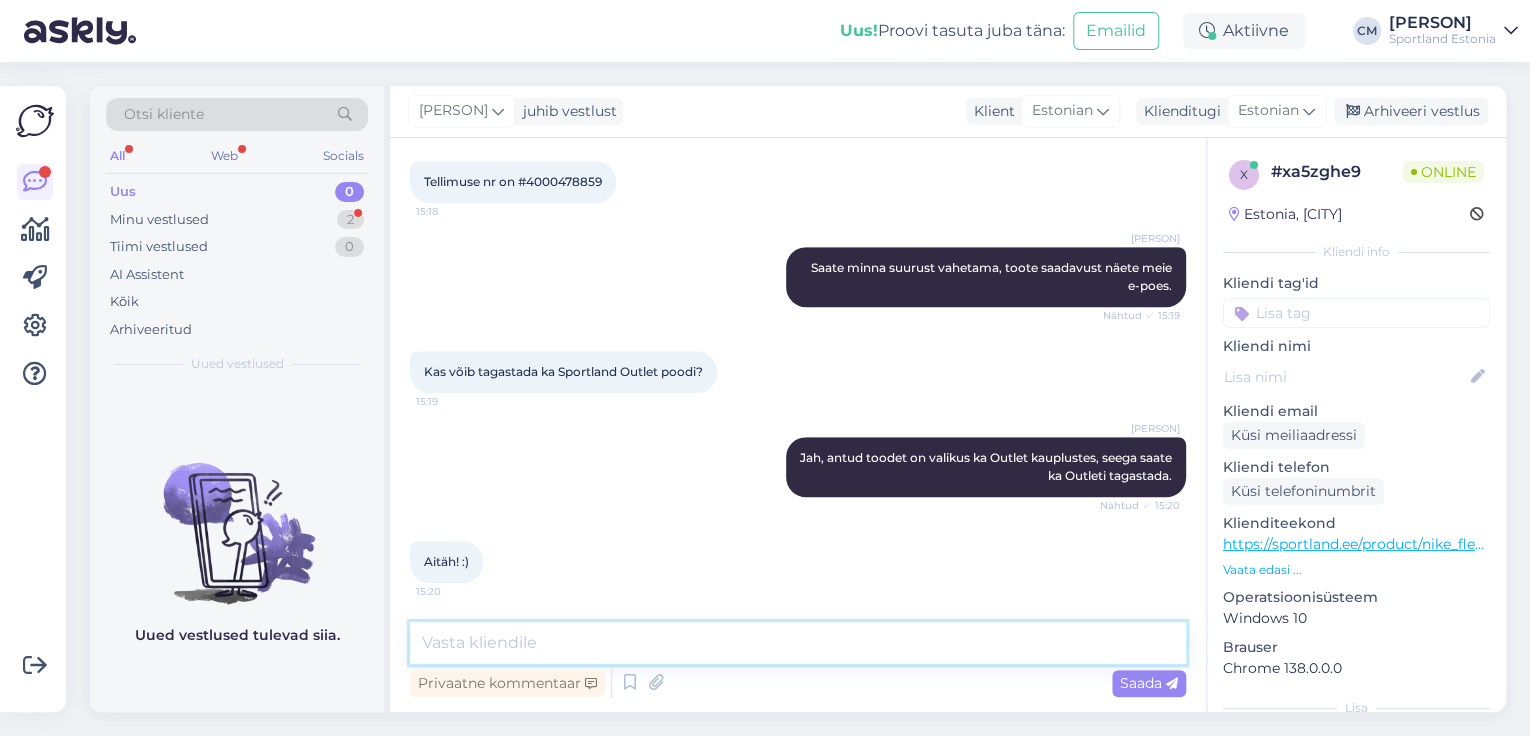 click at bounding box center [798, 643] 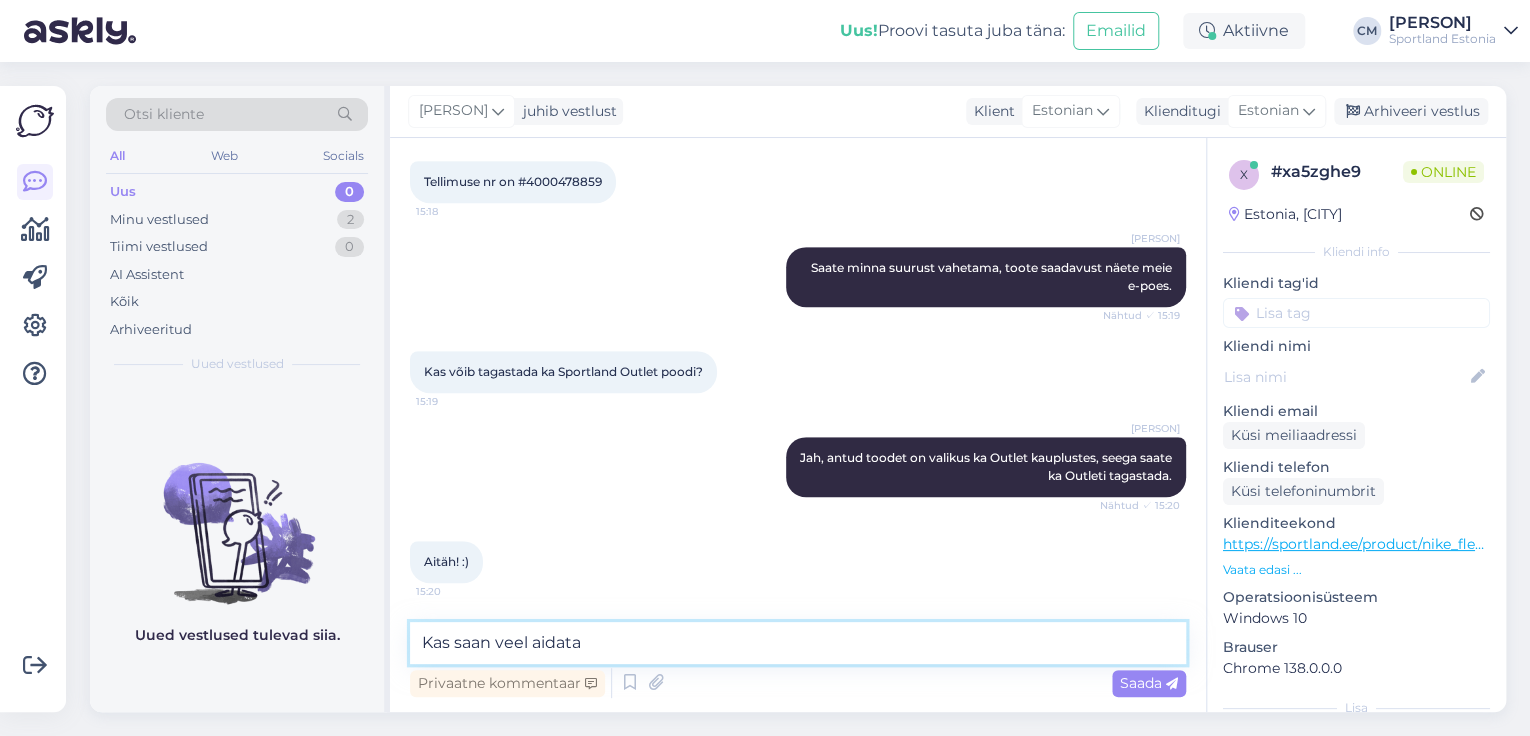 type on "Kas saan veel aidata?" 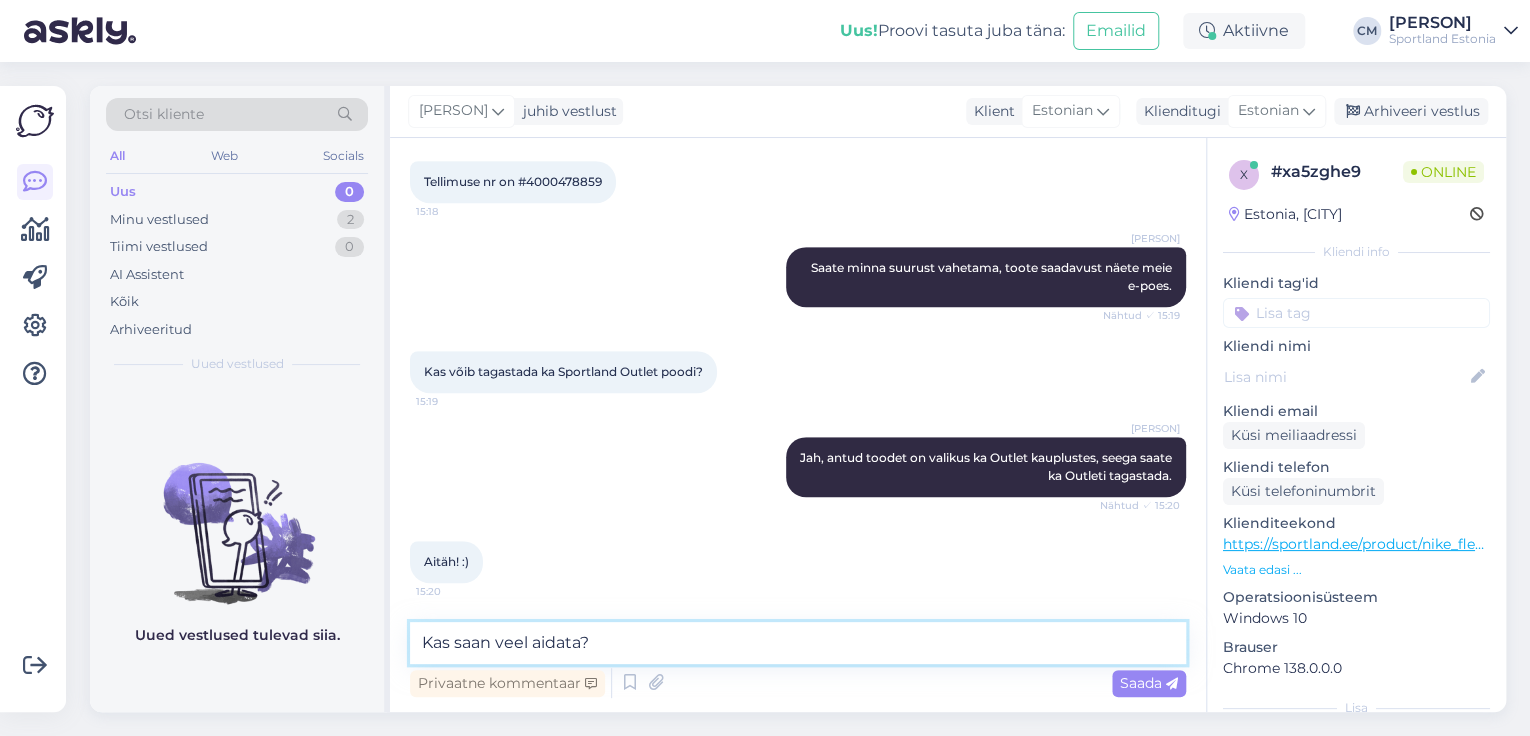 type 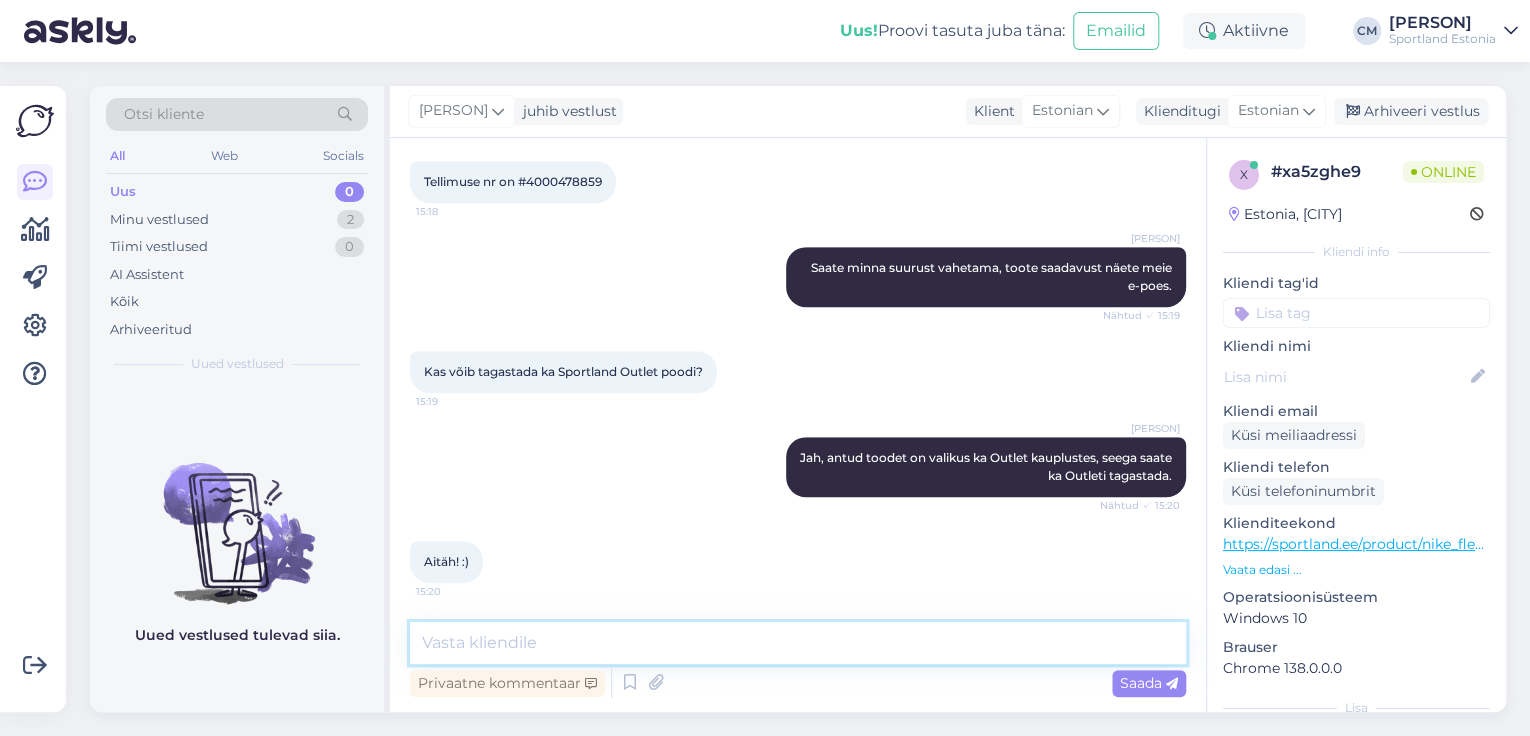 scroll, scrollTop: 664, scrollLeft: 0, axis: vertical 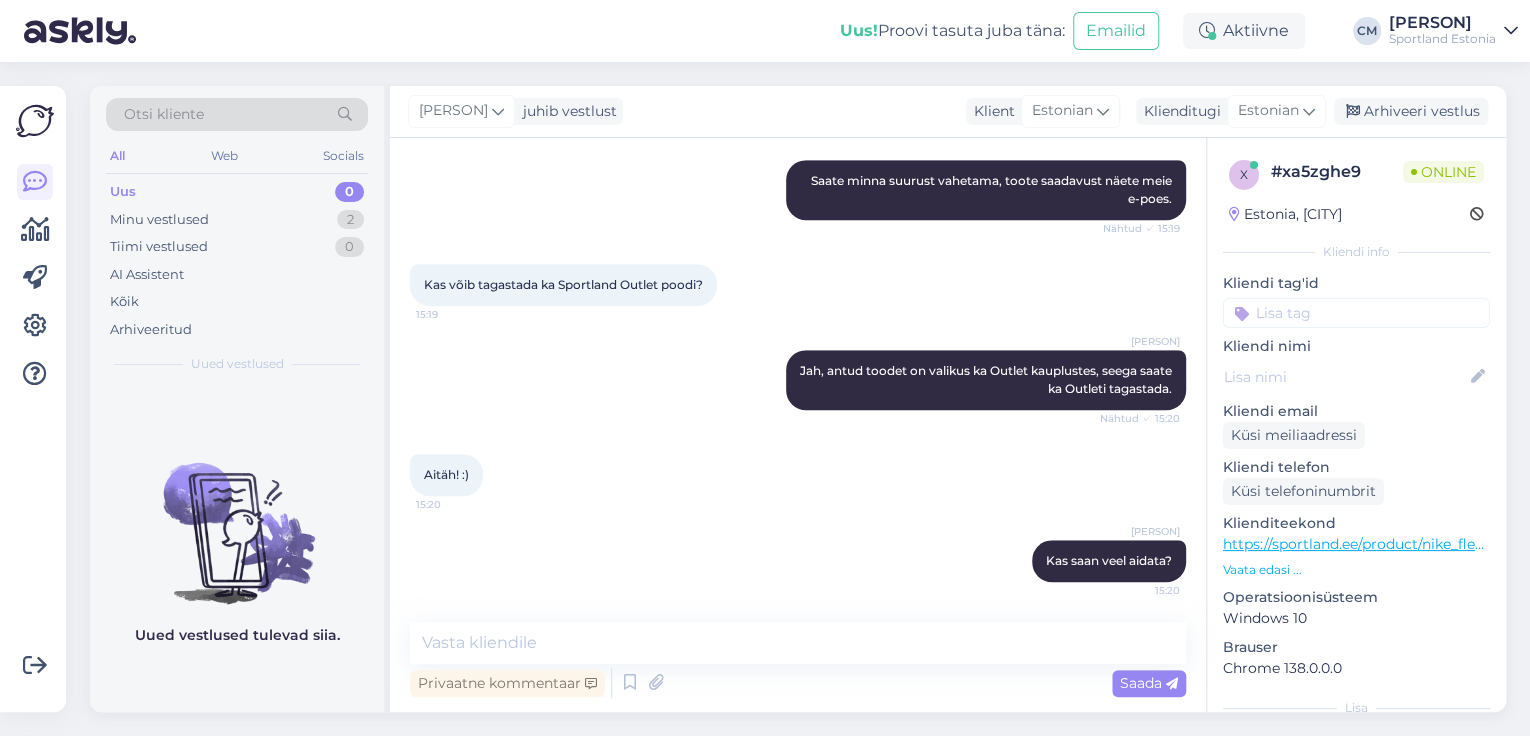 click on "Kliendi tag'id" at bounding box center [1356, 283] 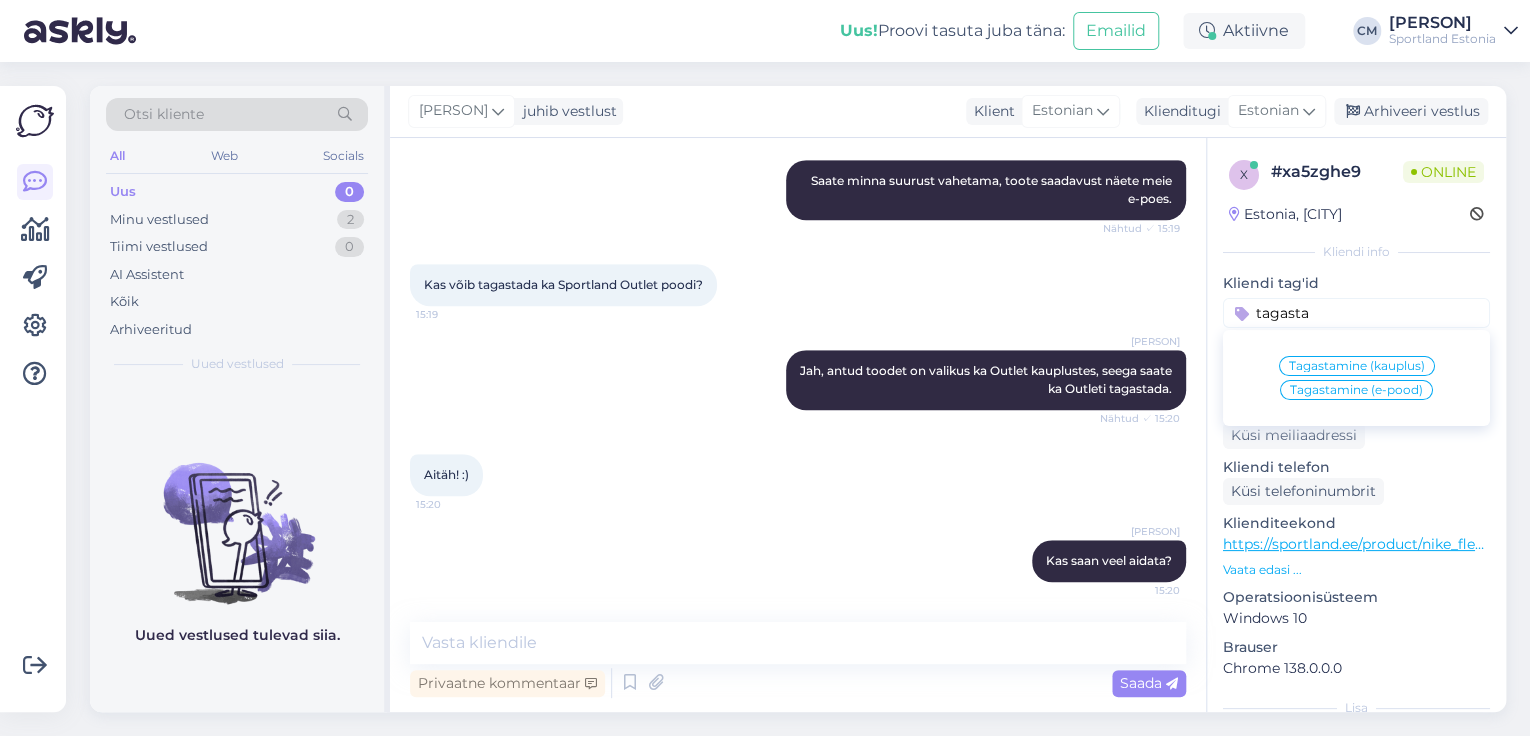 type on "tagasta" 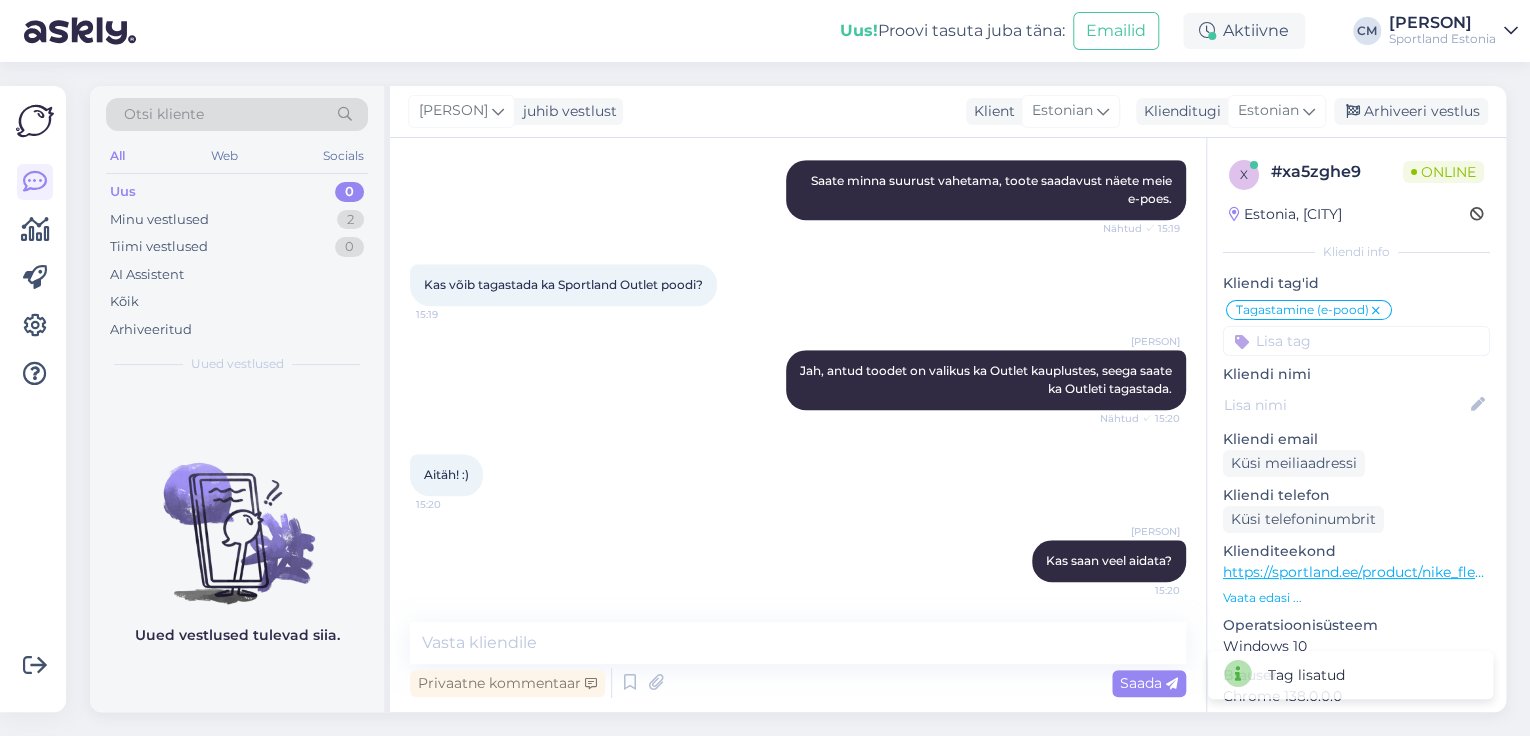 click at bounding box center (1356, 341) 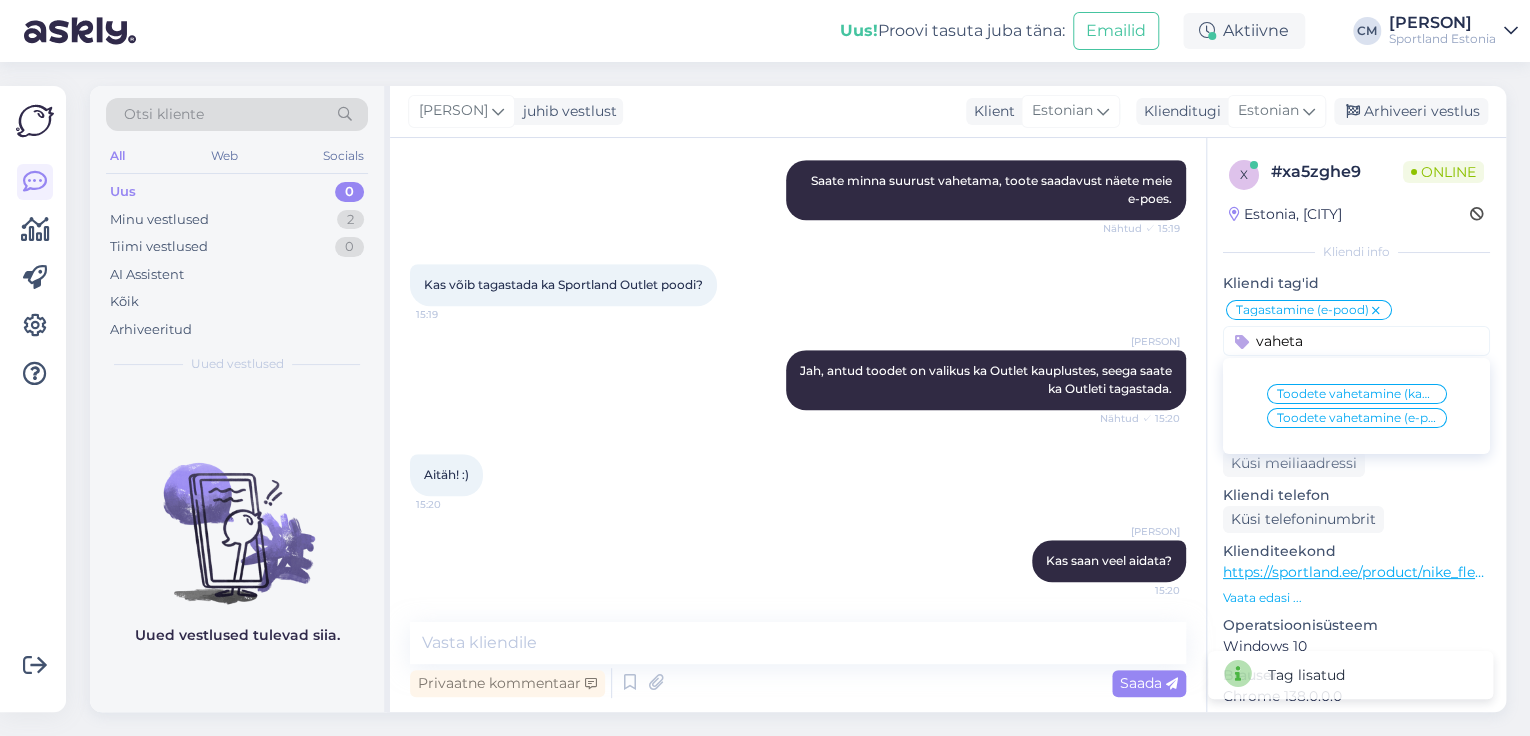 type on "vaheta" 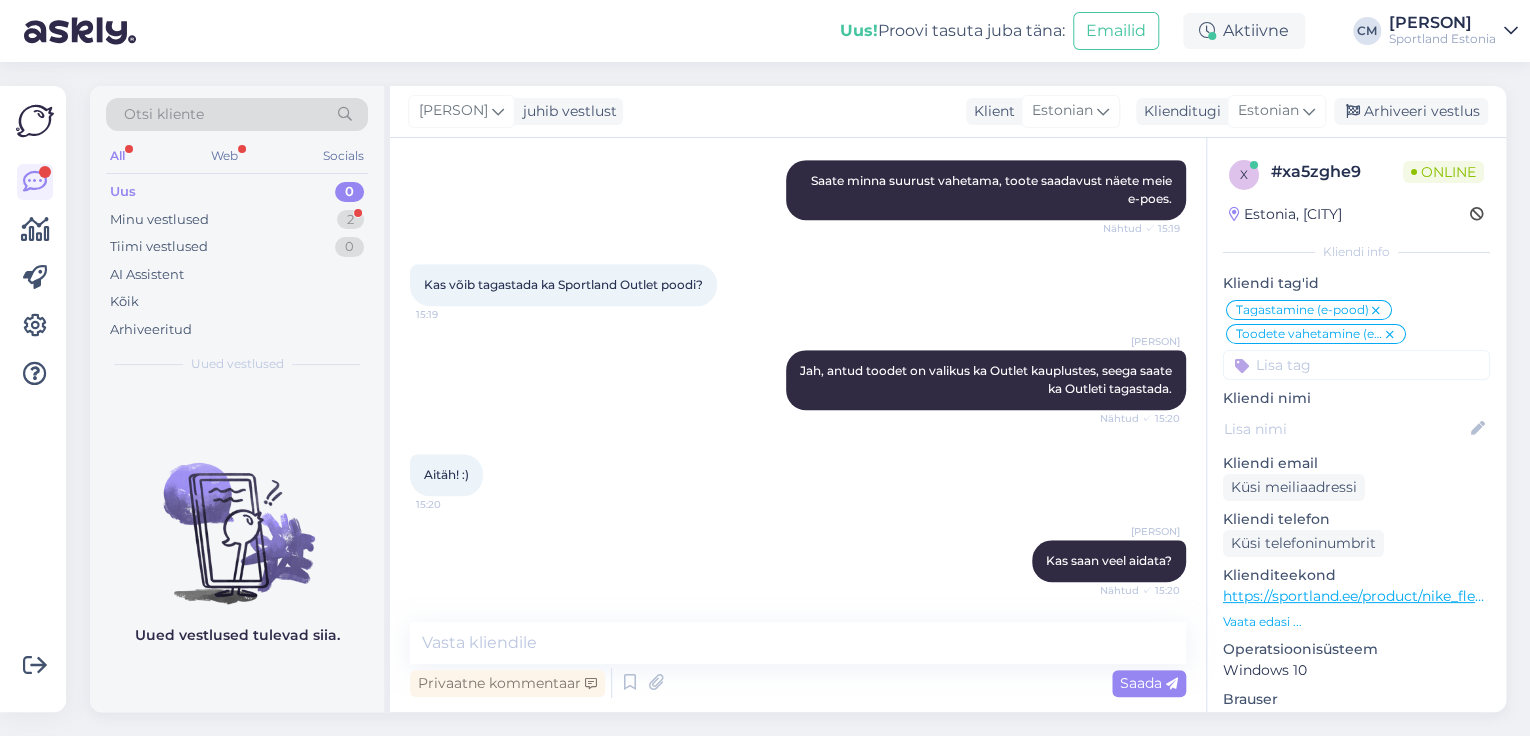 scroll, scrollTop: 749, scrollLeft: 0, axis: vertical 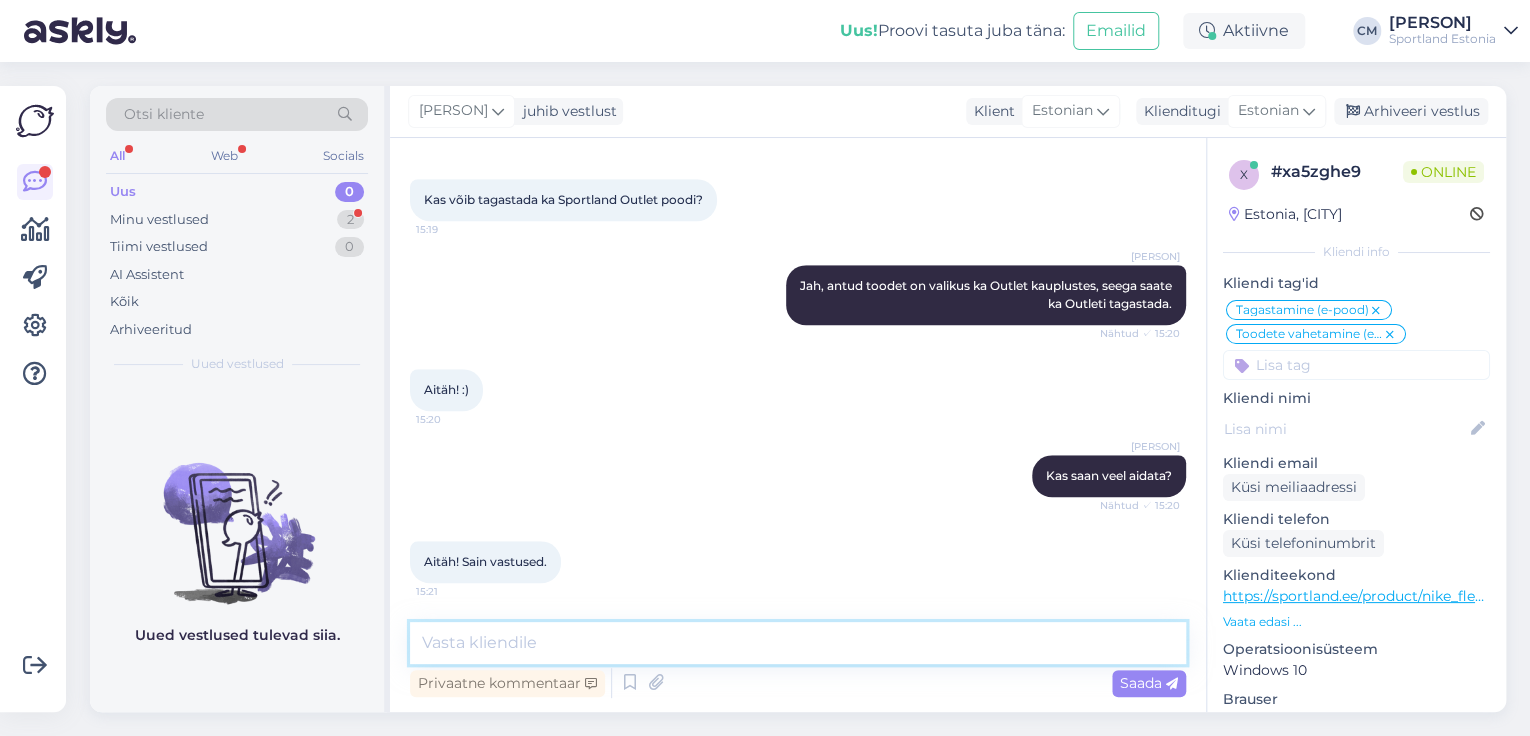click at bounding box center [798, 643] 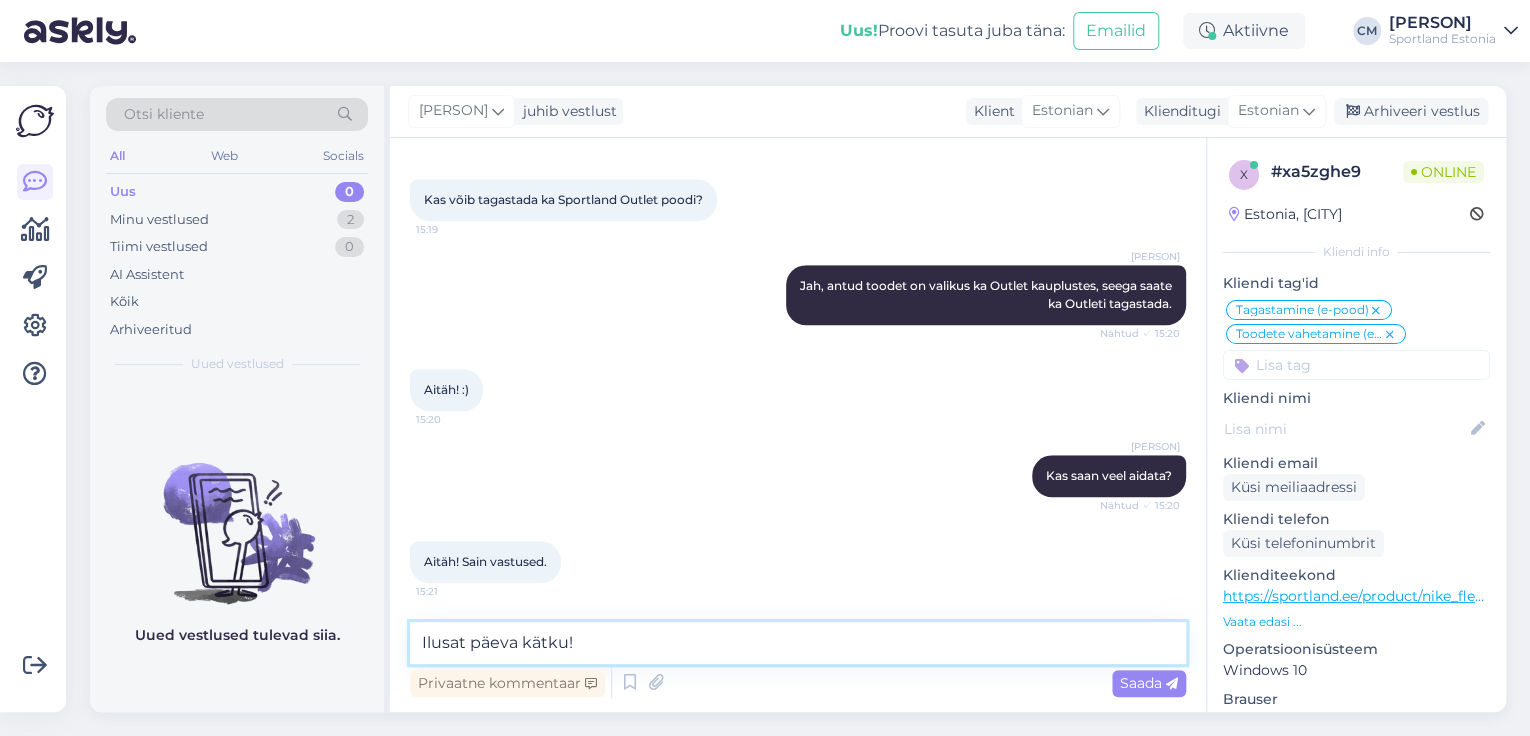 click on "Ilusat päeva kätku!" at bounding box center [798, 643] 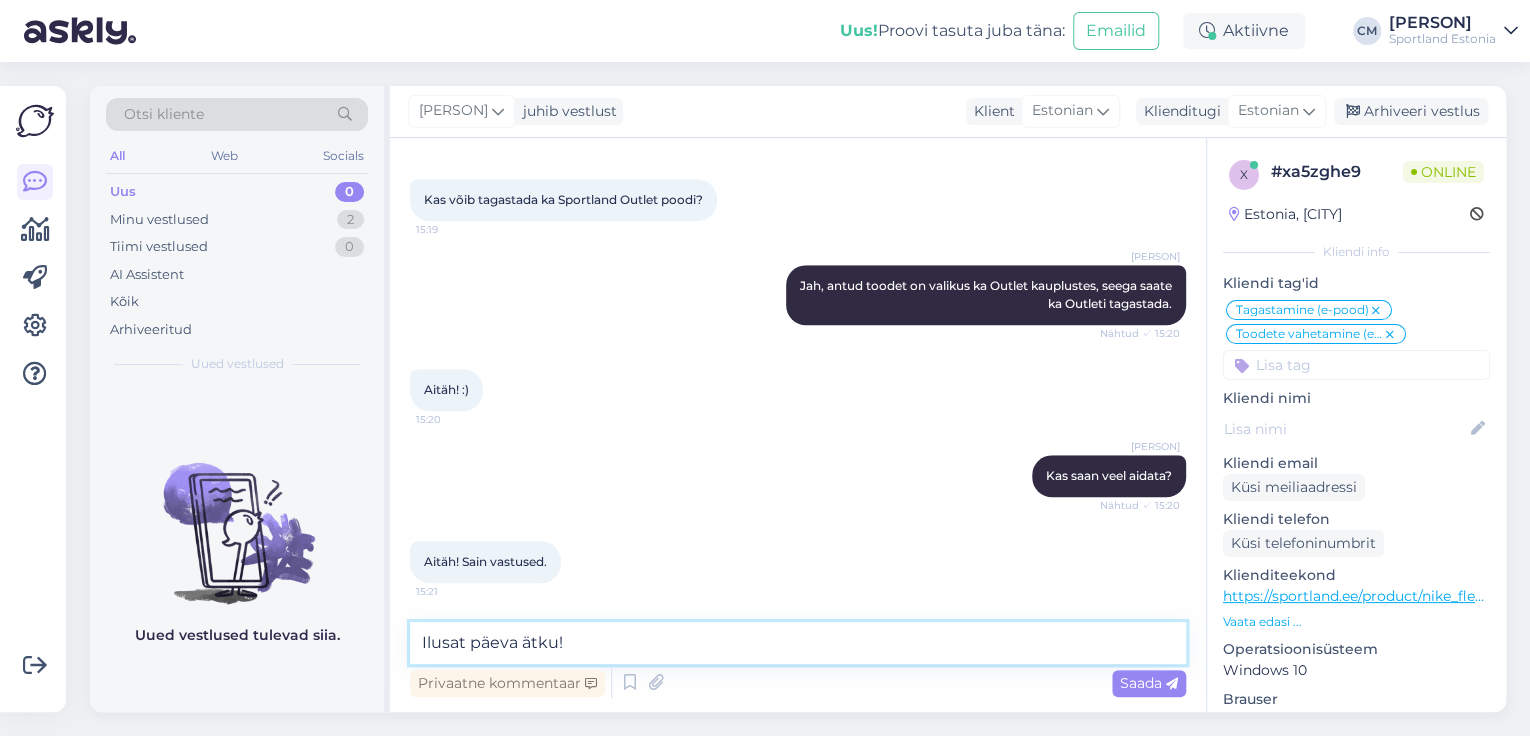 type on "Ilusat päeva jätku!" 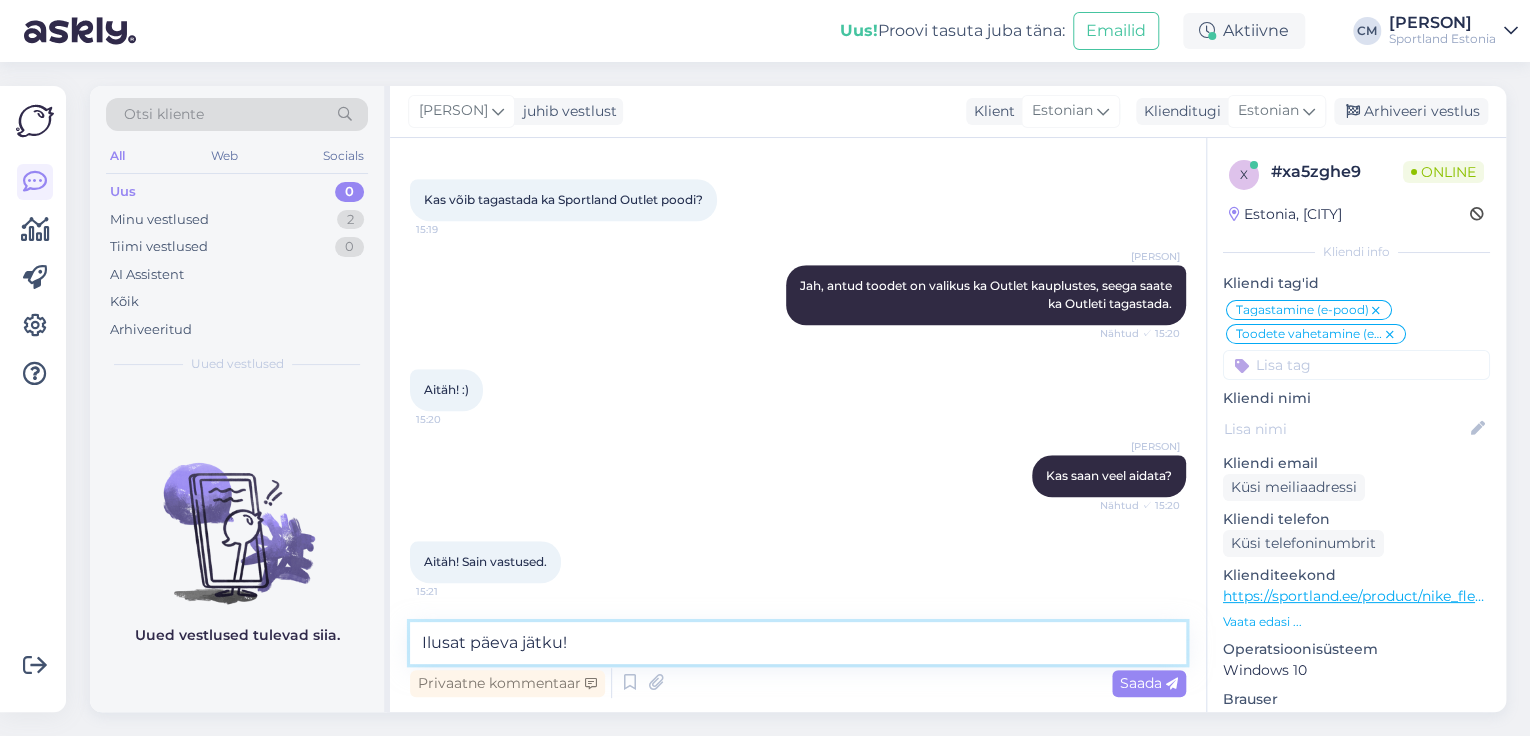 type 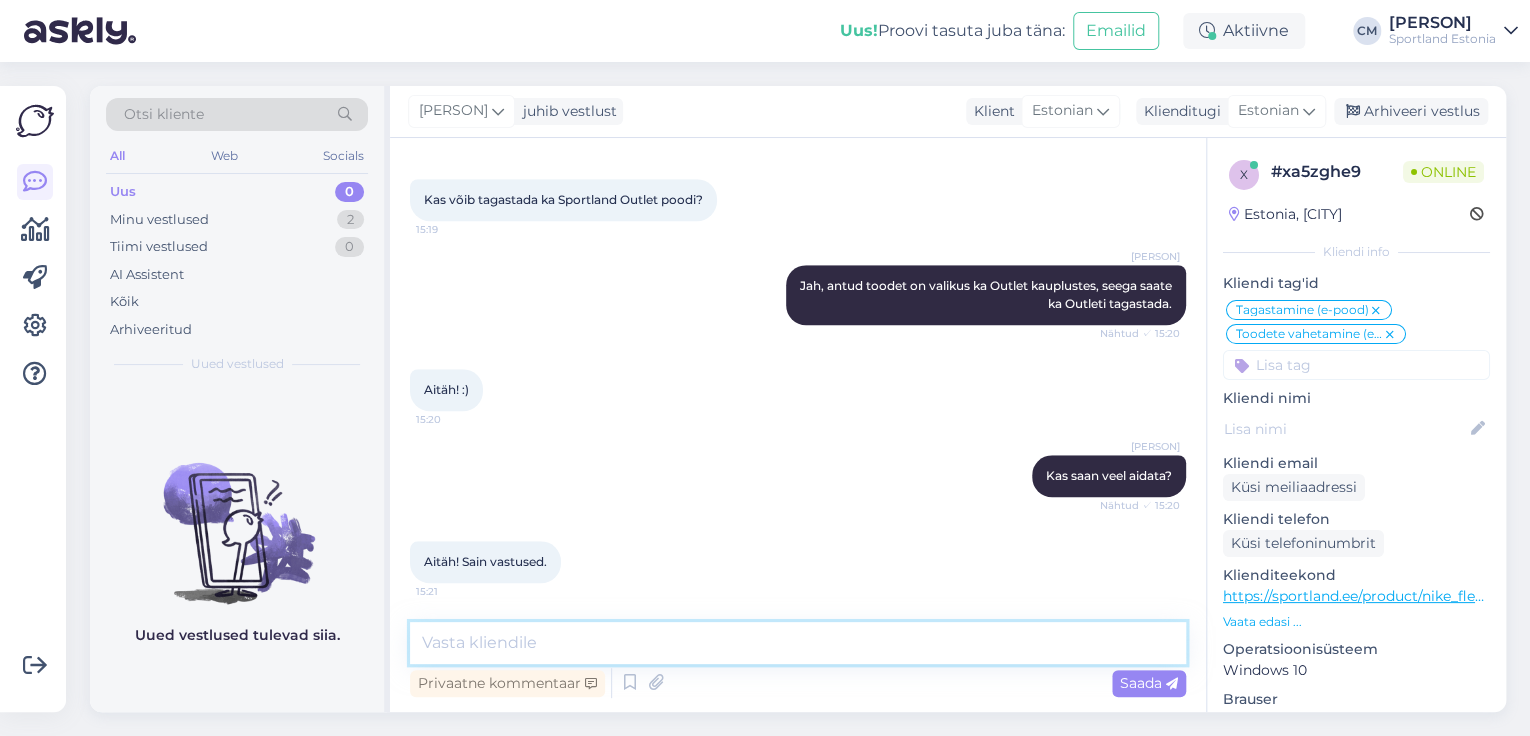 scroll, scrollTop: 836, scrollLeft: 0, axis: vertical 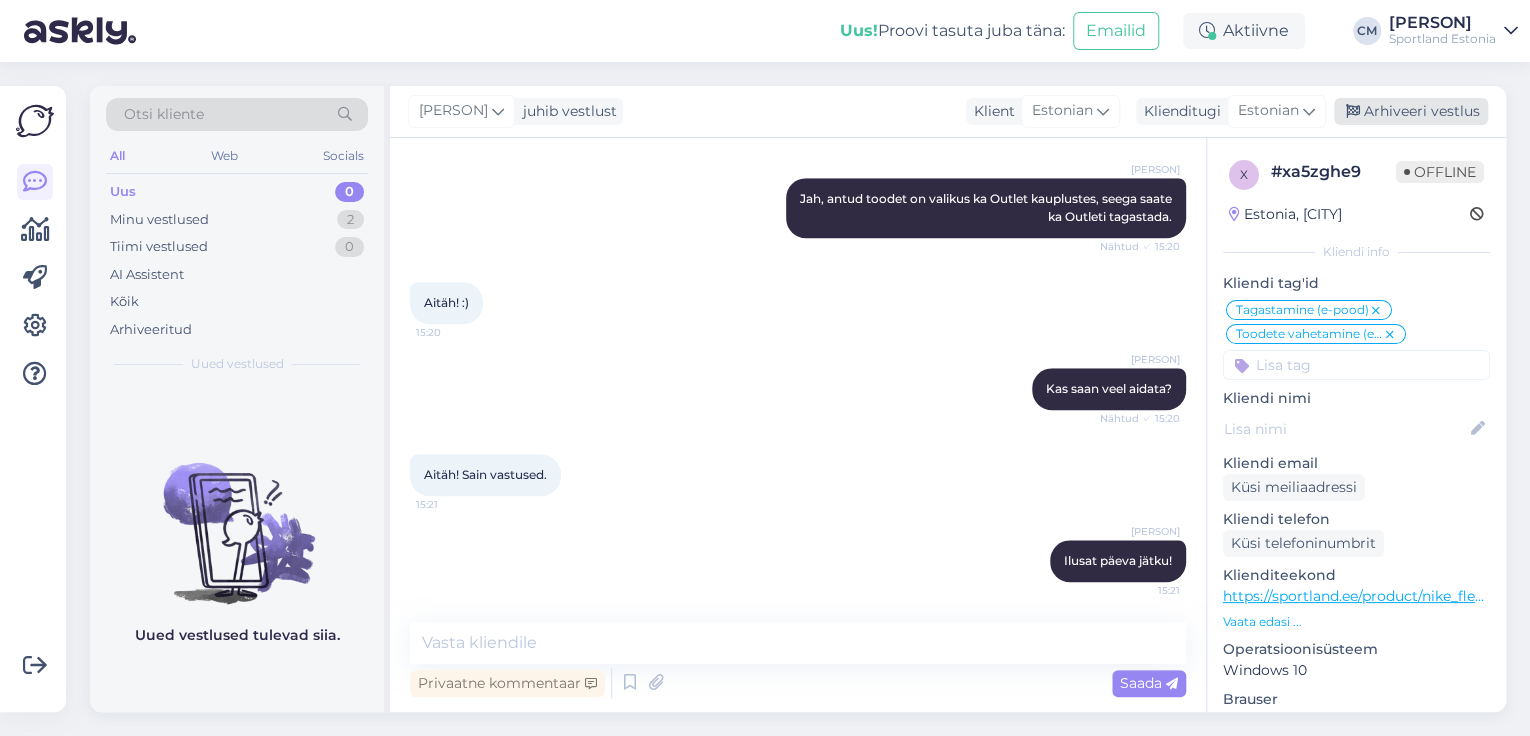 click on "Arhiveeri vestlus" at bounding box center (1411, 111) 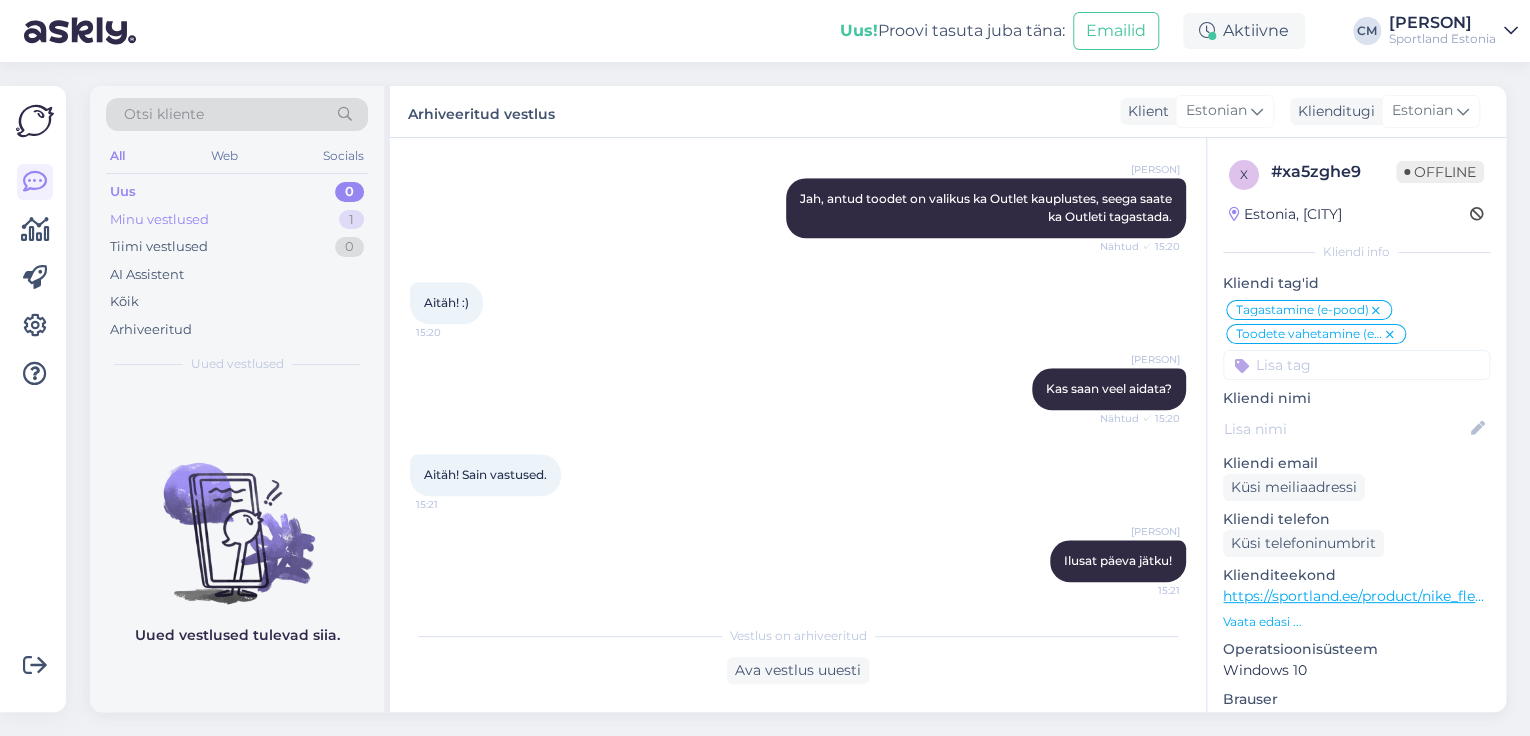 click on "Minu vestlused 1" at bounding box center (237, 220) 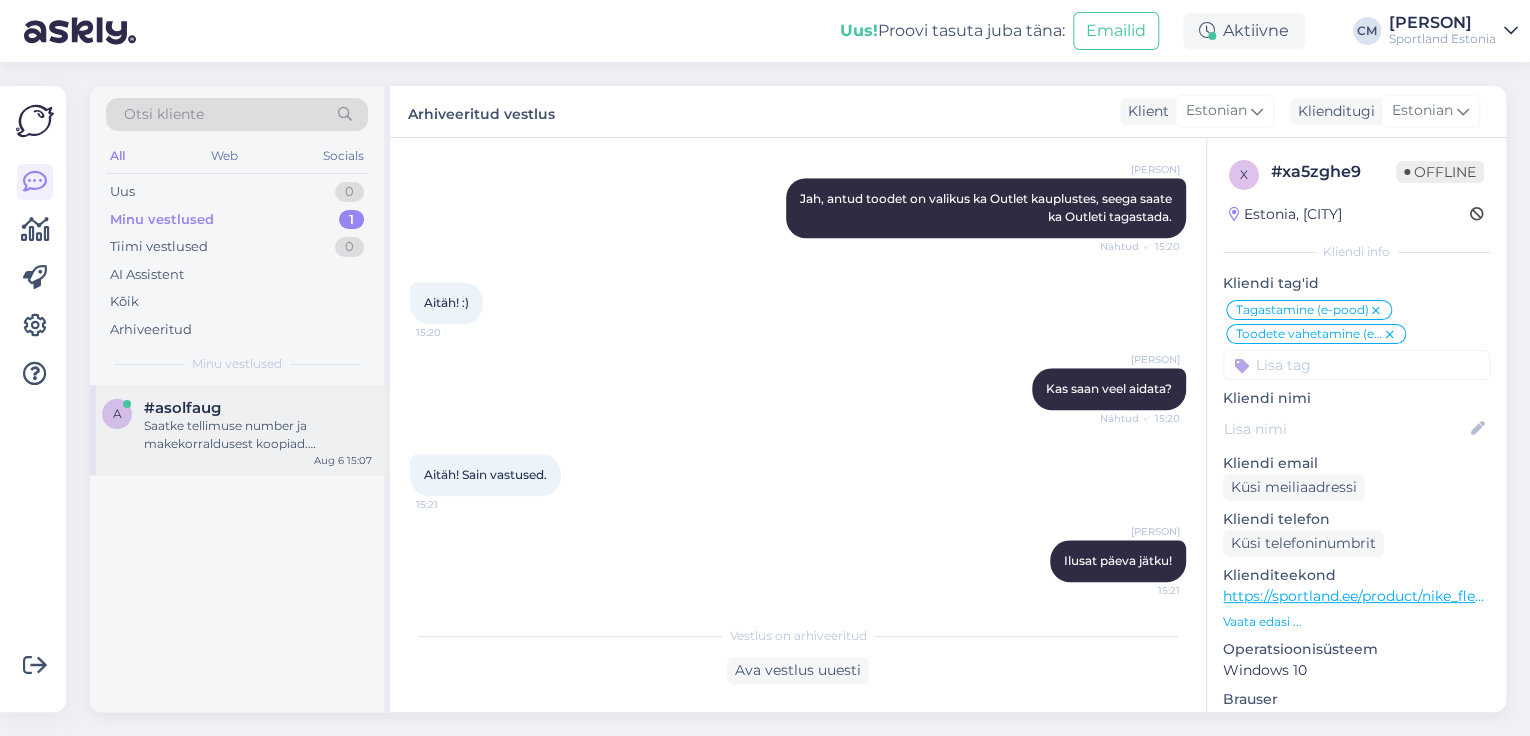 click on "Saatke tellimuse number ja makekorraldusest  koopiad. Vabandame võimalike ebamugavuste pärast!" at bounding box center [258, 435] 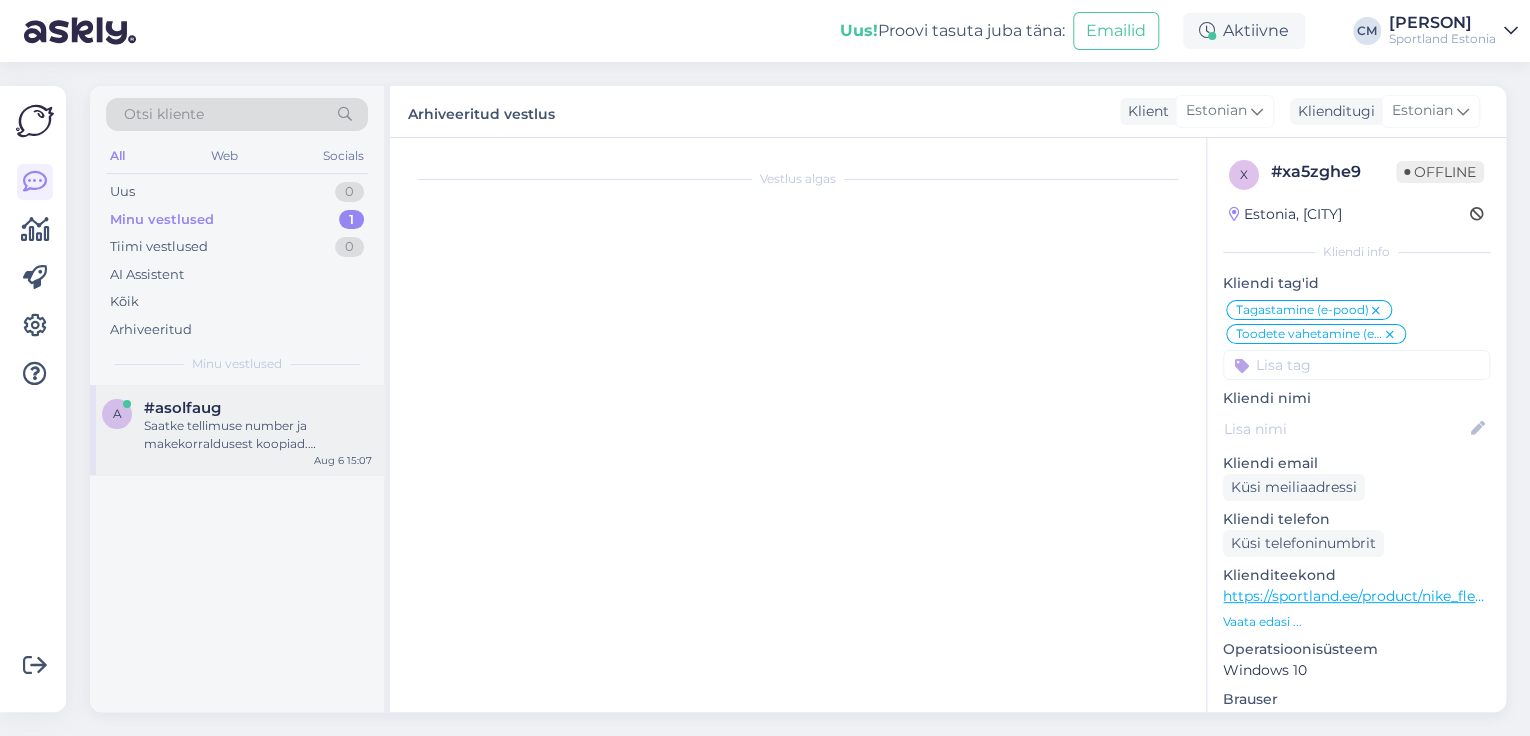 scroll, scrollTop: 520, scrollLeft: 0, axis: vertical 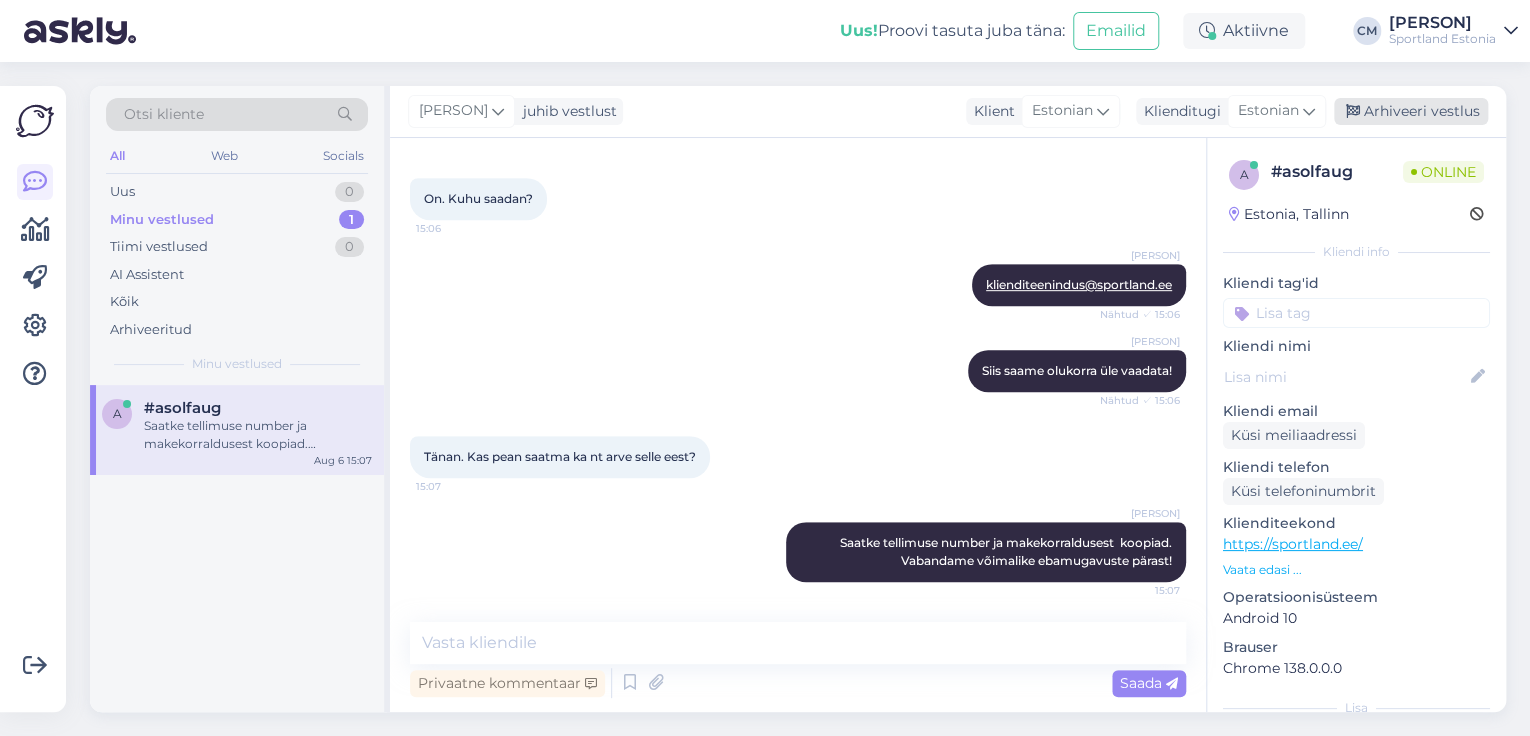 click on "Arhiveeri vestlus" at bounding box center (1411, 111) 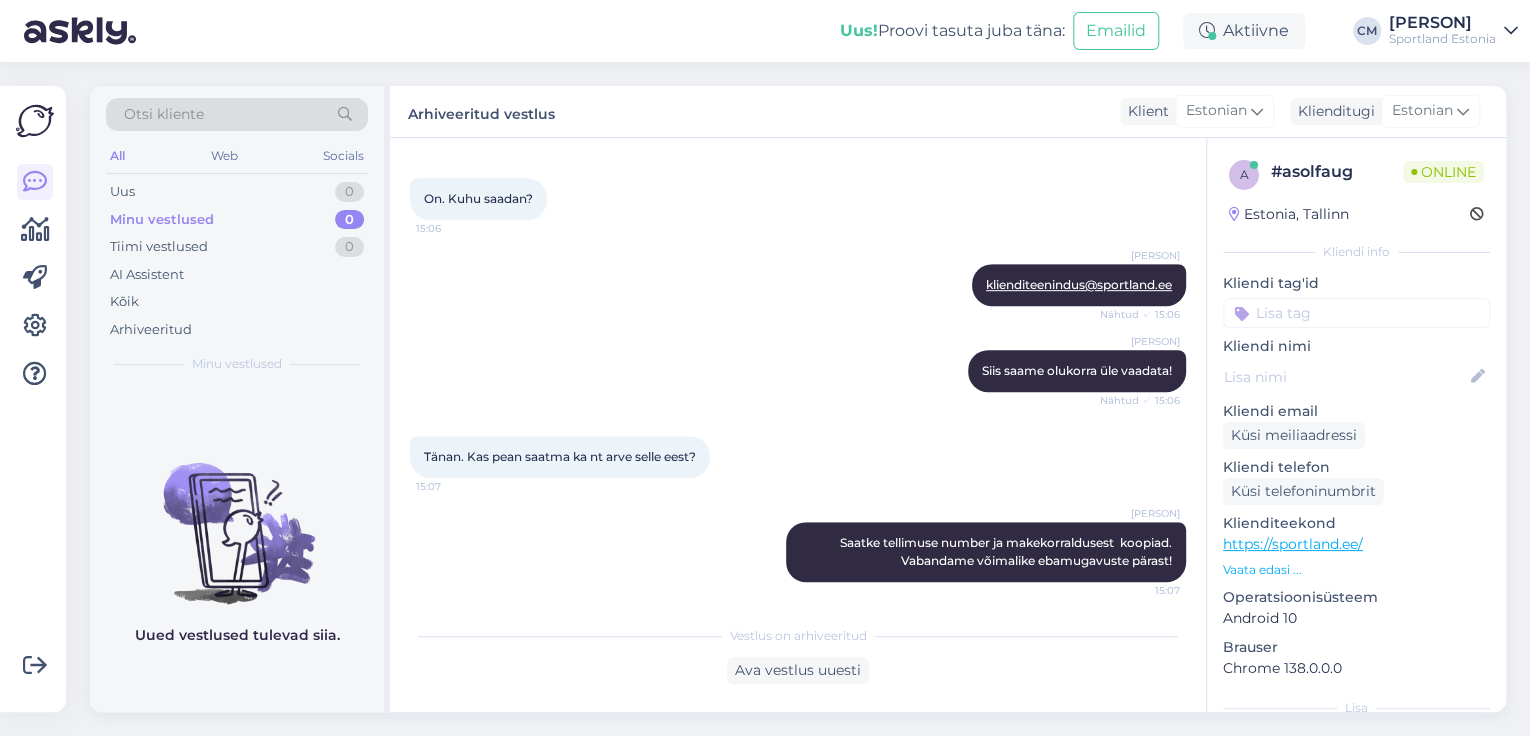 click on "Kliendi tag'id" at bounding box center (1356, 283) 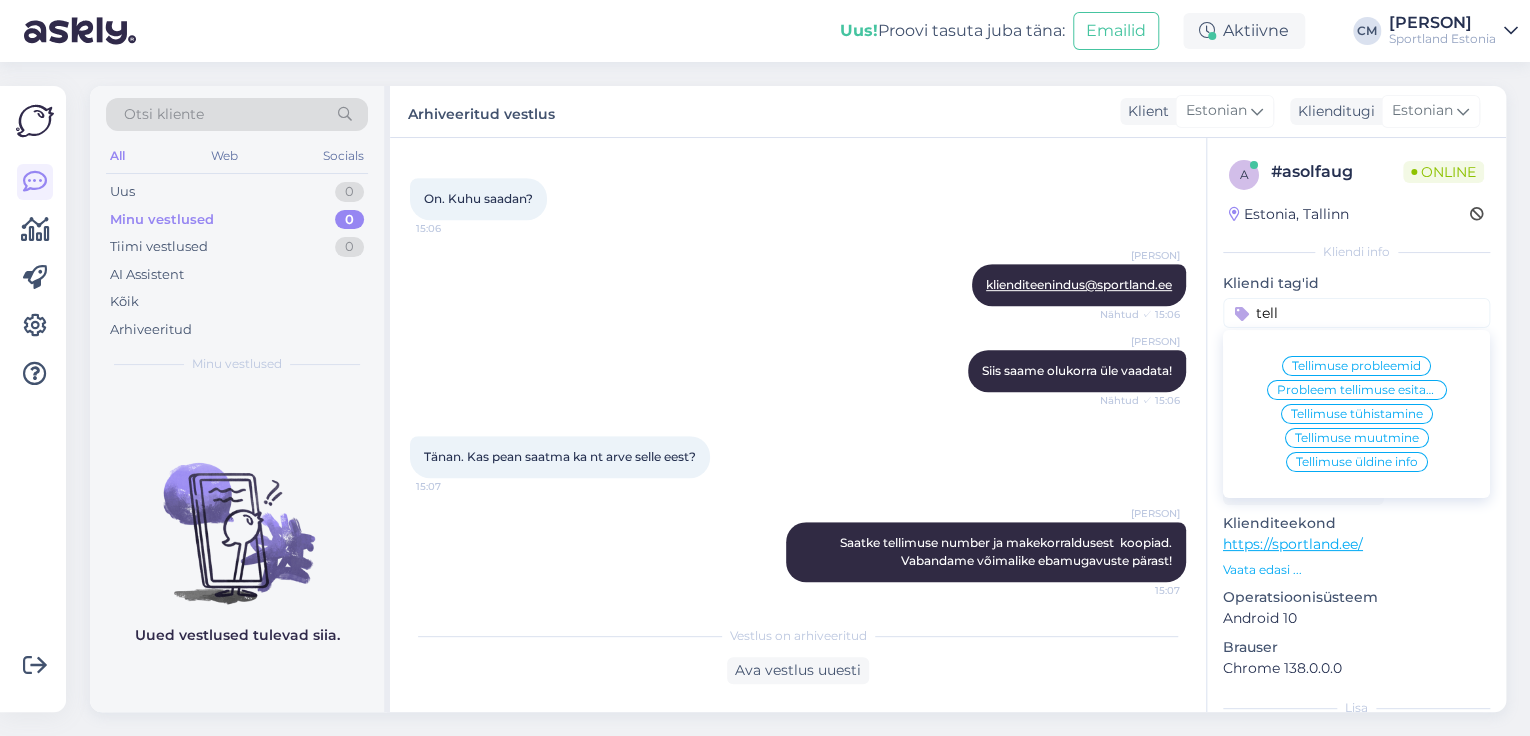 type on "tell" 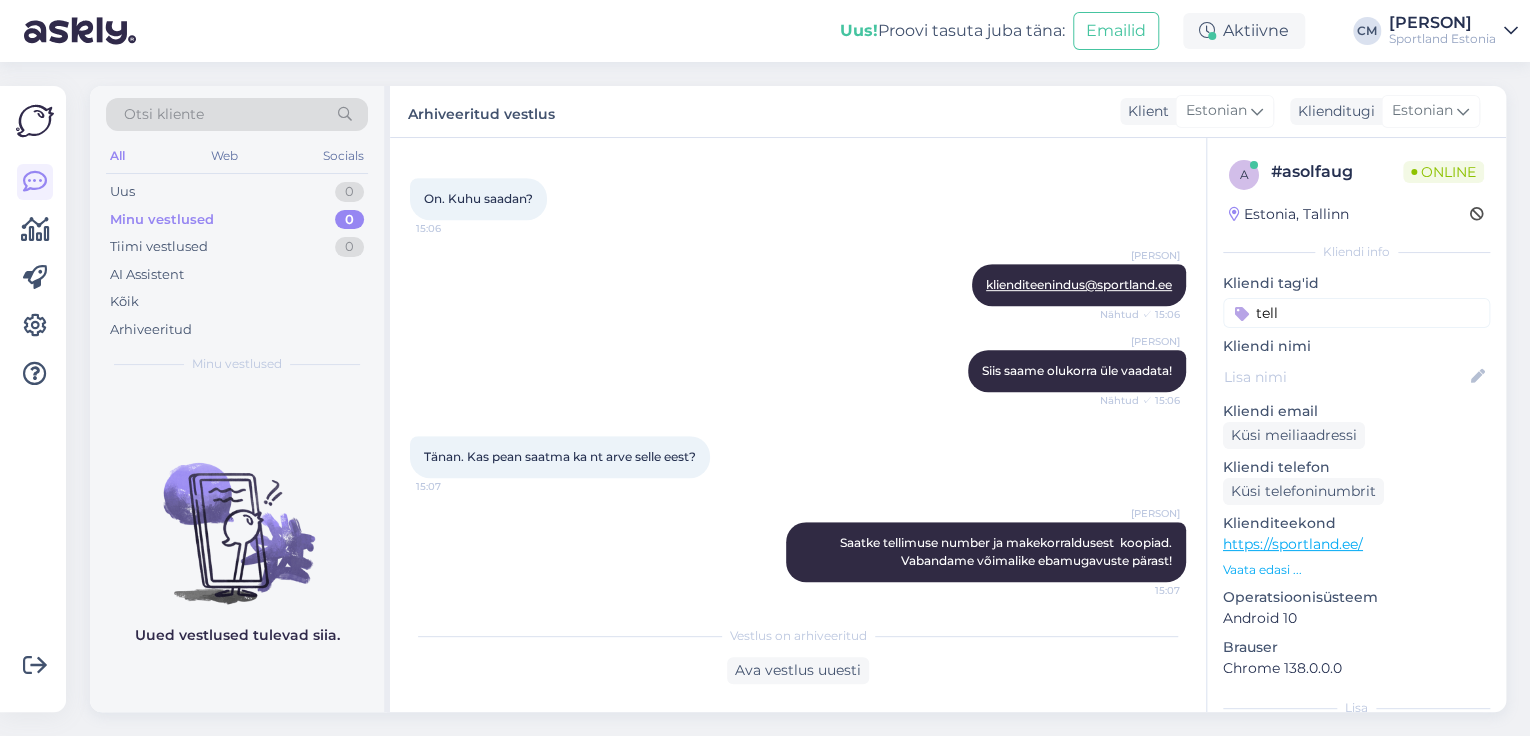 type 